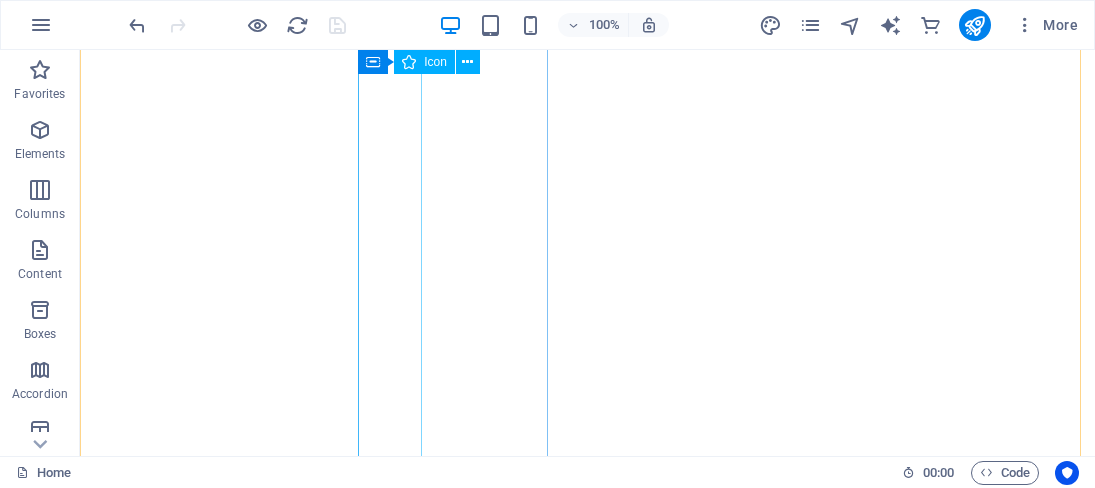 scroll, scrollTop: 0, scrollLeft: 0, axis: both 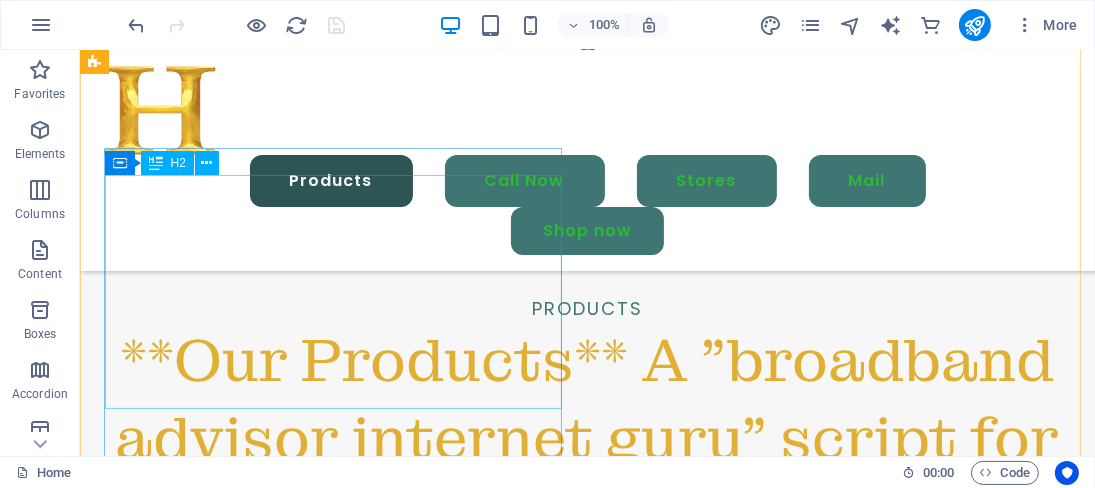 click on "Best materials for making furniture" at bounding box center [598, 1720] 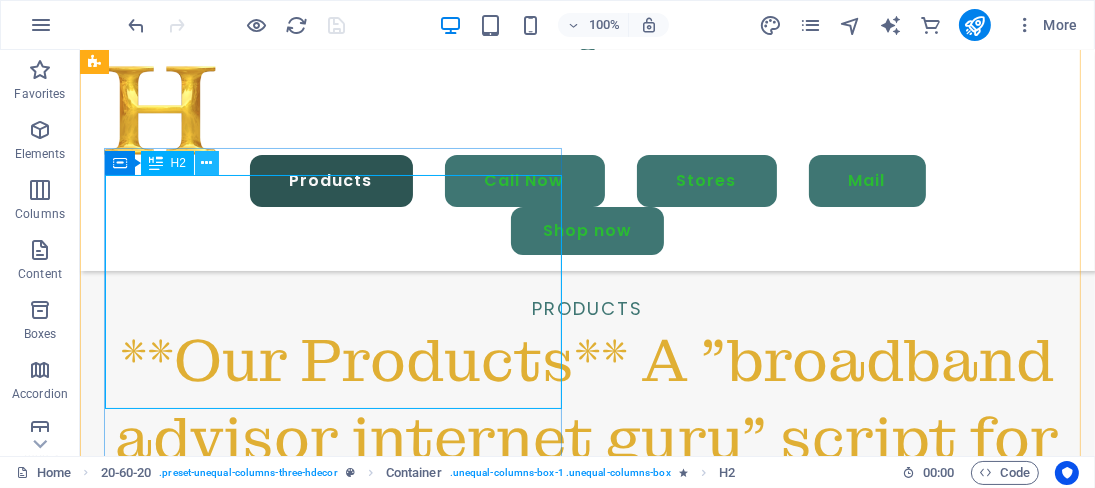 click at bounding box center (206, 163) 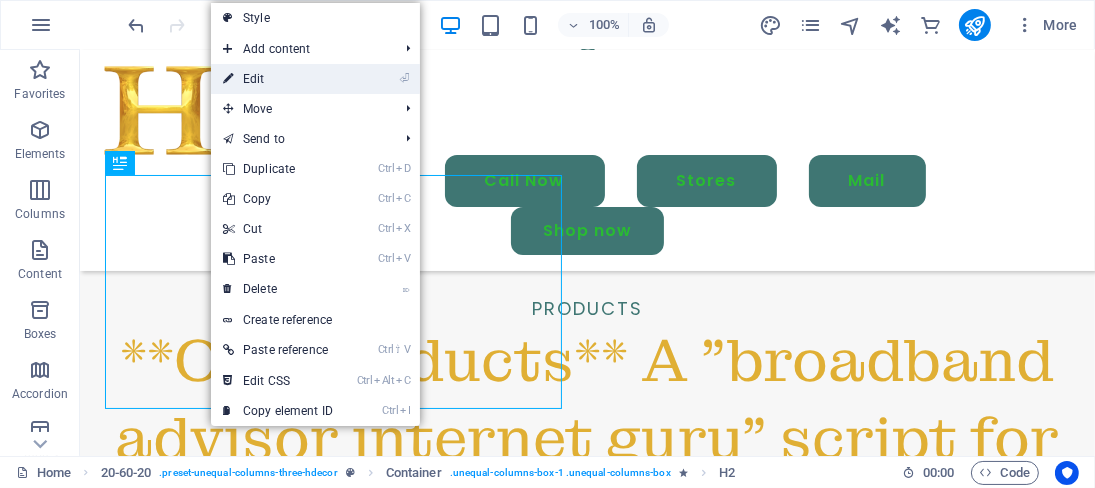 click on "⏎  Edit" at bounding box center (278, 79) 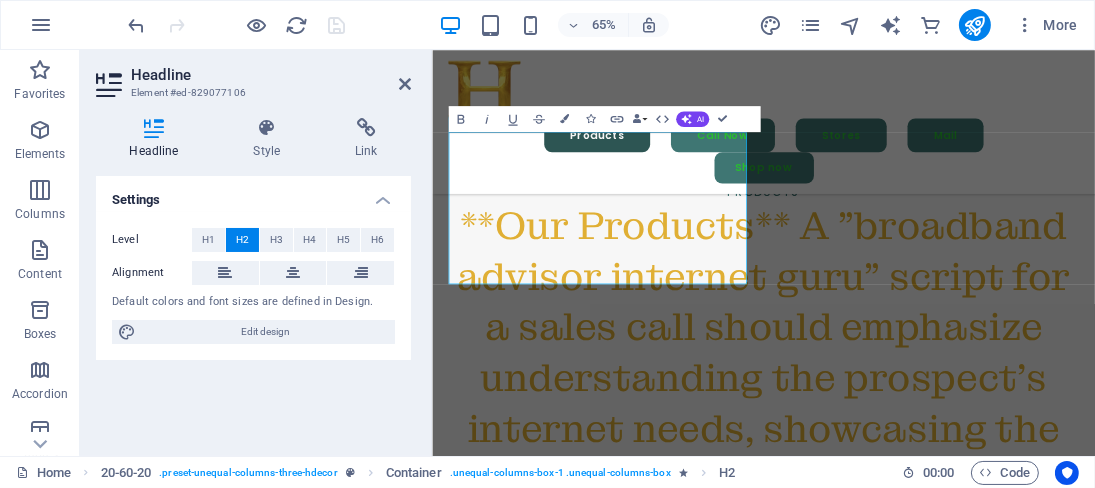 scroll, scrollTop: 3635, scrollLeft: 0, axis: vertical 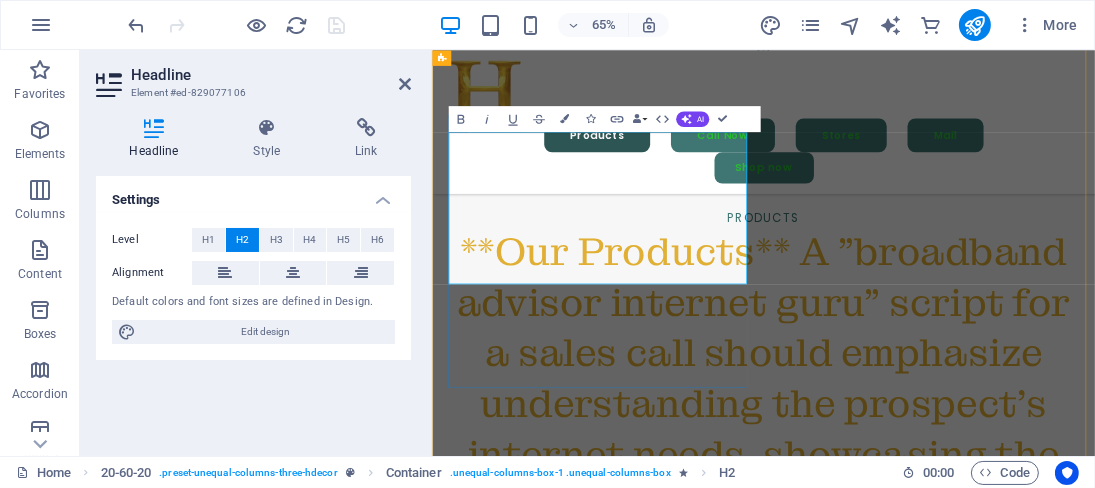 click on "Best materials for making furniture" at bounding box center (953, 1719) 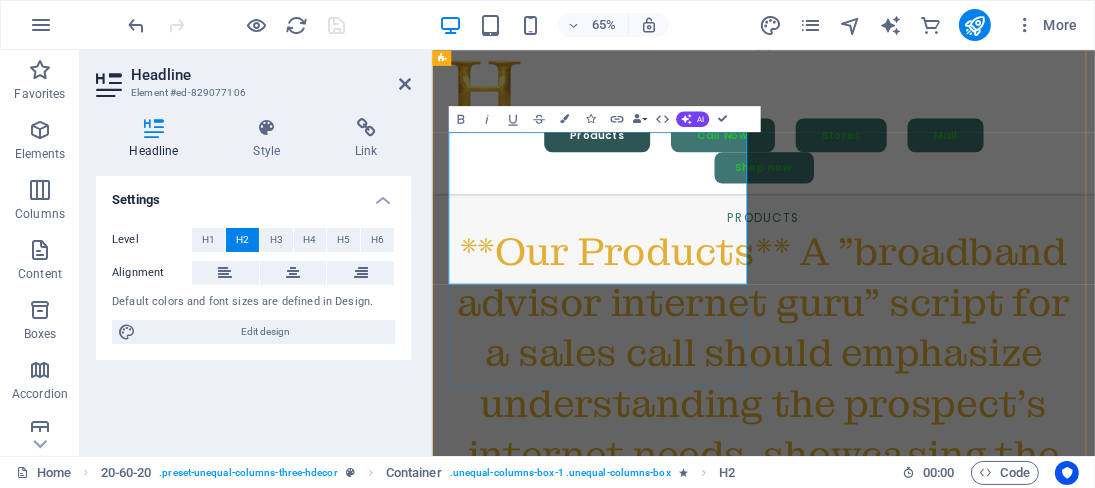 click on "Best materials for making furniture" at bounding box center [953, 1719] 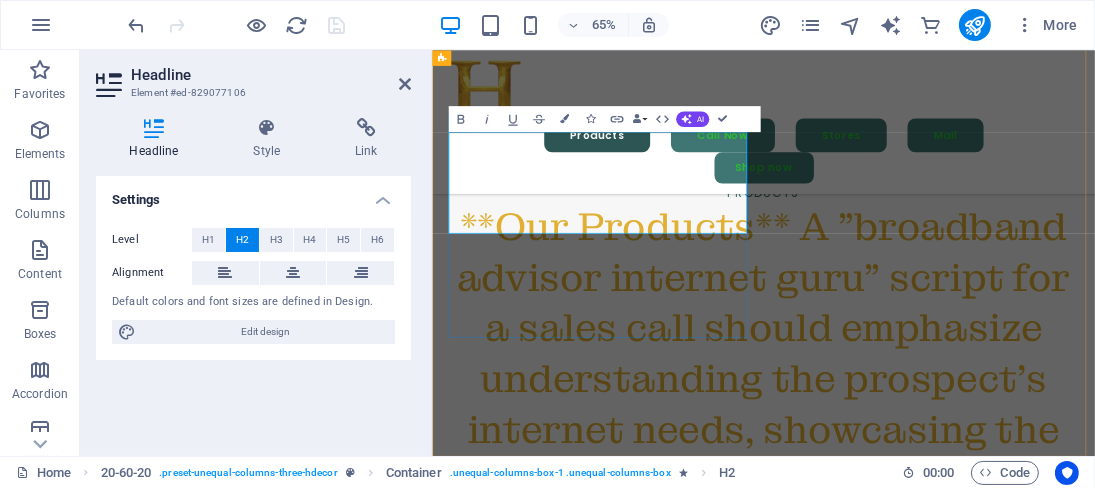 scroll, scrollTop: 3635, scrollLeft: 0, axis: vertical 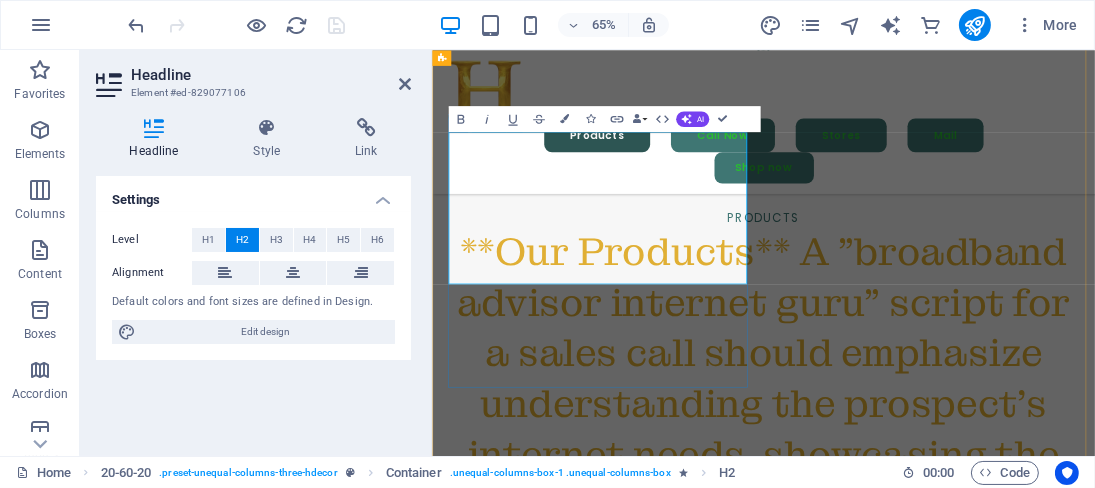 click on "Best Advise for Broadband (wi-fi) furniture" at bounding box center (953, 1719) 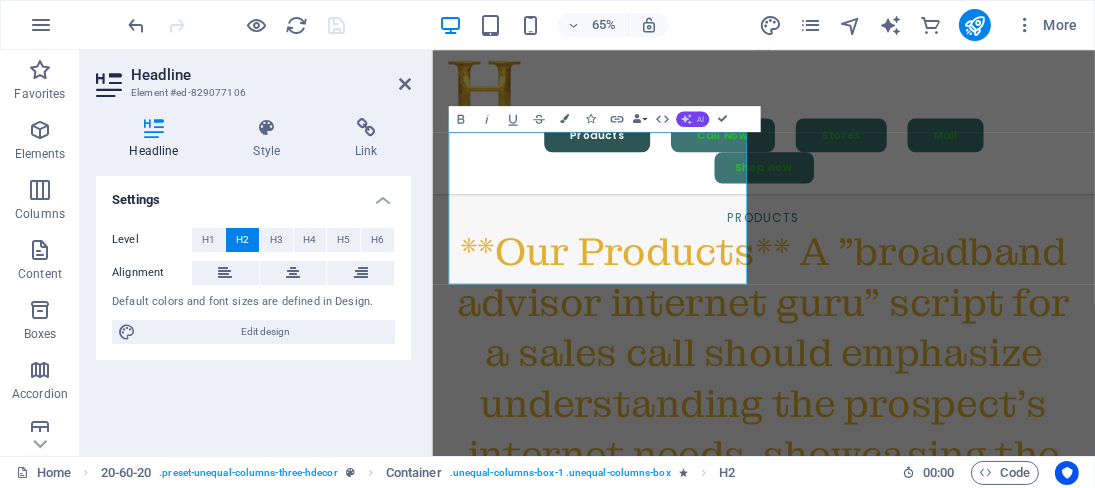 click on "AI" at bounding box center (691, 119) 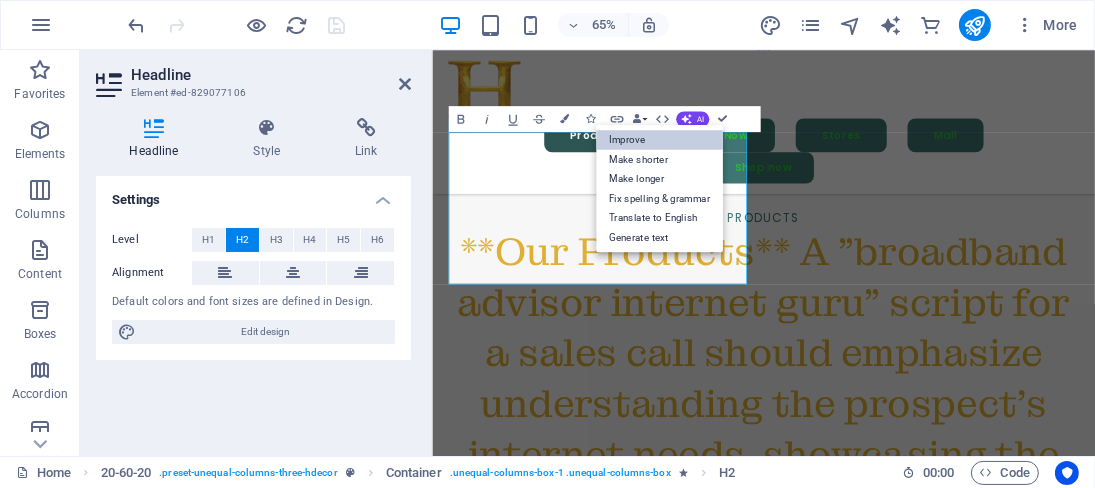 click on "Improve" at bounding box center (659, 140) 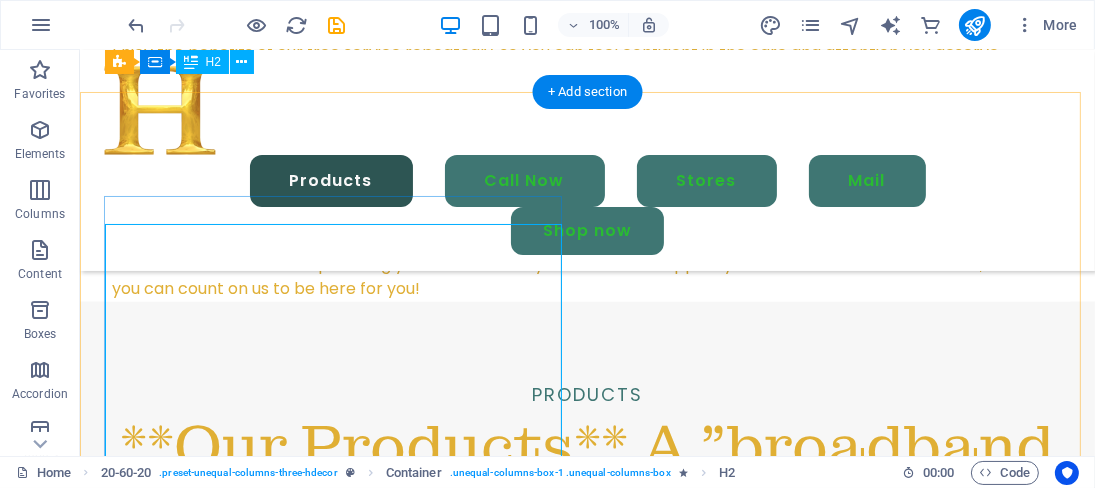 scroll, scrollTop: 3588, scrollLeft: 0, axis: vertical 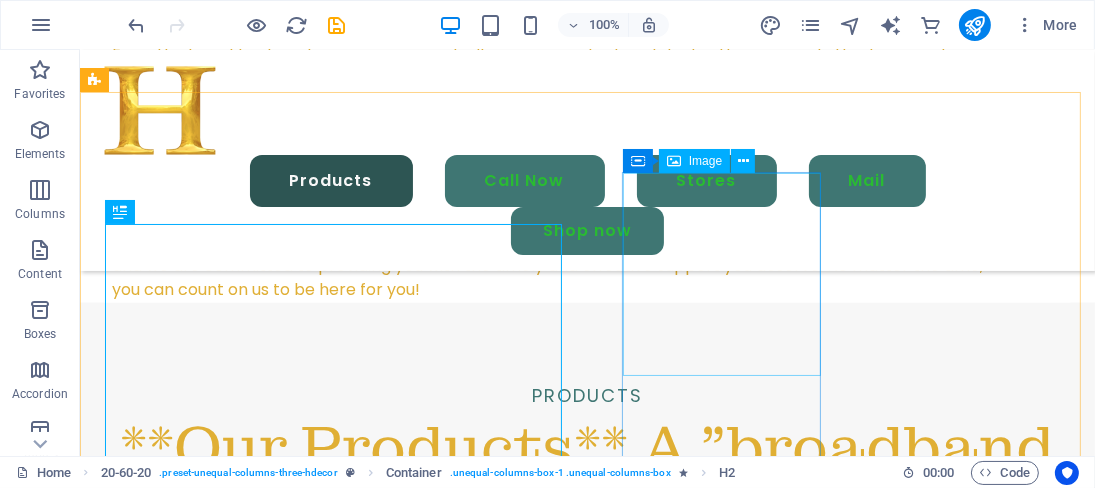 click on "Image" at bounding box center [705, 161] 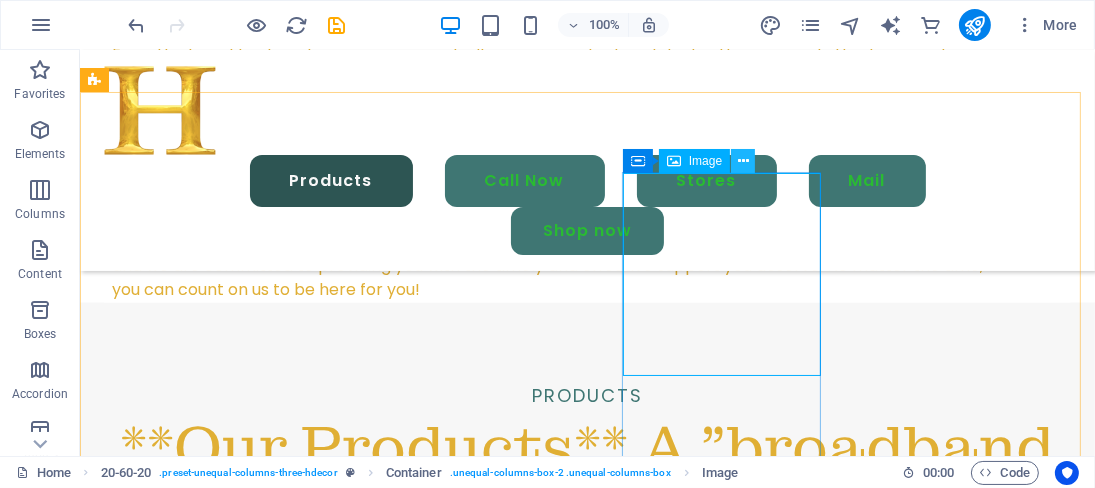 click at bounding box center [743, 161] 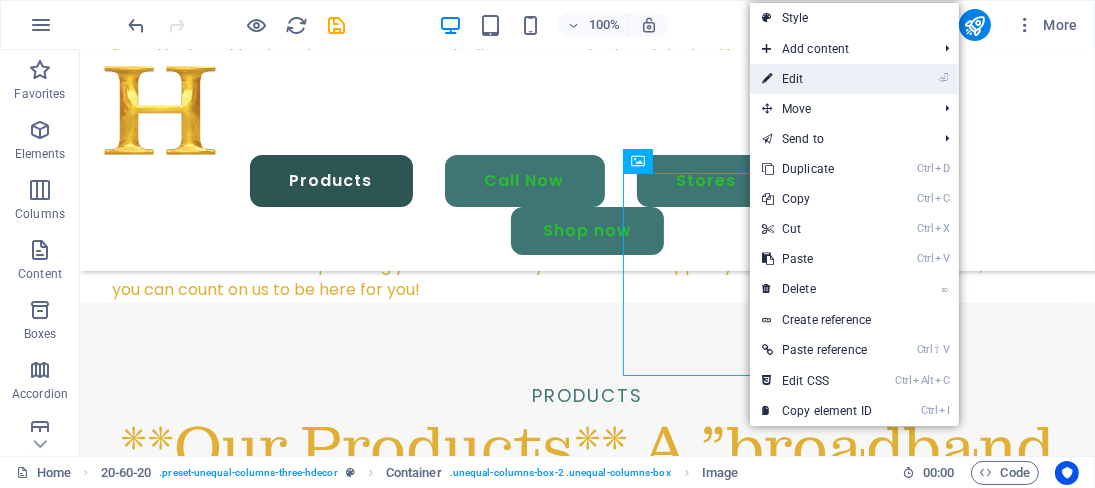click on "⏎  Edit" at bounding box center [817, 79] 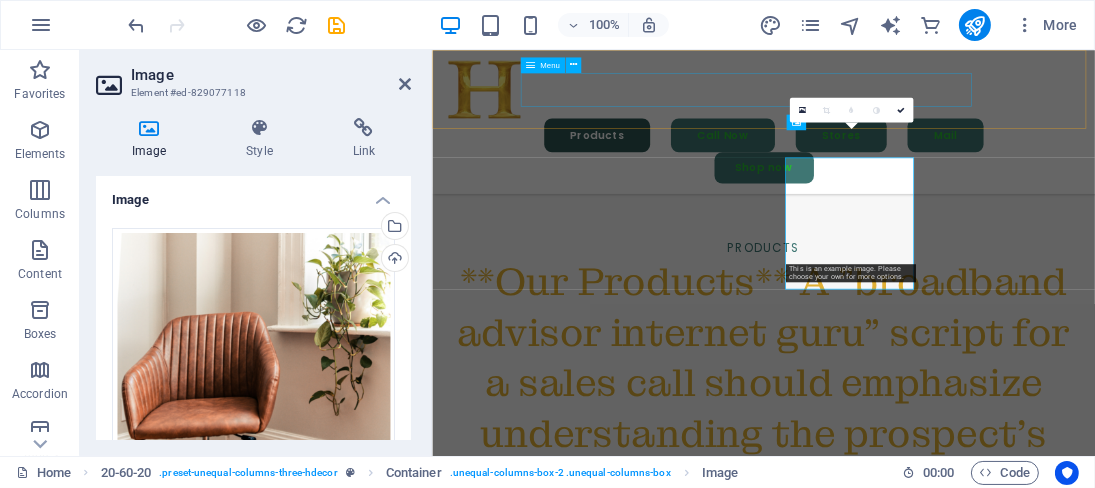 scroll, scrollTop: 3547, scrollLeft: 0, axis: vertical 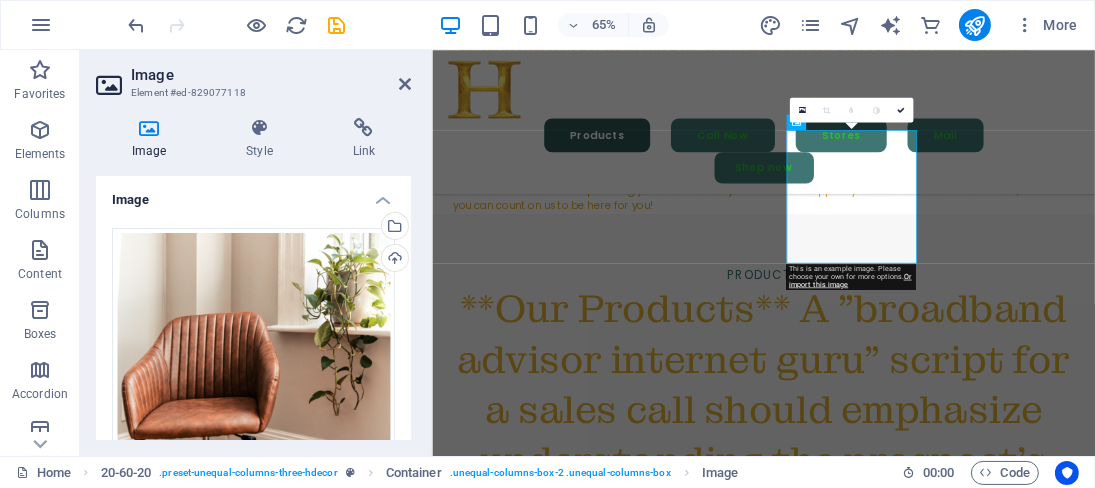 click on "Image" at bounding box center (153, 139) 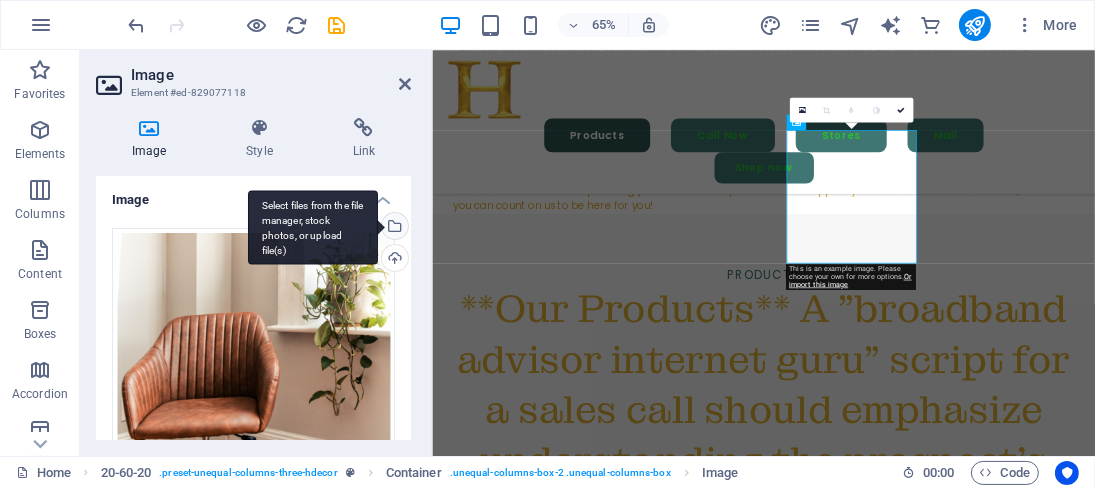 click on "Select files from the file manager, stock photos, or upload file(s)" at bounding box center (393, 228) 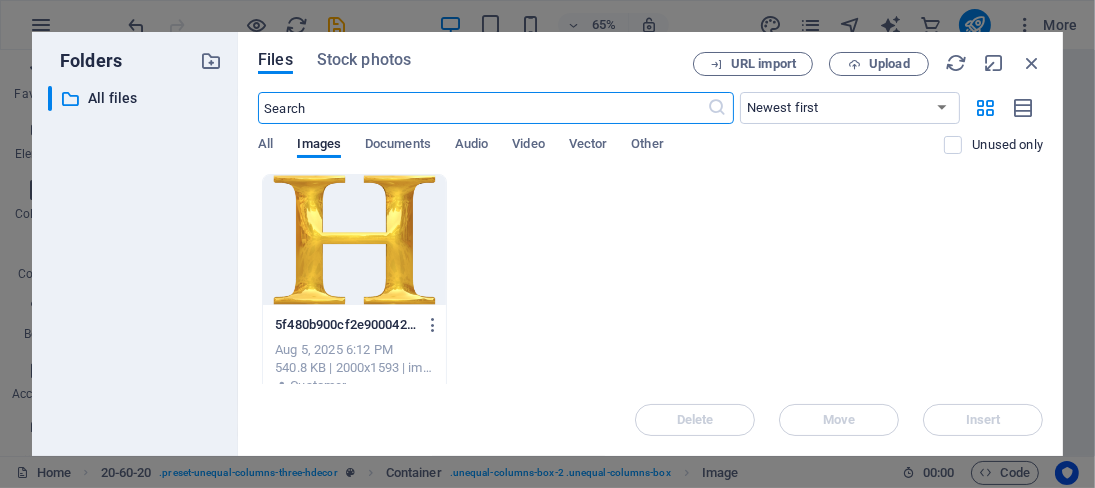 scroll, scrollTop: 5750, scrollLeft: 0, axis: vertical 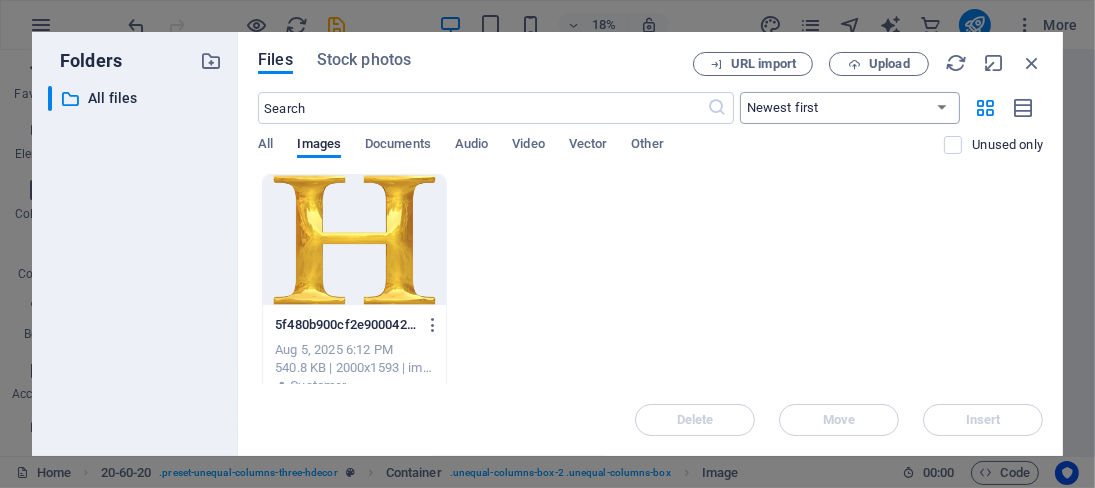 click on "Newest first Oldest first Name (A-Z) Name (Z-A) Size (0-9) Size (9-0) Resolution (0-9) Resolution (9-0)" at bounding box center (850, 108) 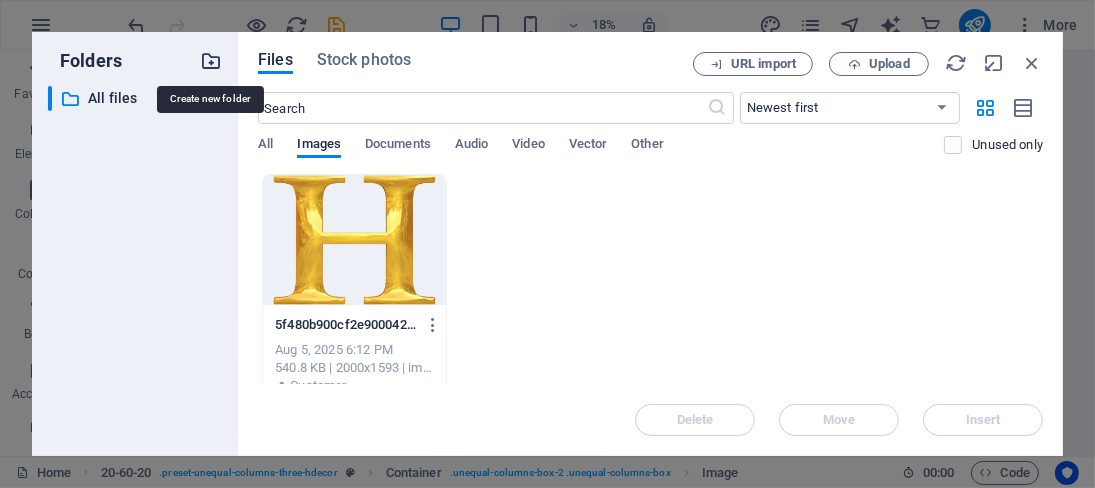 click at bounding box center (211, 61) 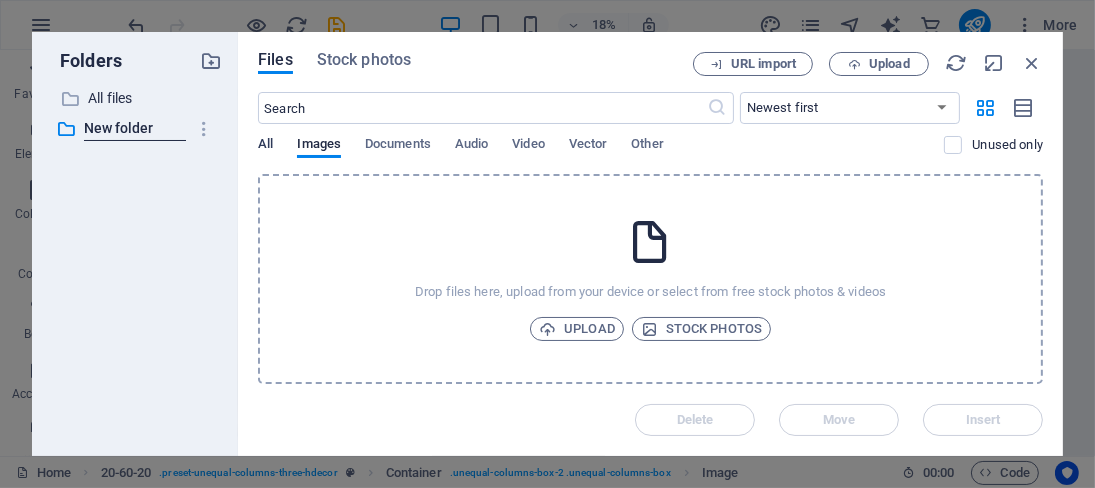 click on "All" at bounding box center (265, 146) 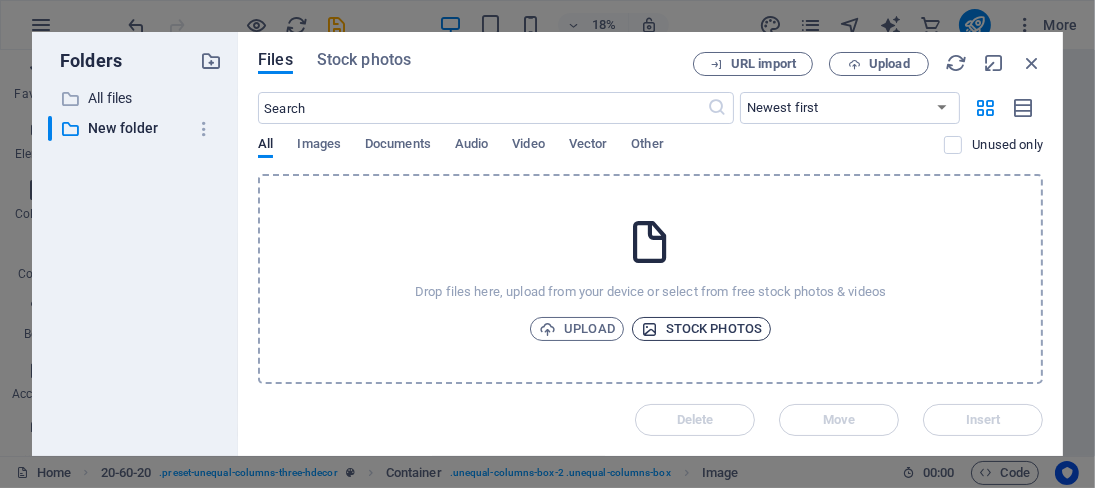 click on "Stock photos" at bounding box center [701, 329] 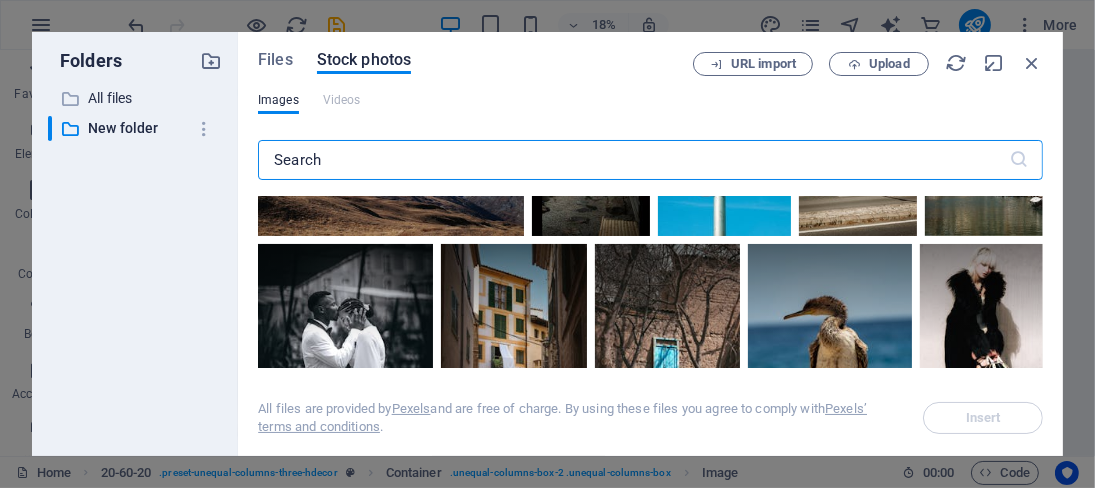 scroll, scrollTop: 965, scrollLeft: 0, axis: vertical 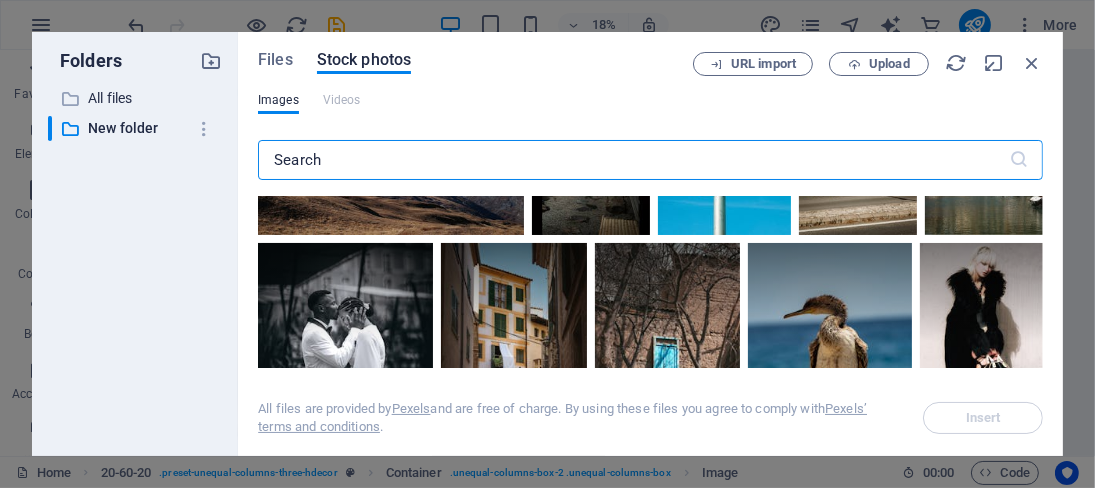 click at bounding box center [633, 160] 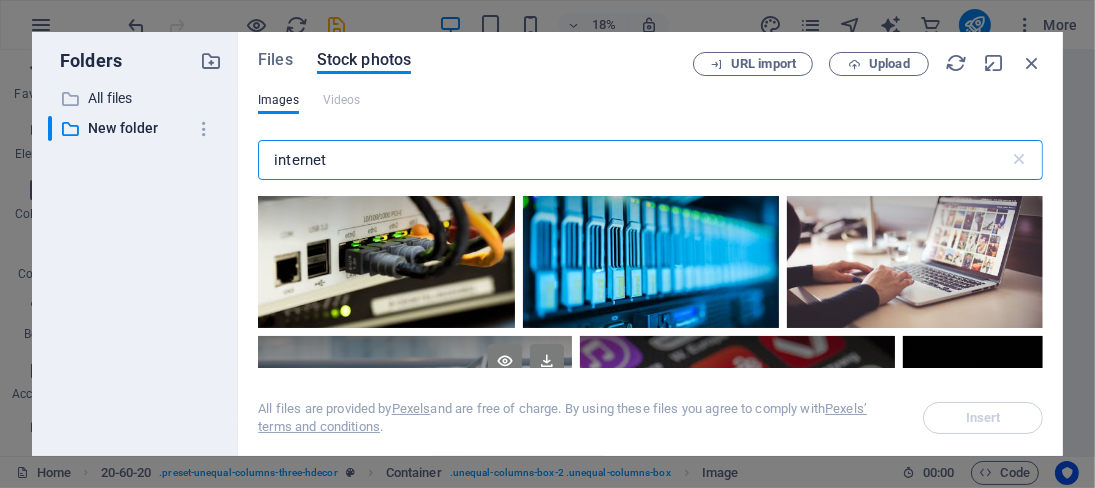 scroll, scrollTop: 0, scrollLeft: 0, axis: both 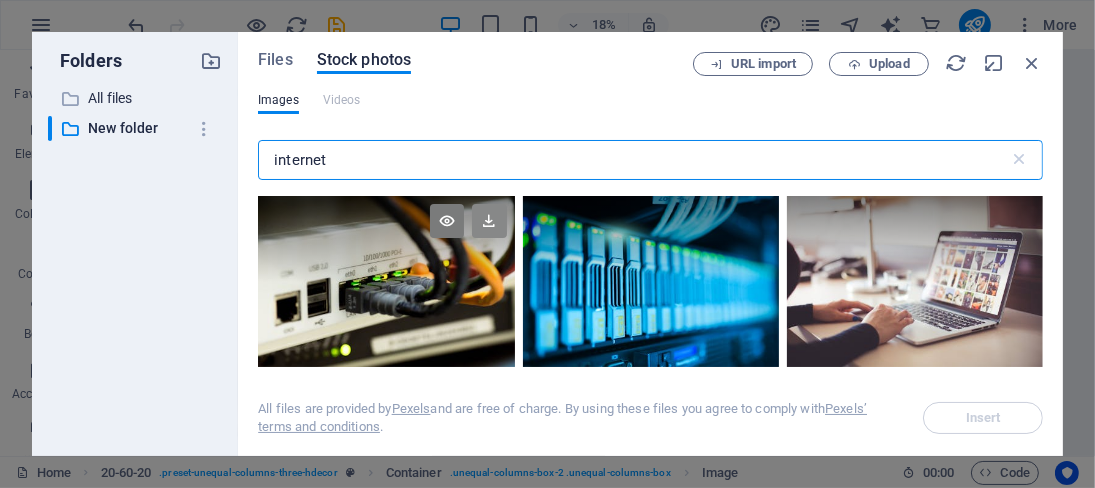 type on "internet" 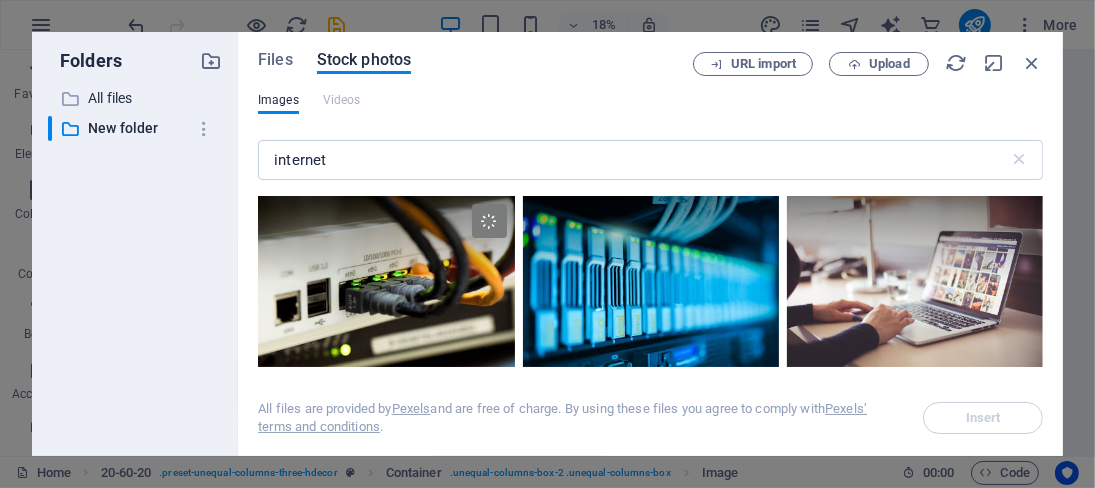 click on "Materials Best Advice for Broadband (Wi-Fi) Internet Uas molestias excepturi sint occaecati cupiditate non provident, similique sunt in culpa qui officia deserunt mollitia animi, id est laborum et dolorum fuga. Et harum quidem rerum facilis est et expedita distinctio." at bounding box center [918, 1097] 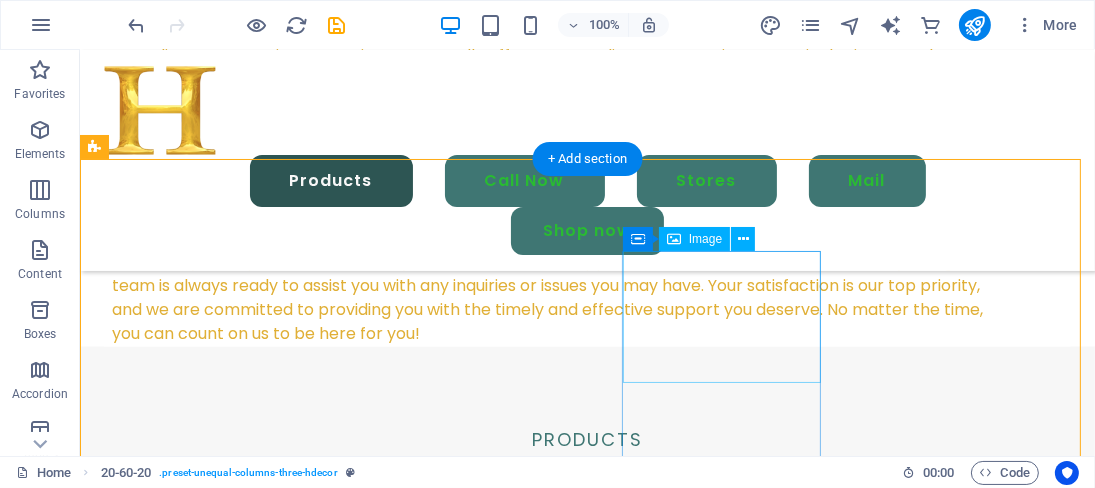 scroll, scrollTop: 3544, scrollLeft: 0, axis: vertical 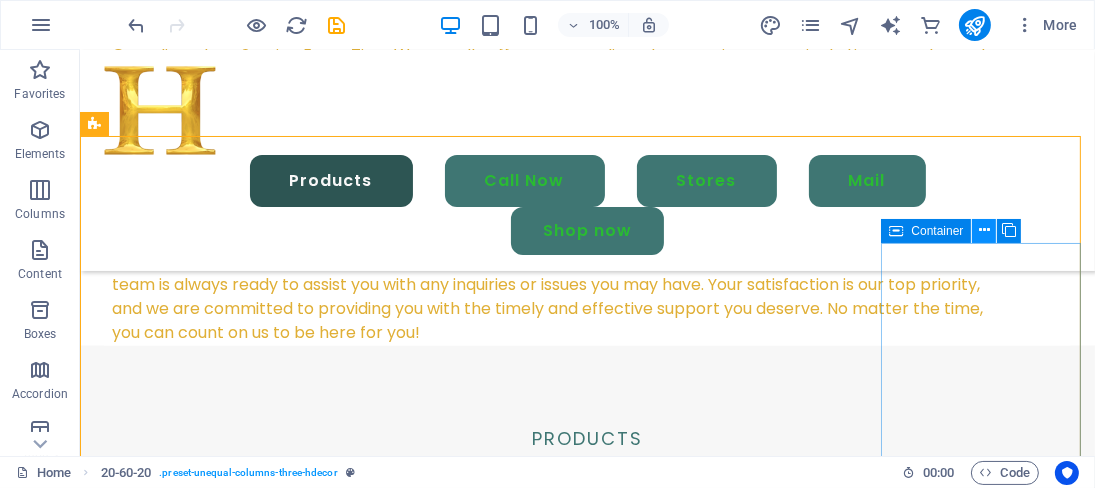 click at bounding box center (984, 230) 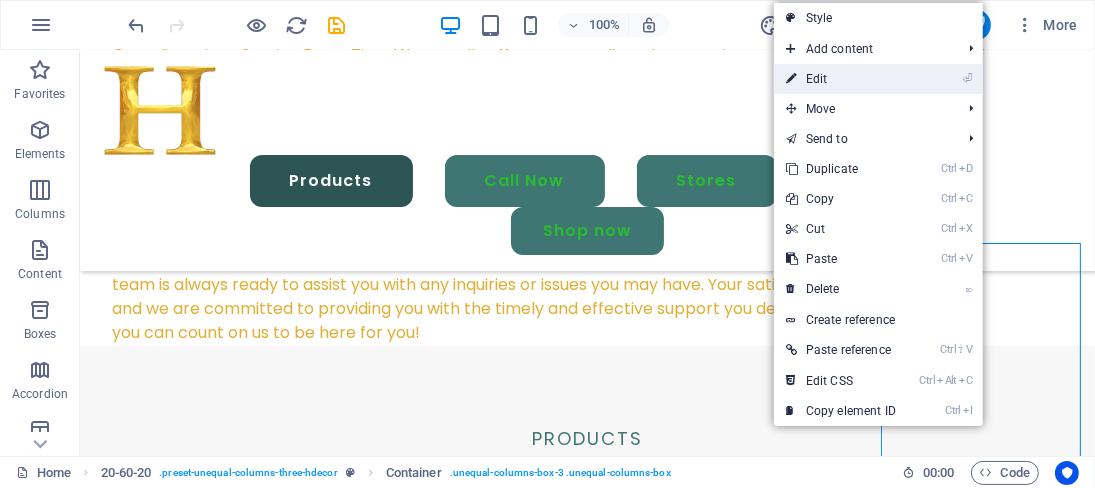 drag, startPoint x: 837, startPoint y: 68, endPoint x: 104, endPoint y: 59, distance: 733.05524 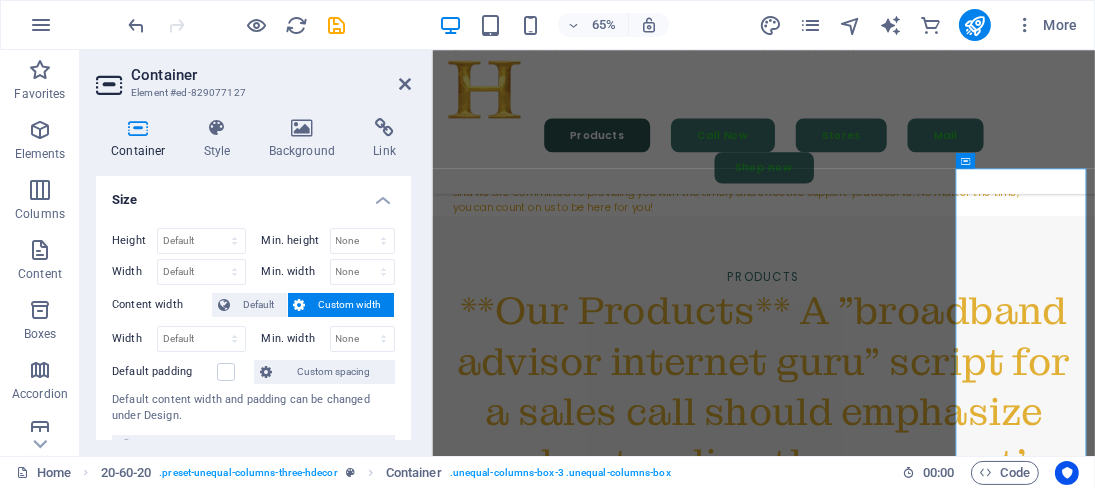 scroll, scrollTop: 3503, scrollLeft: 0, axis: vertical 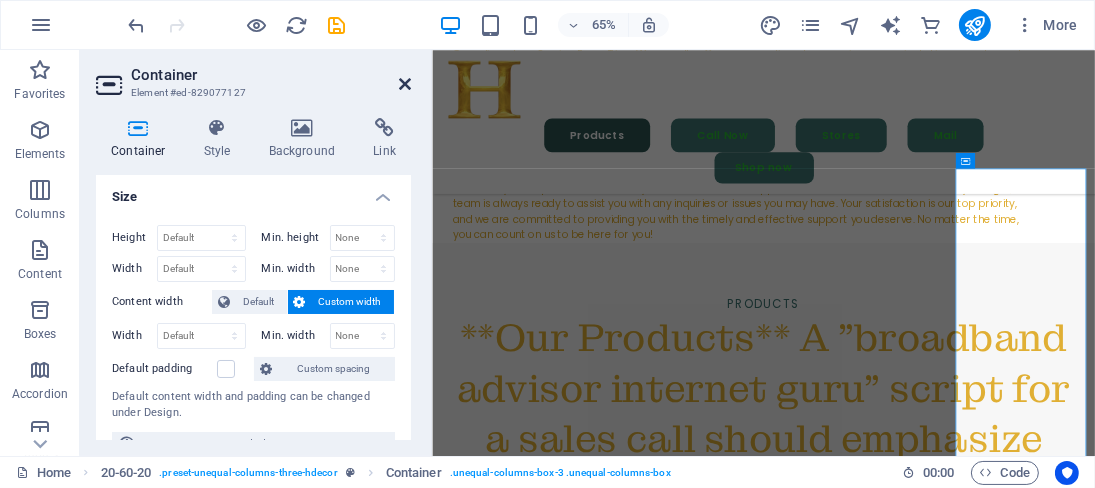 click at bounding box center [405, 84] 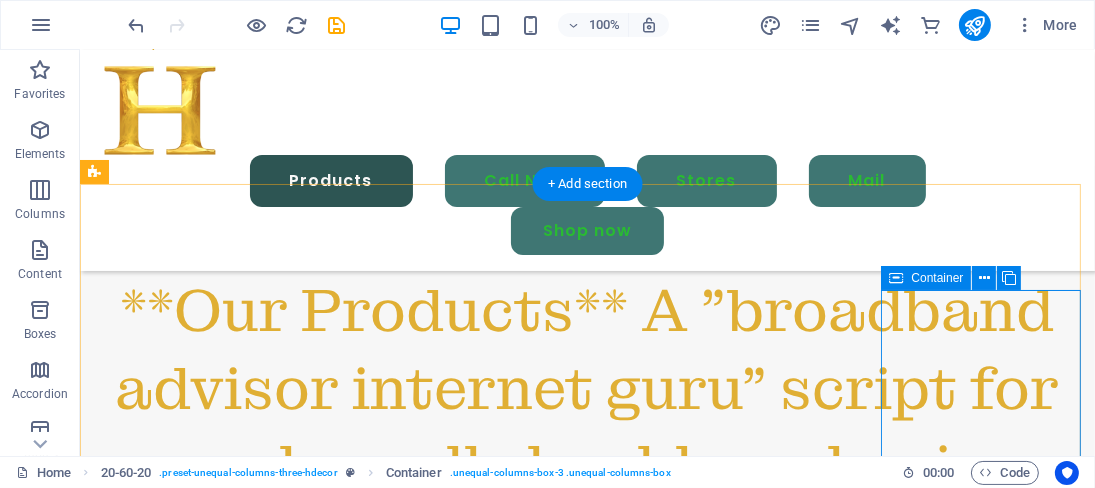 scroll, scrollTop: 3497, scrollLeft: 0, axis: vertical 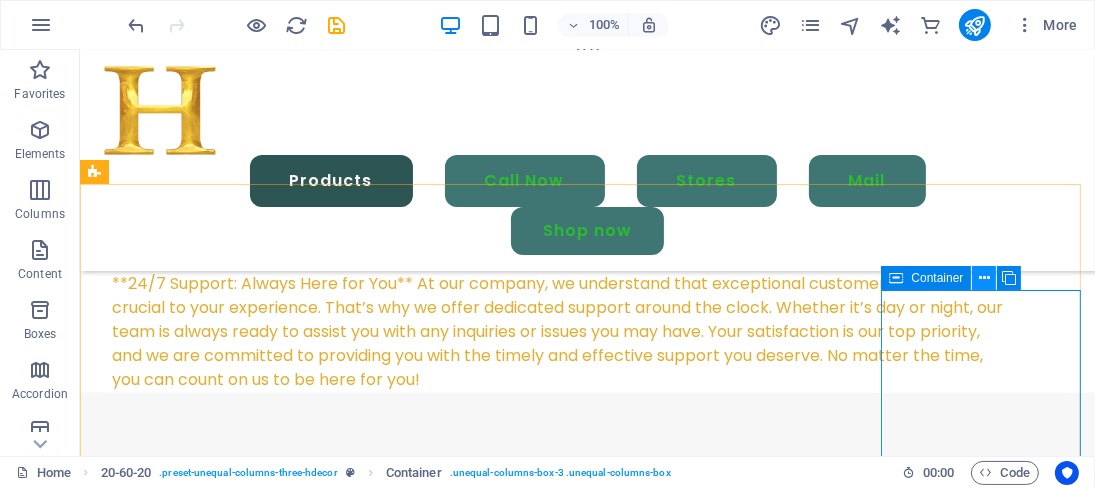 click at bounding box center (984, 278) 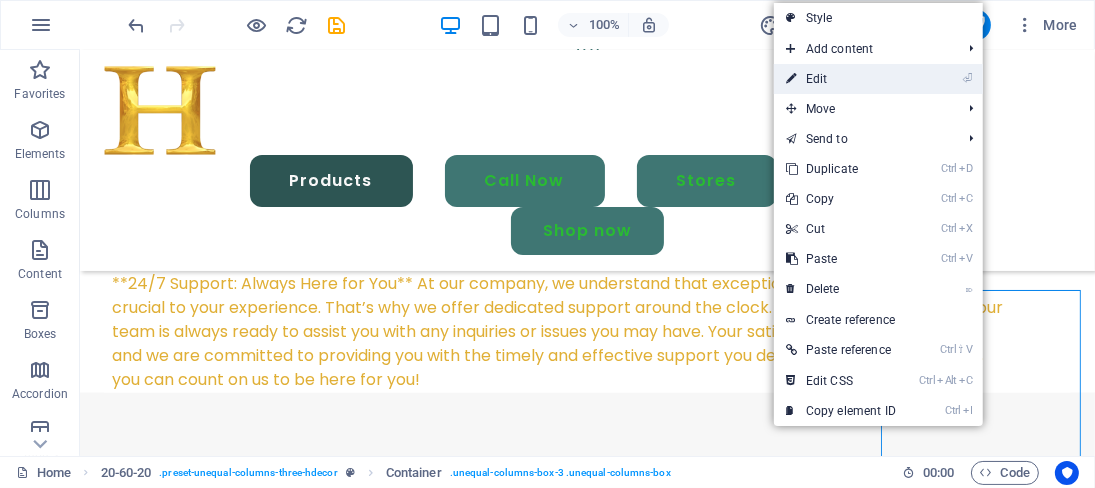 click on "⏎  Edit" at bounding box center [841, 79] 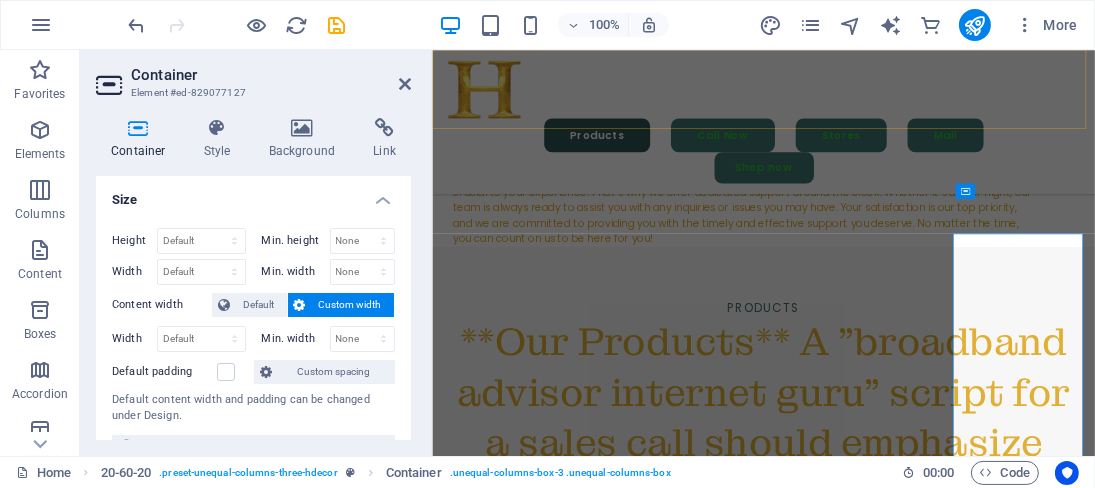scroll, scrollTop: 3455, scrollLeft: 0, axis: vertical 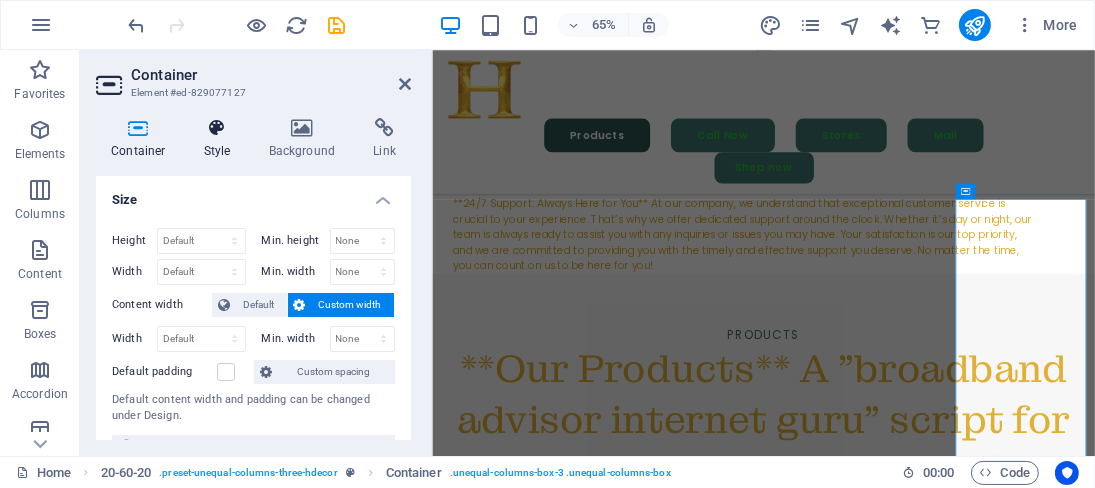 click at bounding box center [217, 128] 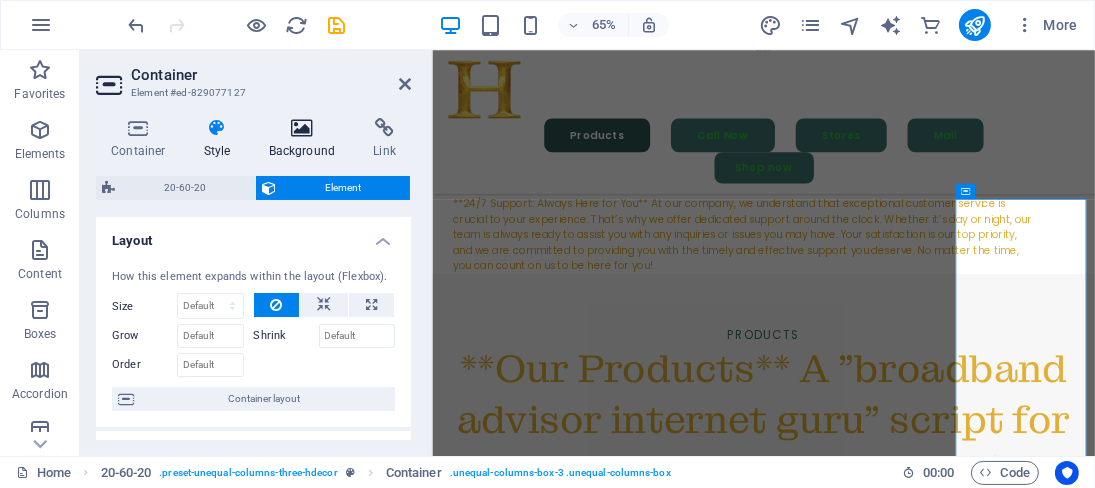 click at bounding box center [302, 128] 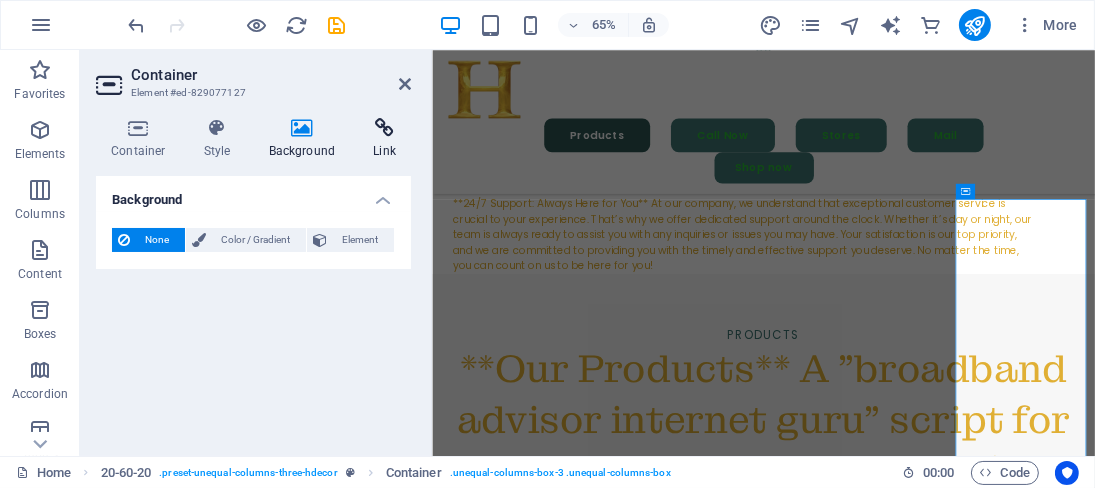 click on "Link" at bounding box center (384, 139) 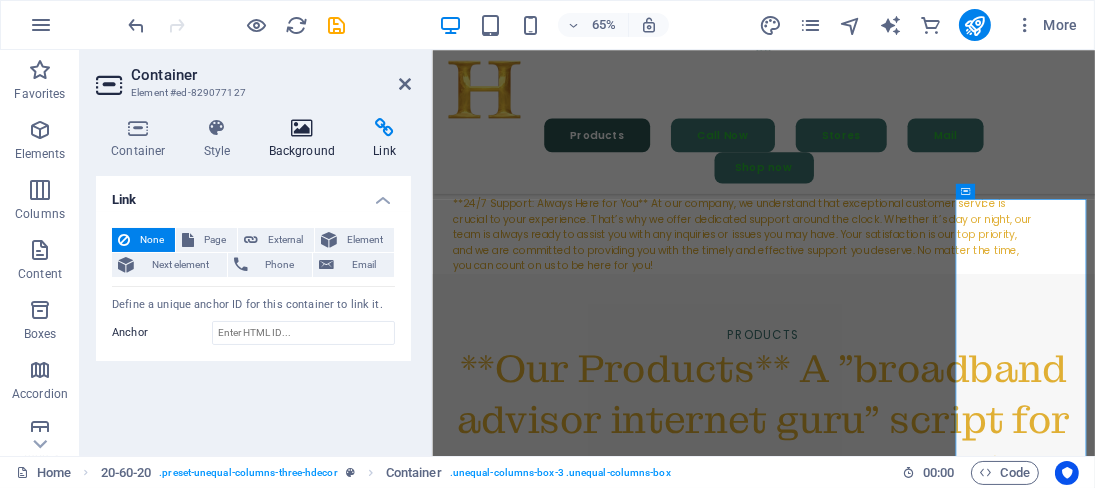click at bounding box center (302, 128) 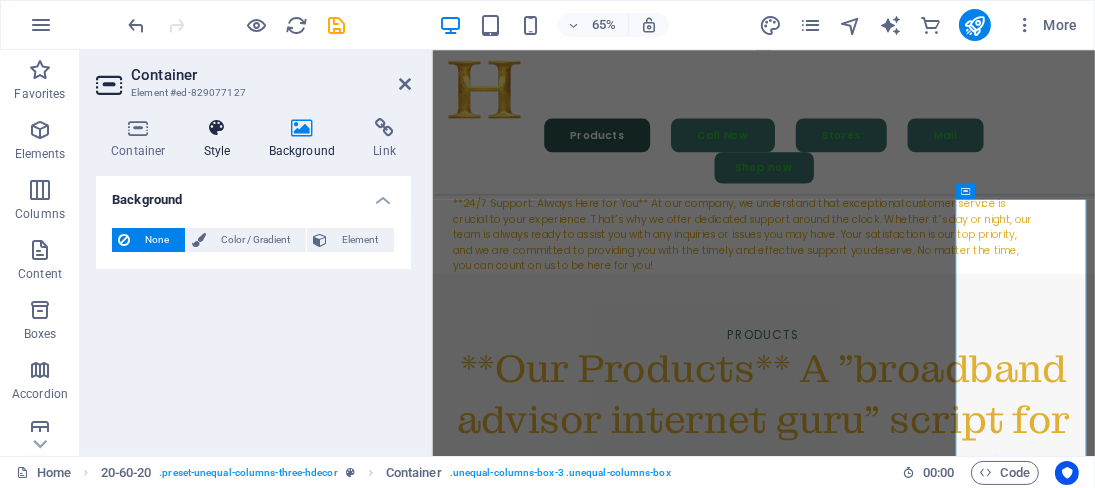 click on "Style" at bounding box center (221, 139) 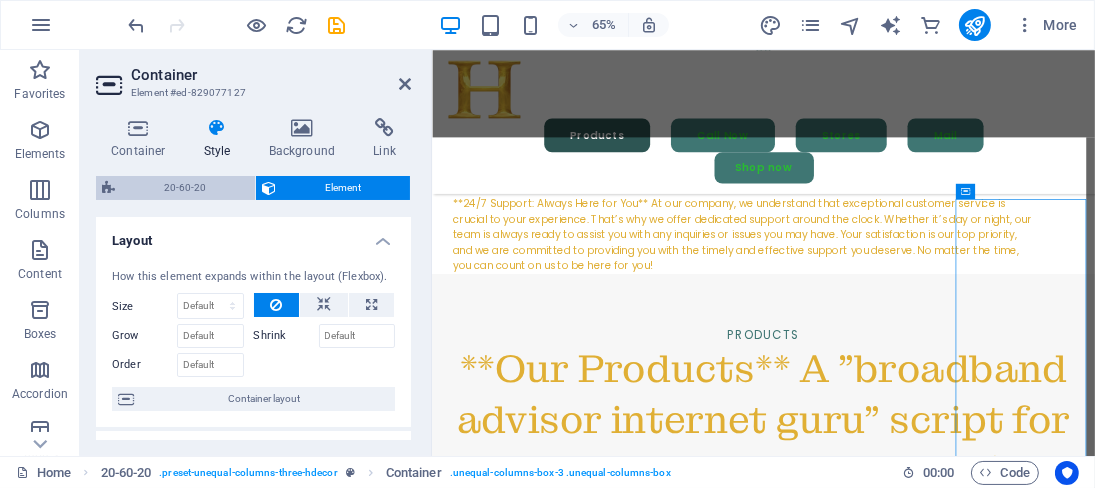 click on "20-60-20" at bounding box center [185, 188] 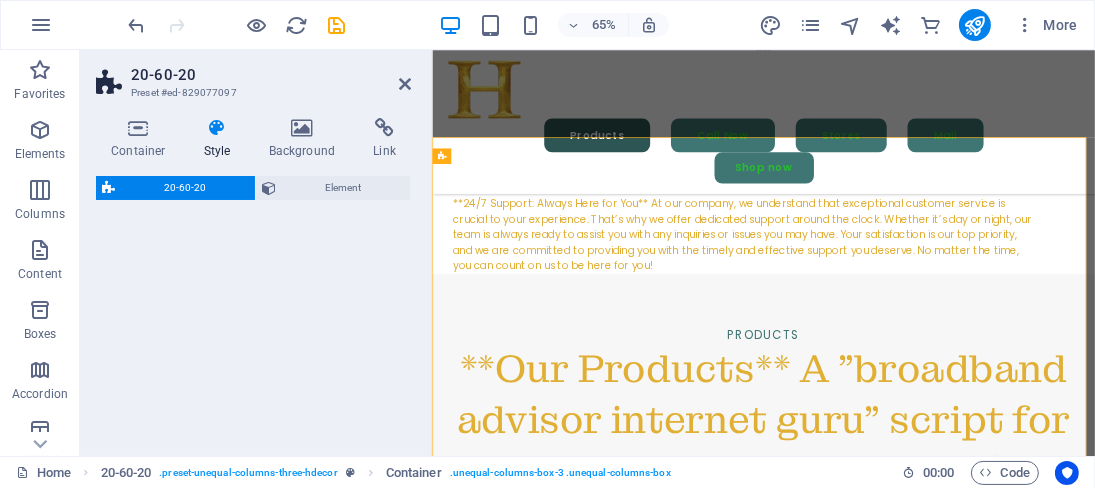 select on "%" 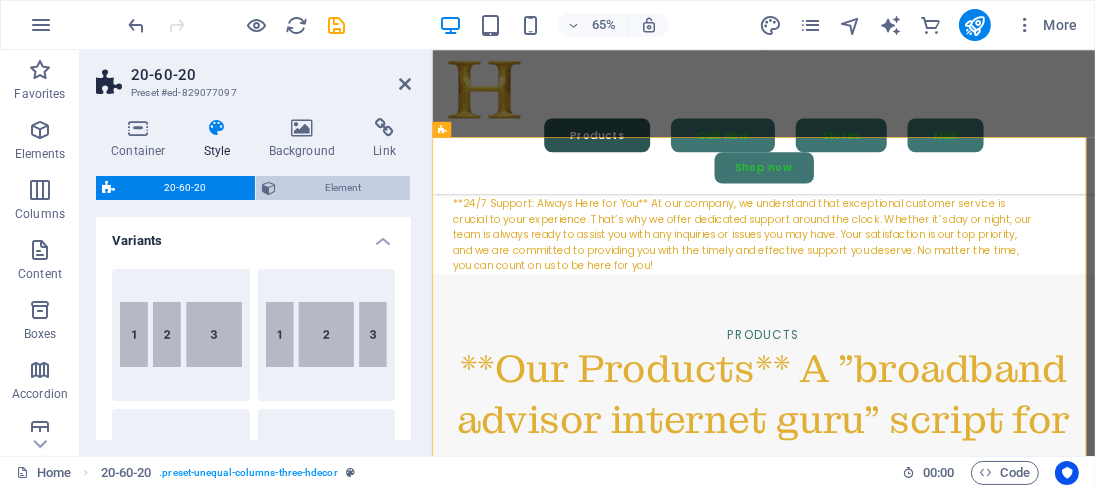 click on "Element" at bounding box center [343, 188] 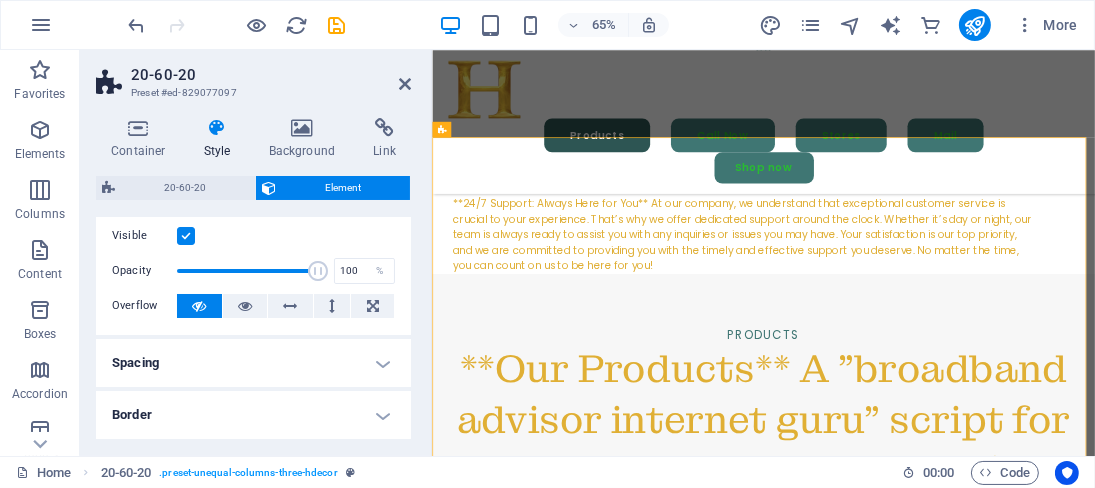 scroll, scrollTop: 39, scrollLeft: 0, axis: vertical 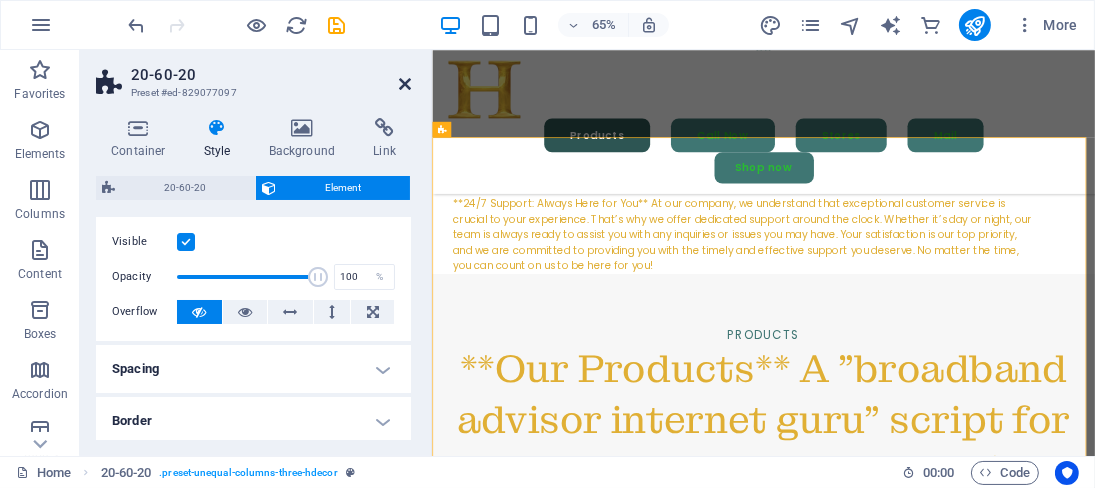 drag, startPoint x: 409, startPoint y: 81, endPoint x: 514, endPoint y: 137, distance: 119 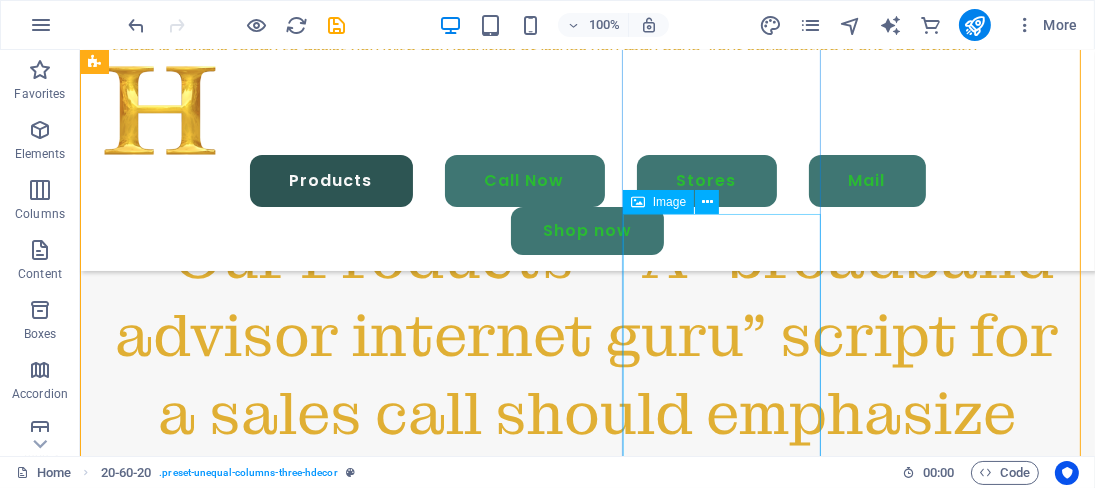 scroll, scrollTop: 3710, scrollLeft: 0, axis: vertical 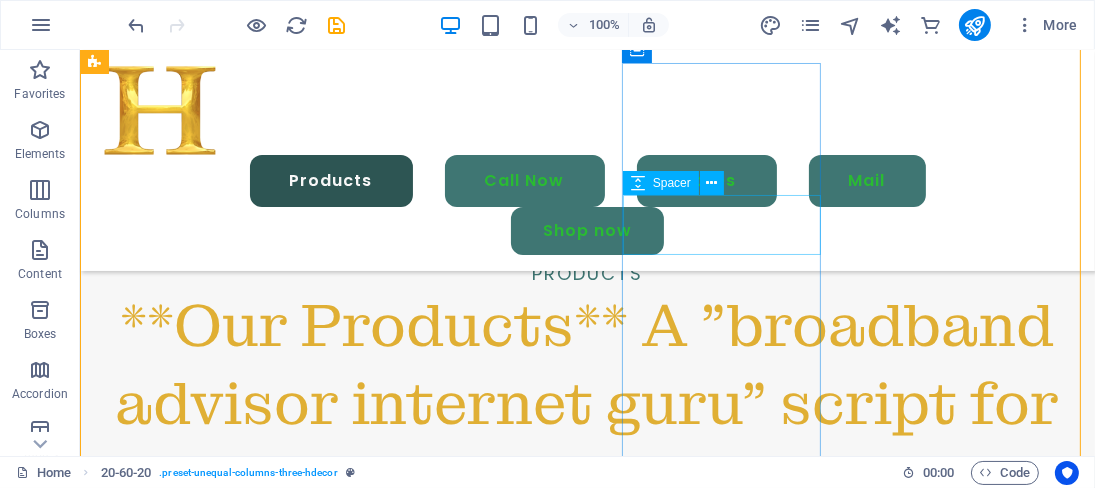 click at bounding box center [598, 2580] 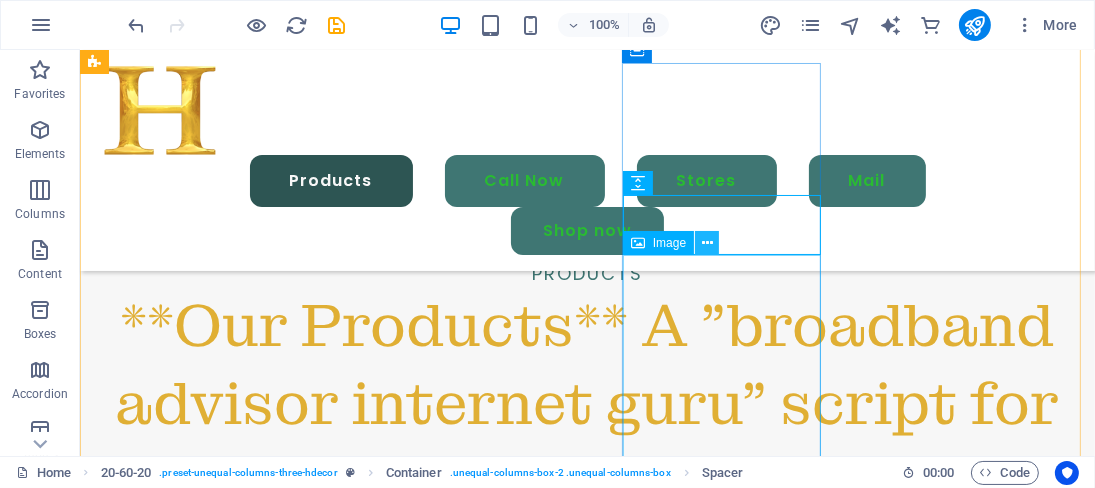 click at bounding box center (707, 243) 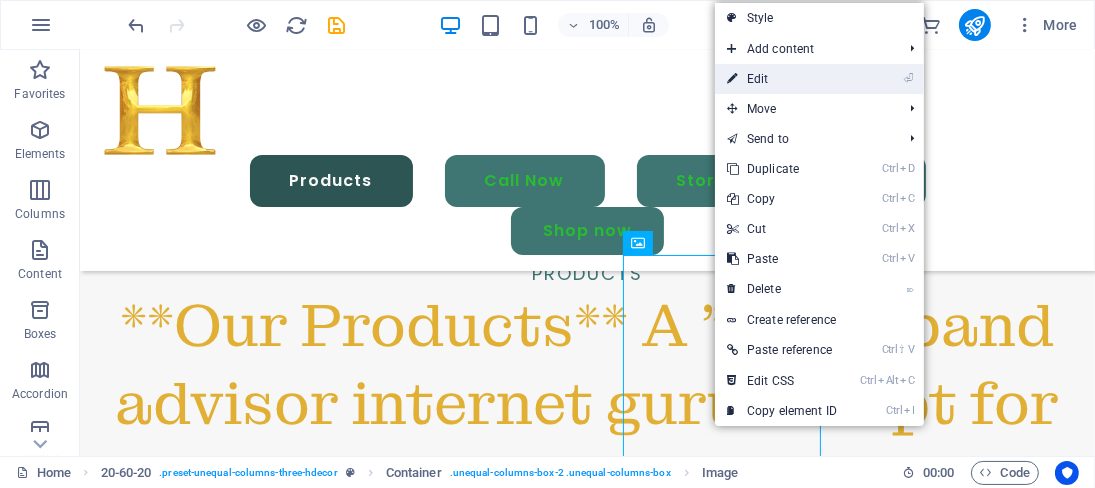 click on "⏎  Edit" at bounding box center (782, 79) 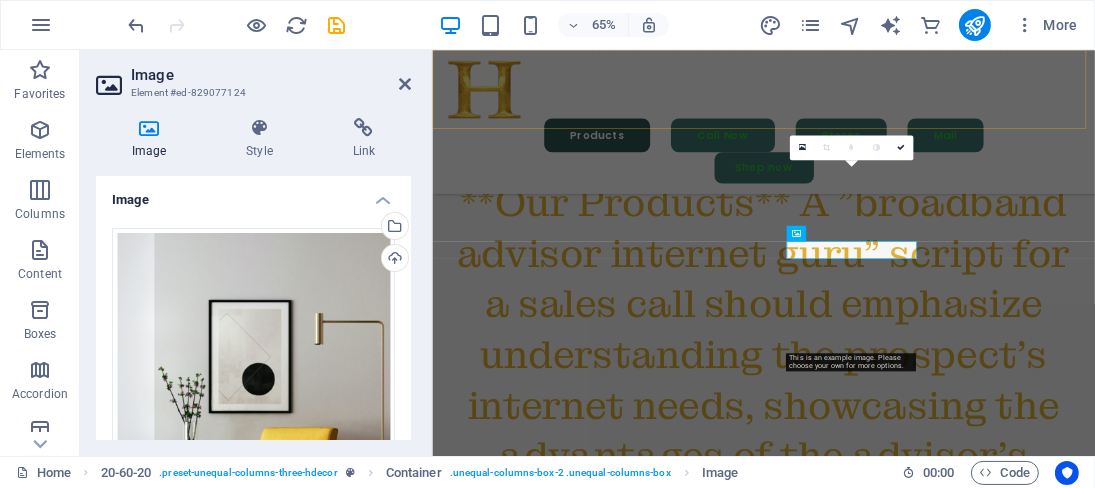 scroll, scrollTop: 3681, scrollLeft: 0, axis: vertical 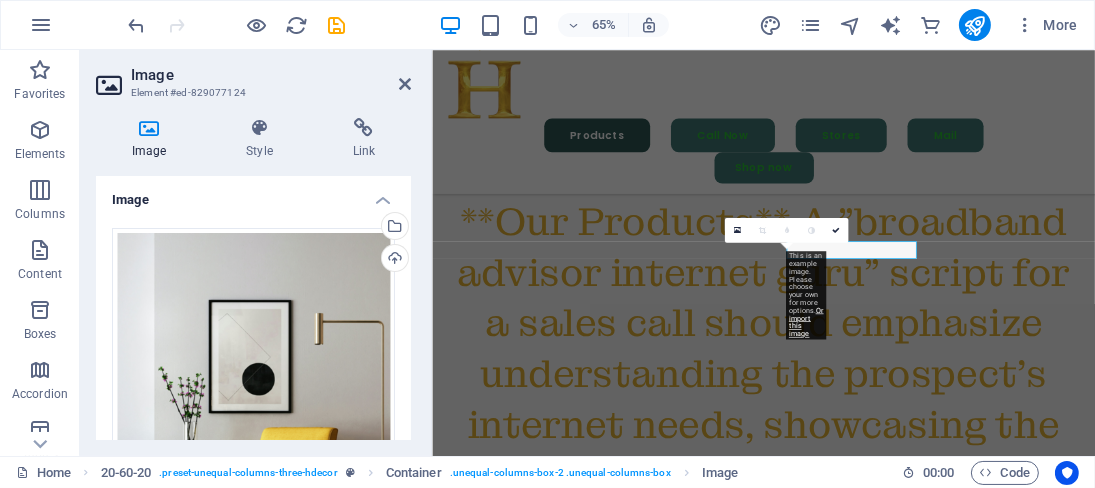 click on "Image" at bounding box center [153, 139] 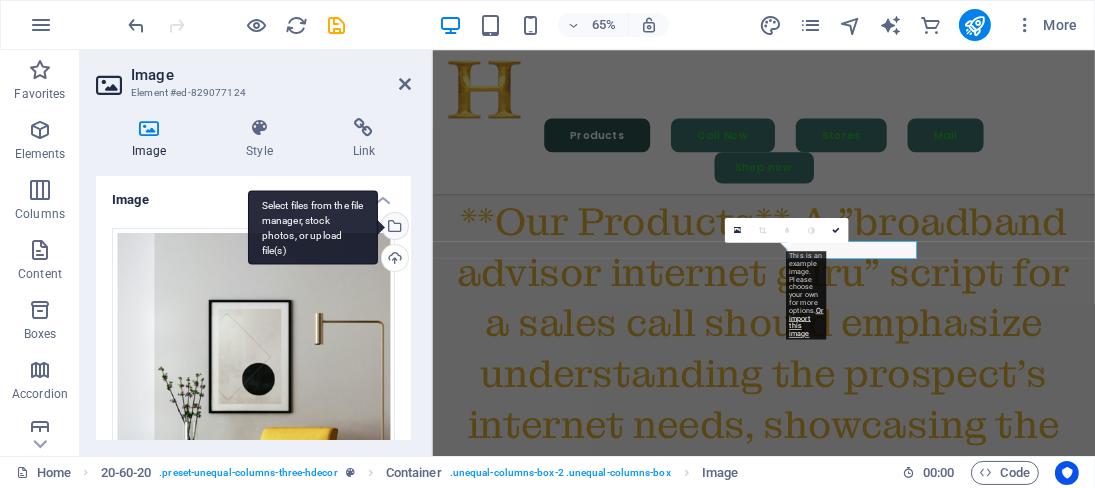 click on "Select files from the file manager, stock photos, or upload file(s)" at bounding box center (393, 228) 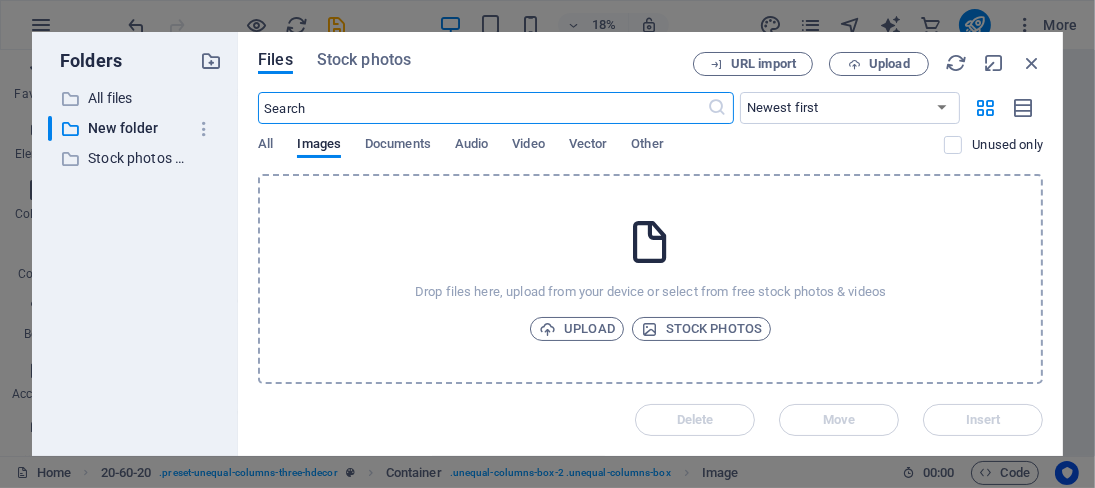 scroll, scrollTop: 6028, scrollLeft: 0, axis: vertical 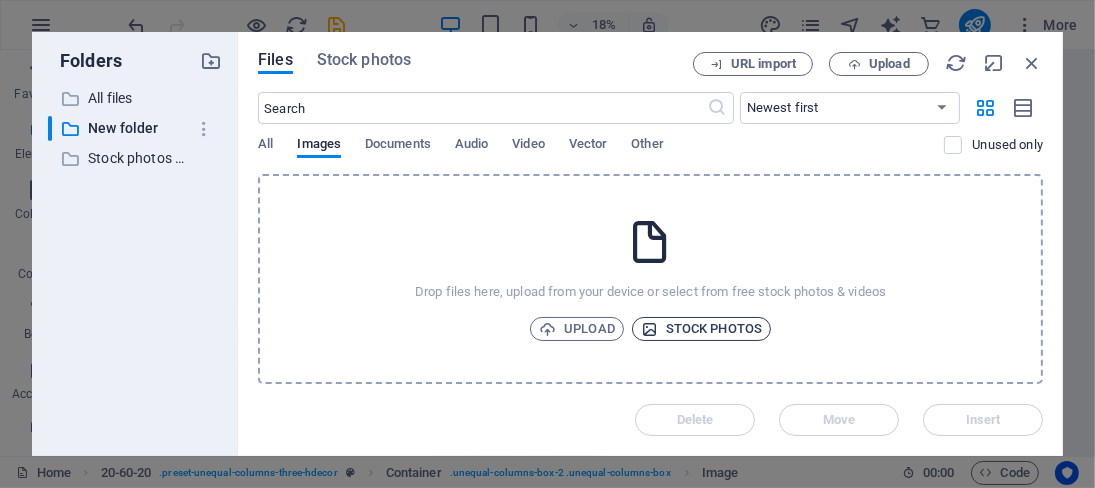 click on "Stock photos" at bounding box center (701, 329) 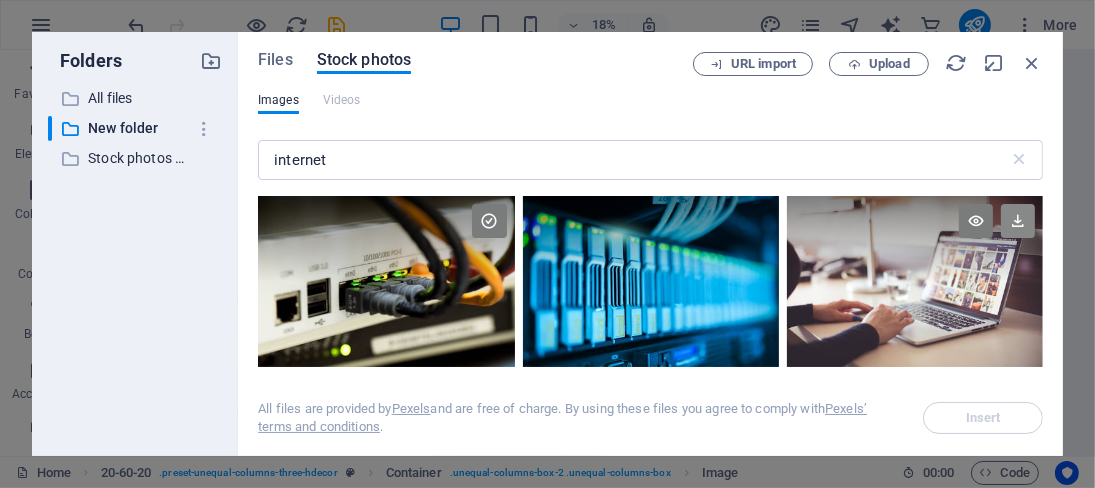 click at bounding box center [1018, 221] 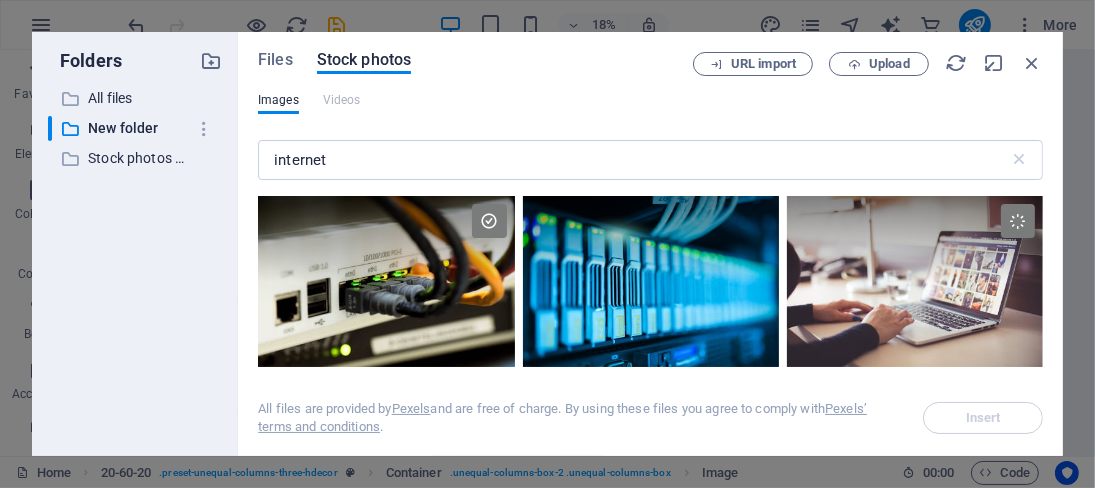 click on "Materials Best Advice for Broadband (Wi-Fi) Internet Uas molestias excepturi sint occaecati cupiditate non provident, similique sunt in culpa qui officia deserunt mollitia animi, id est laborum et dolorum fuga. Et harum quidem rerum facilis est et expedita distinctio." at bounding box center [918, 2002] 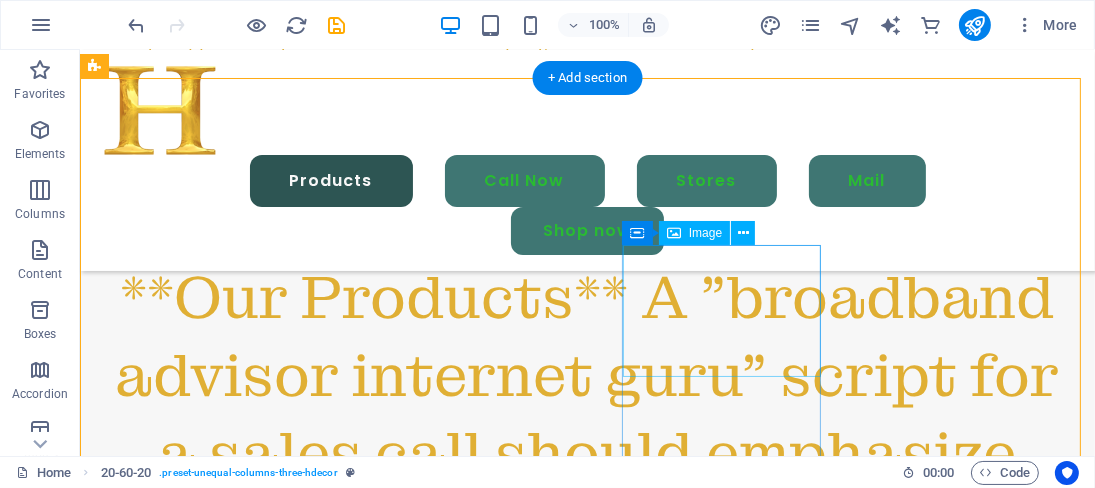 scroll, scrollTop: 3772, scrollLeft: 0, axis: vertical 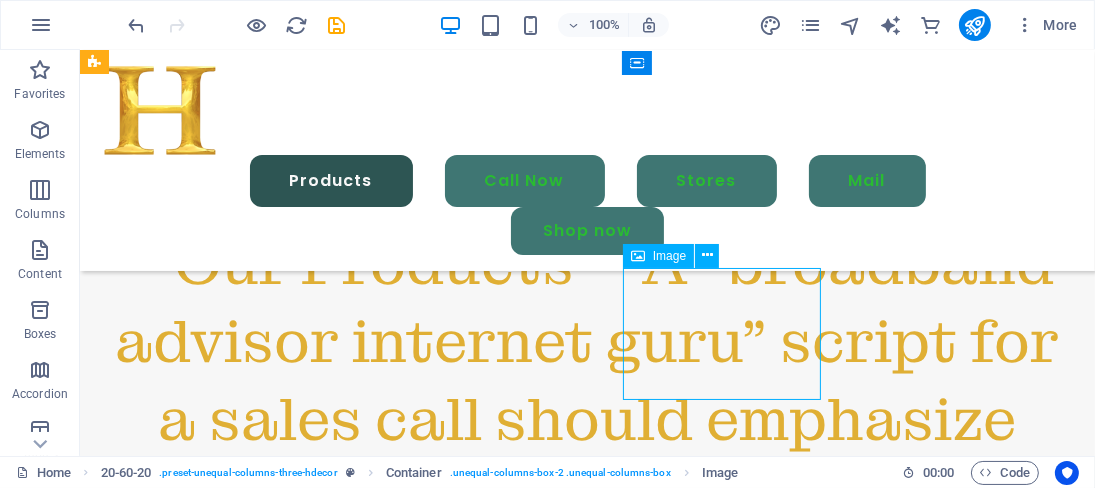 drag, startPoint x: 712, startPoint y: 315, endPoint x: 719, endPoint y: 367, distance: 52.46904 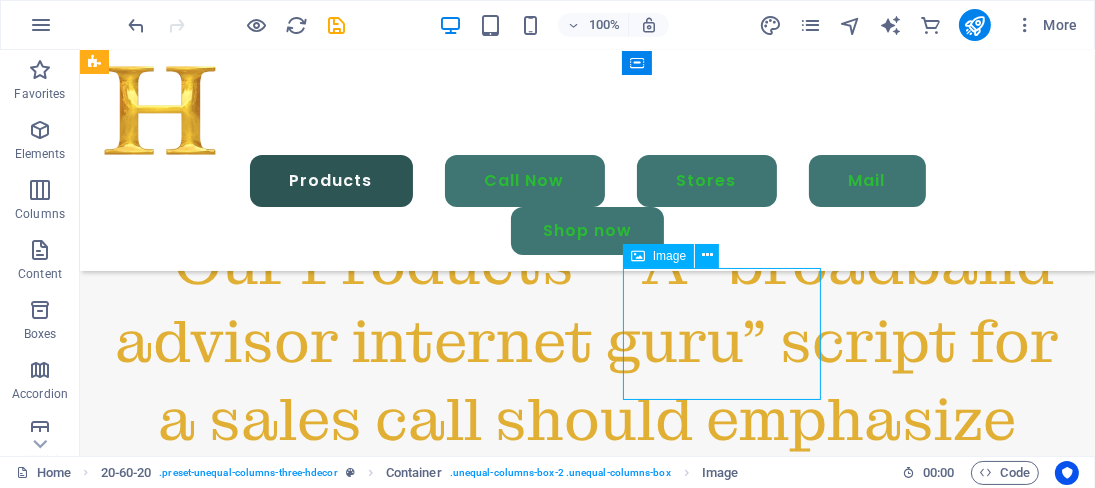 click at bounding box center (598, 2886) 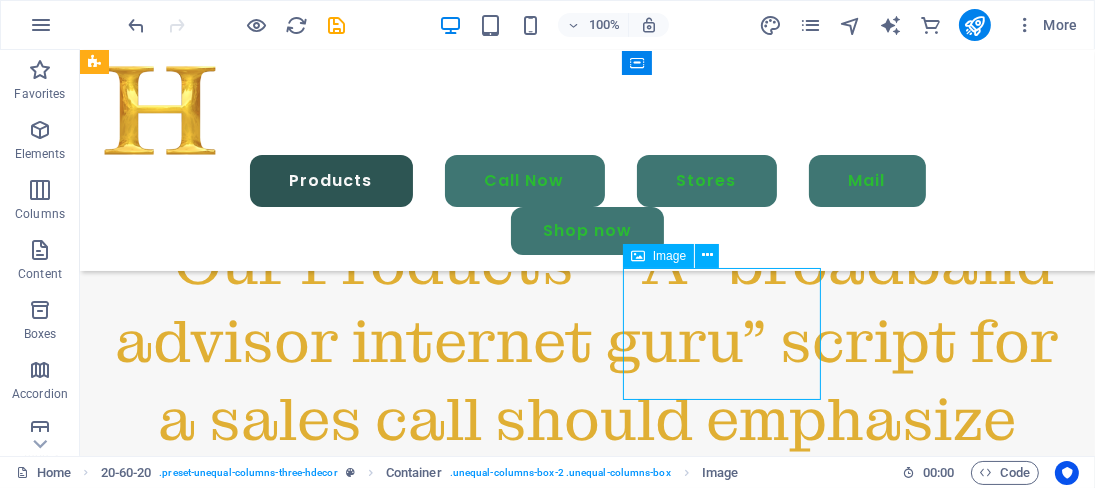 drag, startPoint x: 730, startPoint y: 327, endPoint x: 743, endPoint y: 404, distance: 78.08969 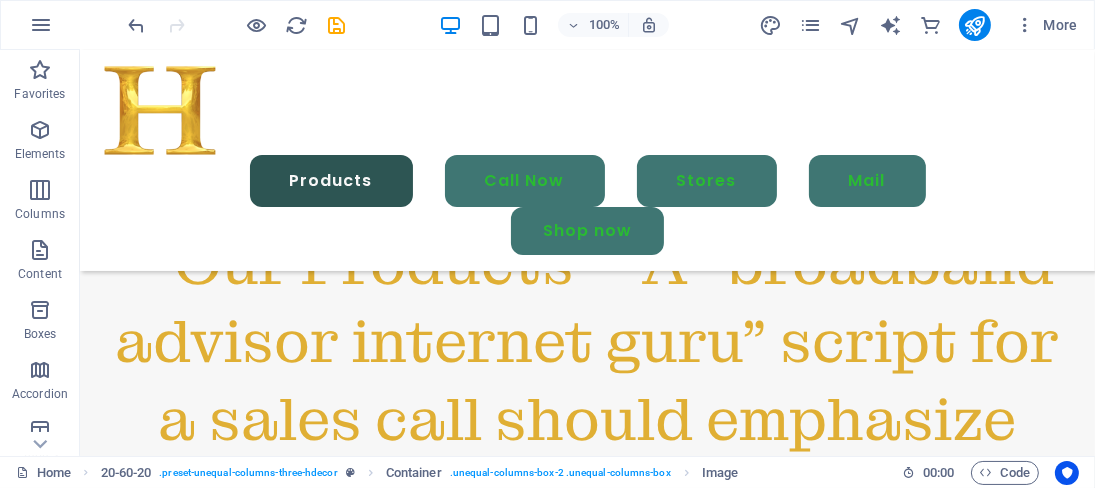 scroll, scrollTop: 4420, scrollLeft: 0, axis: vertical 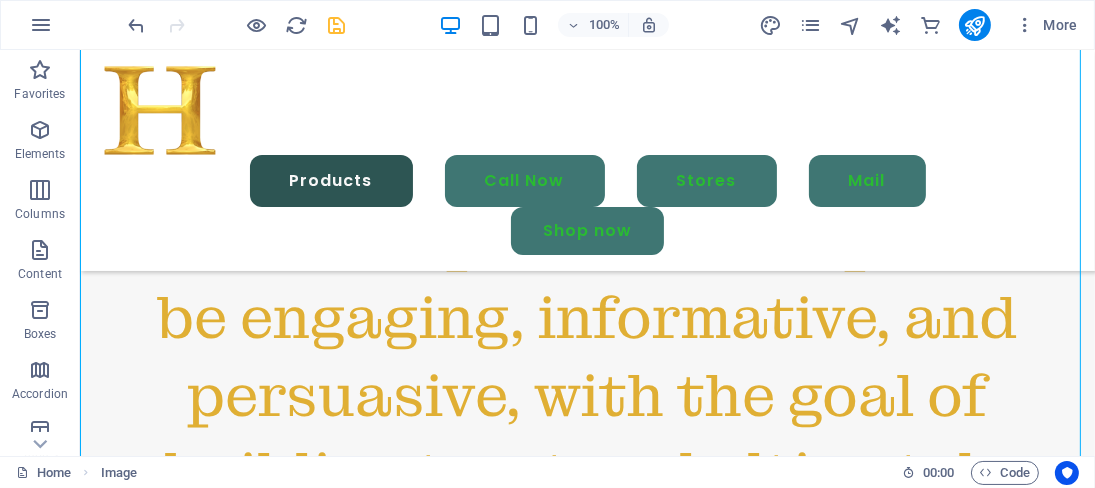 click at bounding box center (337, 25) 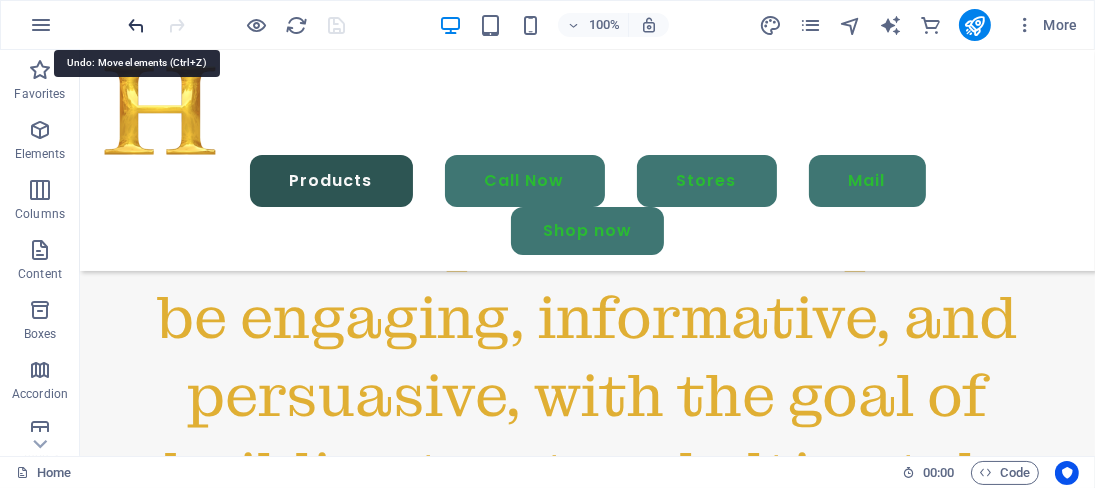 drag, startPoint x: 142, startPoint y: 28, endPoint x: 382, endPoint y: 144, distance: 266.56332 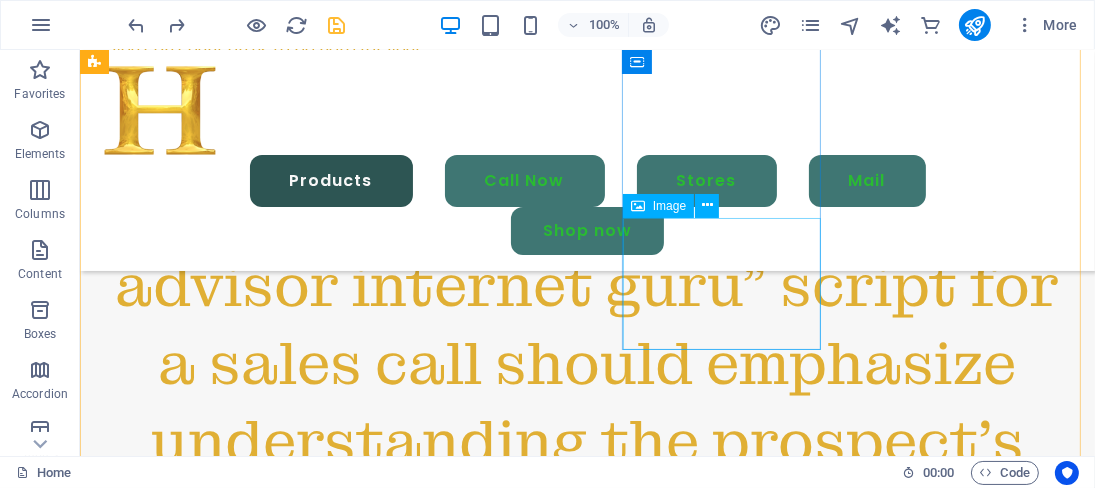 scroll, scrollTop: 3822, scrollLeft: 0, axis: vertical 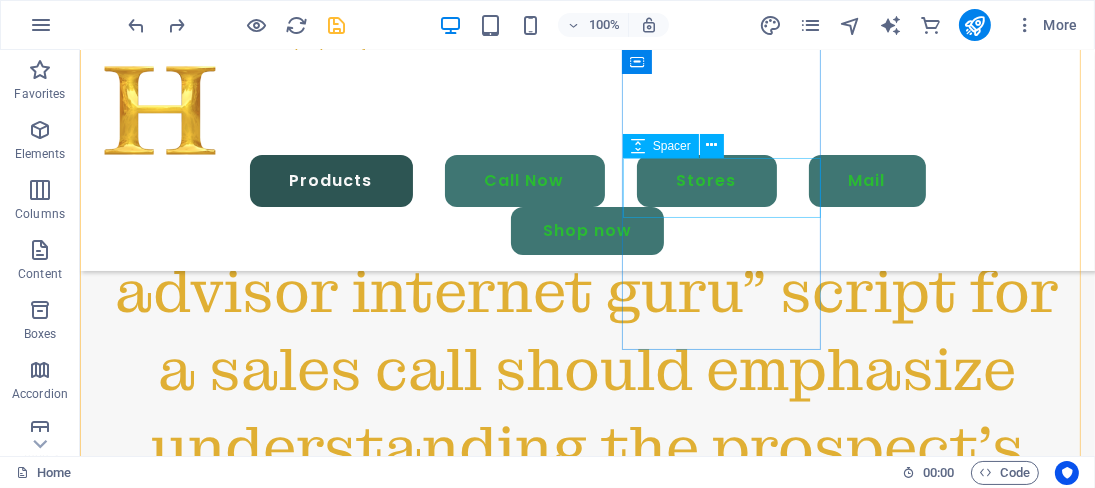 click at bounding box center [598, 3509] 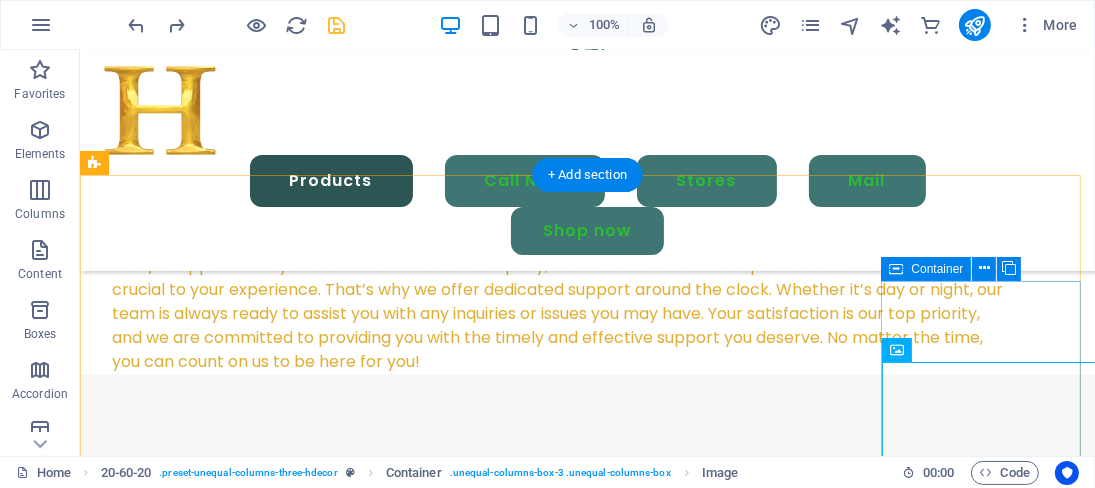 scroll, scrollTop: 3516, scrollLeft: 0, axis: vertical 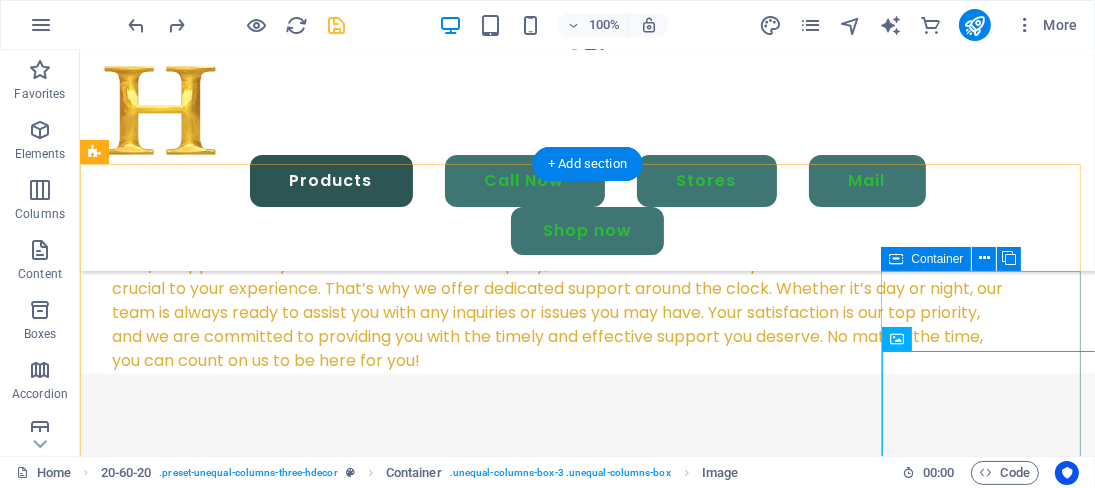 click at bounding box center (598, 3735) 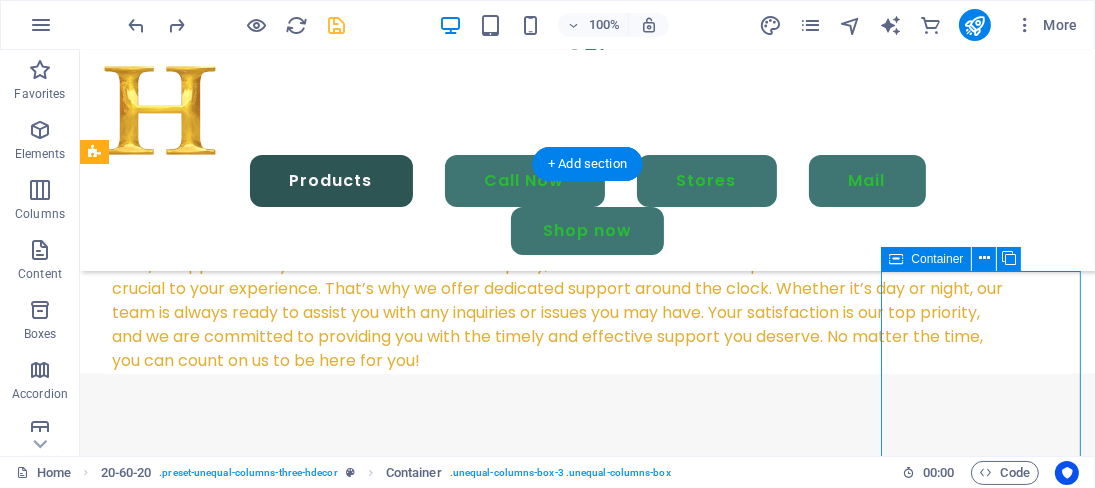scroll, scrollTop: 3546, scrollLeft: 0, axis: vertical 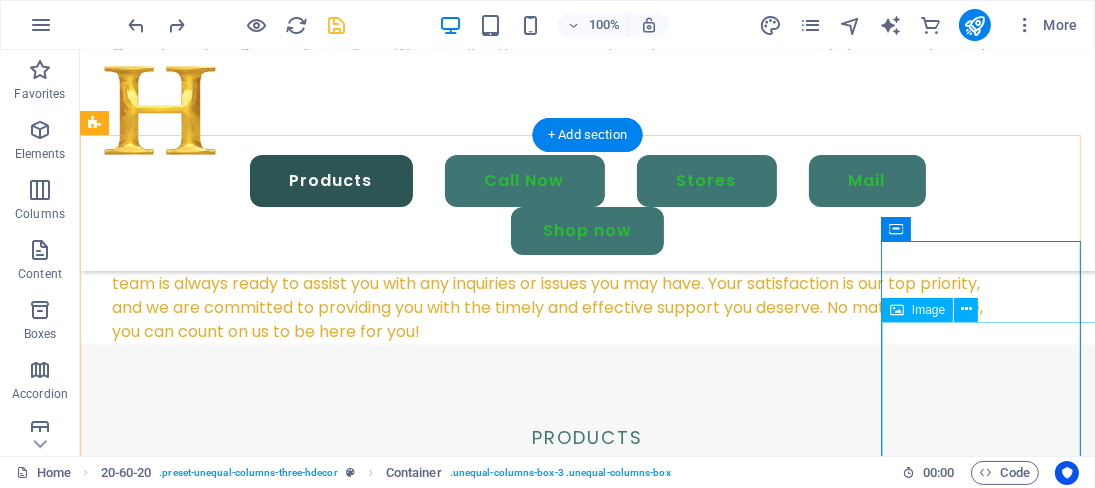 click at bounding box center [598, 3785] 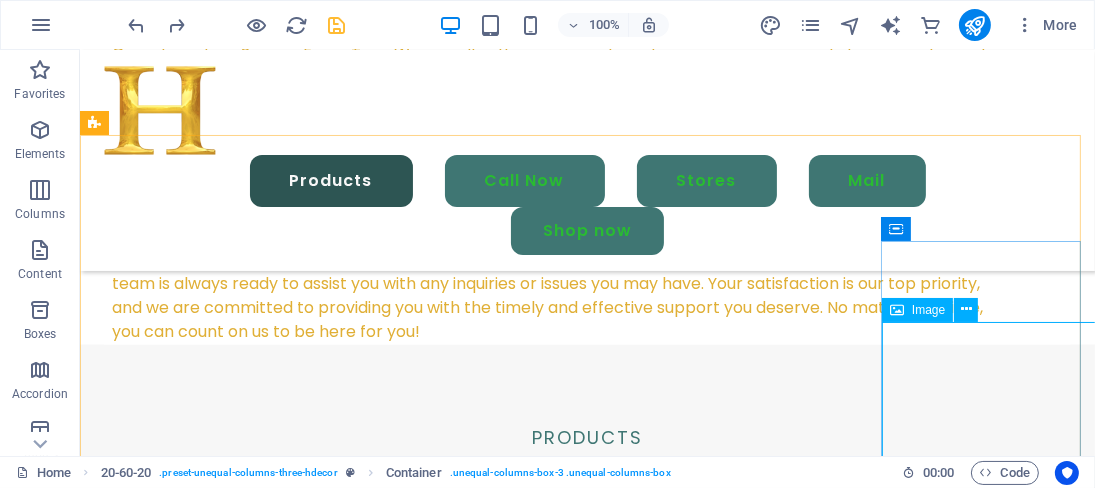 click on "Image" at bounding box center (928, 310) 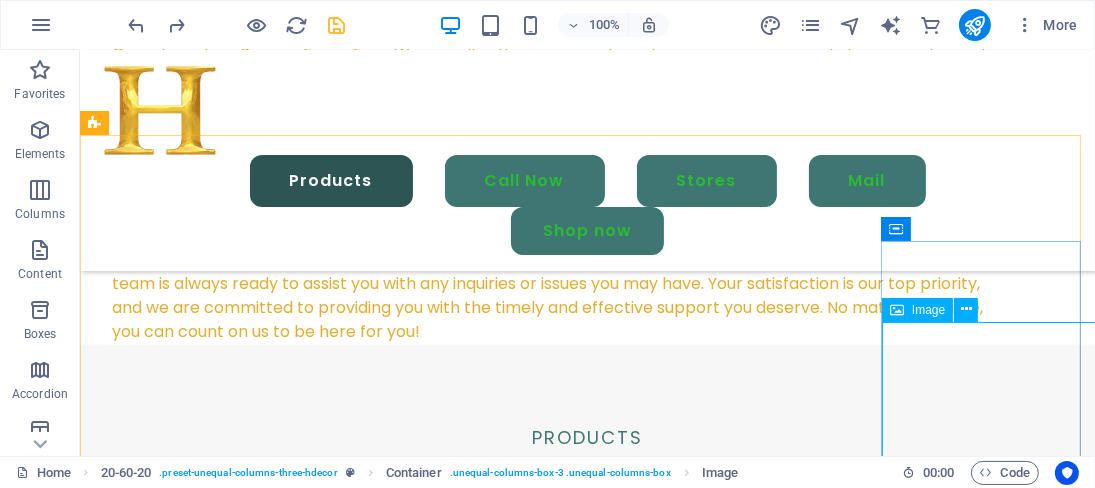 click on "Image" at bounding box center (928, 310) 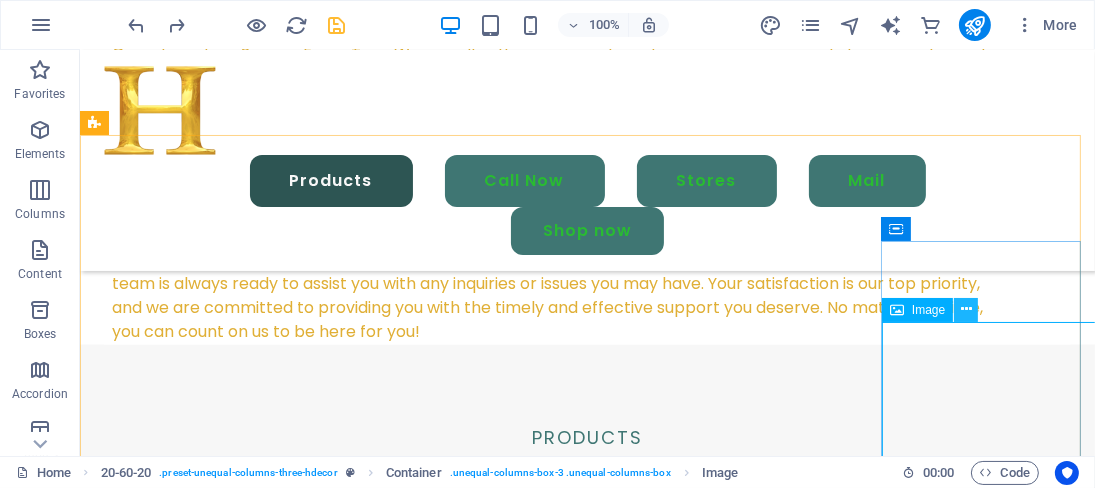 click at bounding box center [966, 309] 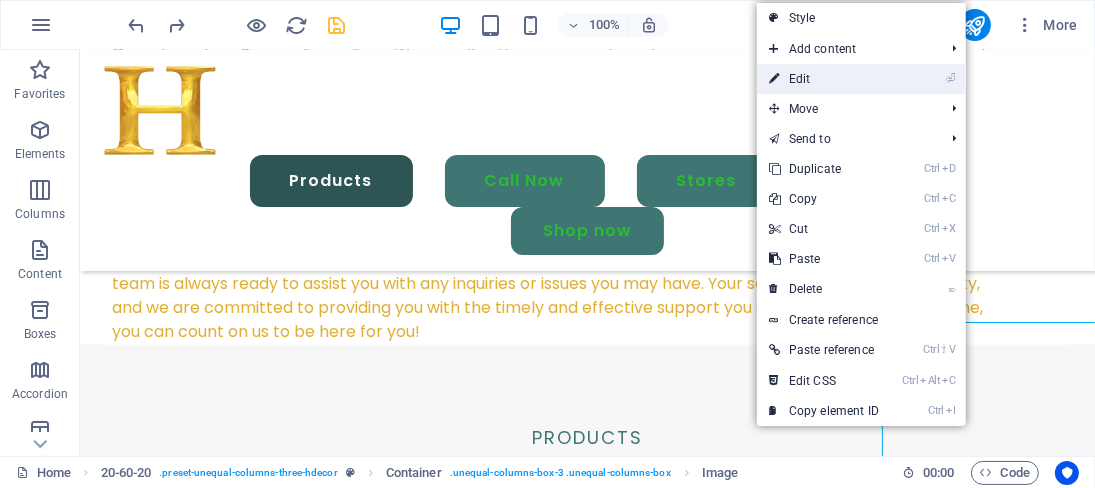 click on "⏎  Edit" at bounding box center (824, 79) 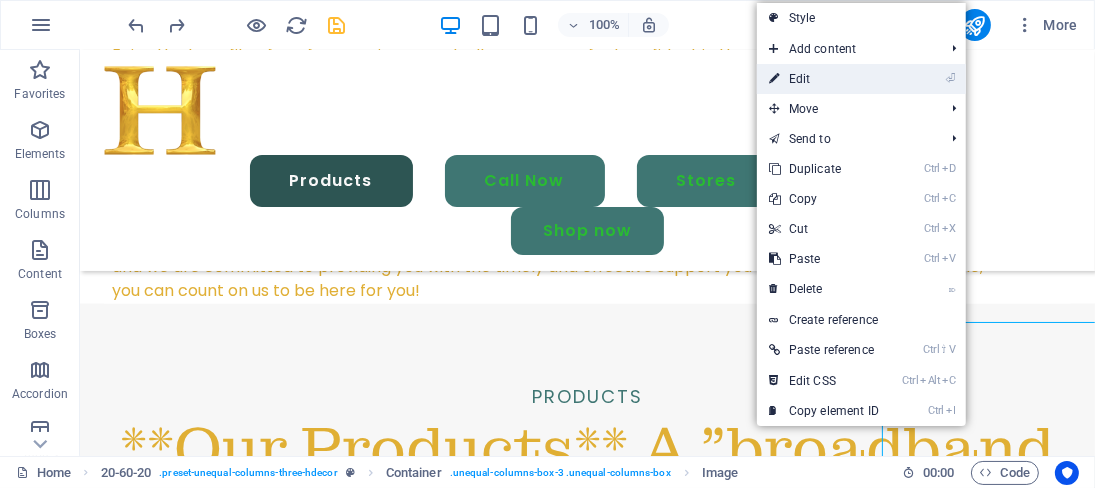 select on "px" 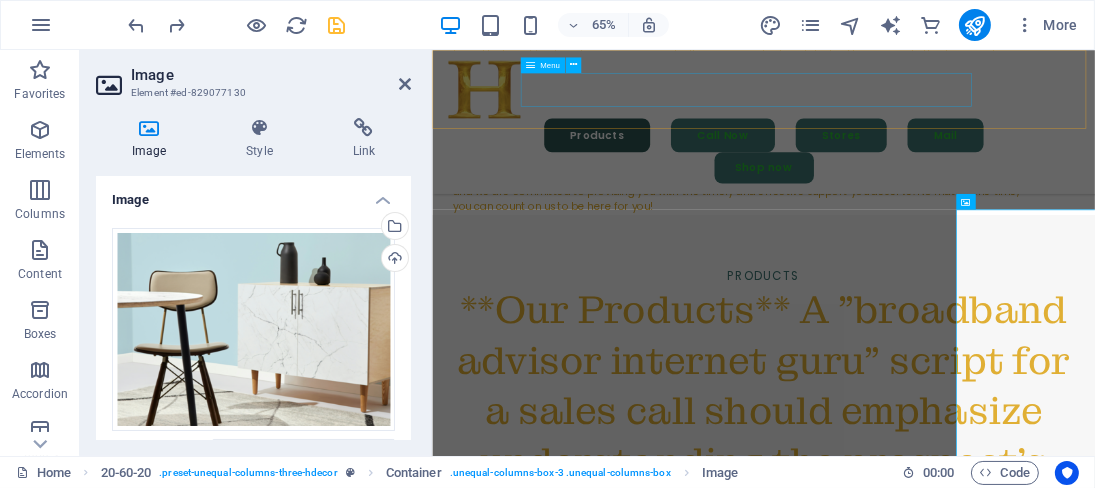 scroll, scrollTop: 3504, scrollLeft: 0, axis: vertical 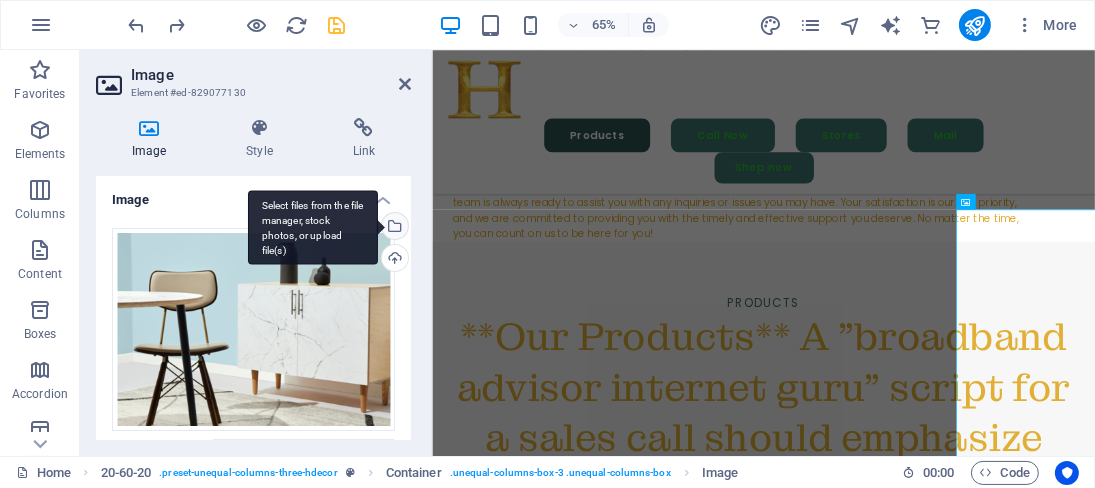 click on "Select files from the file manager, stock photos, or upload file(s)" at bounding box center [393, 228] 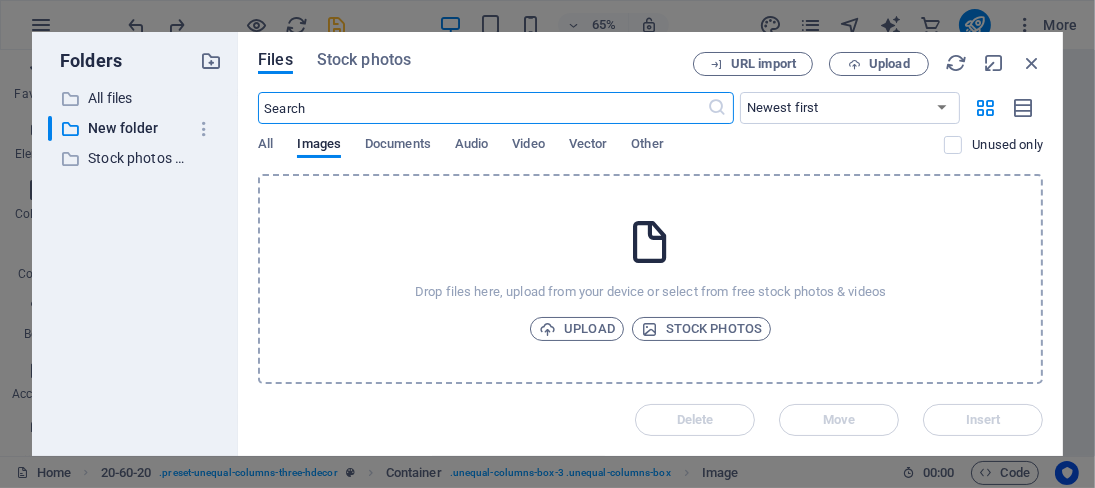 scroll, scrollTop: 5864, scrollLeft: 0, axis: vertical 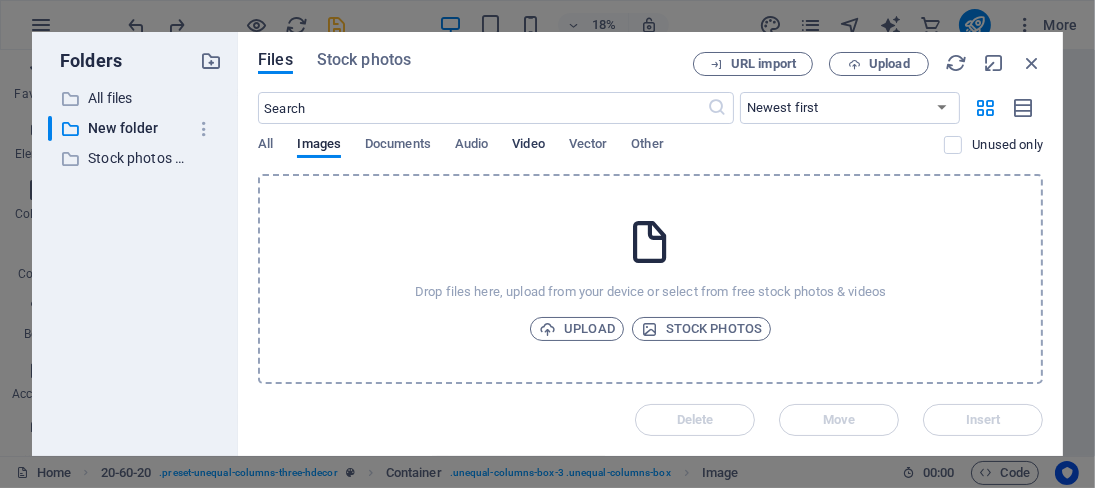 click on "Video" at bounding box center [528, 146] 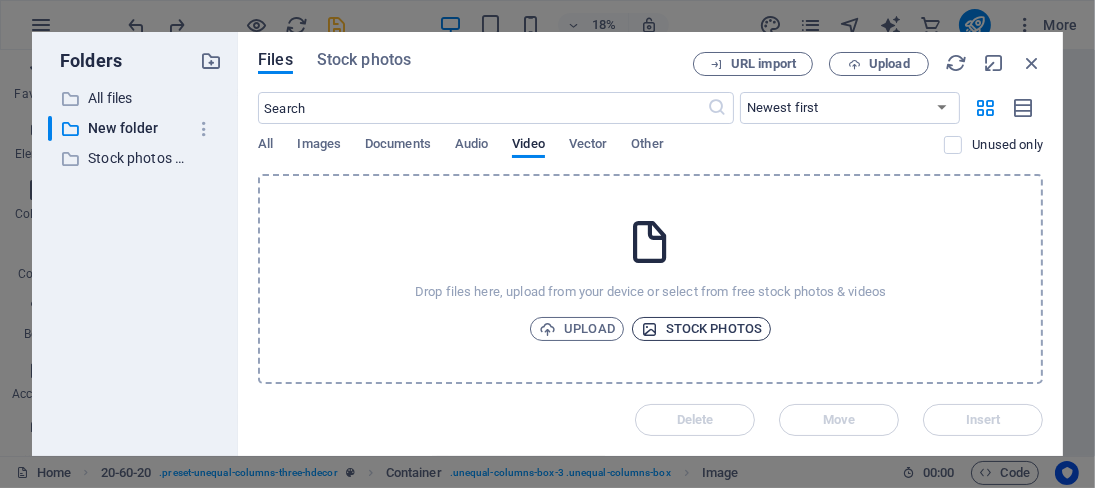 click on "Stock photos" at bounding box center [701, 329] 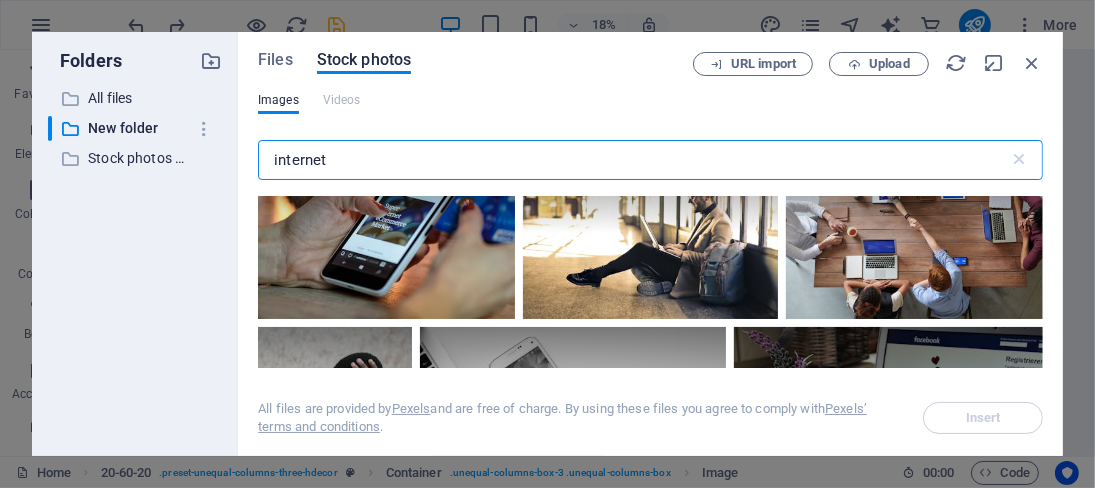 scroll, scrollTop: 2455, scrollLeft: 0, axis: vertical 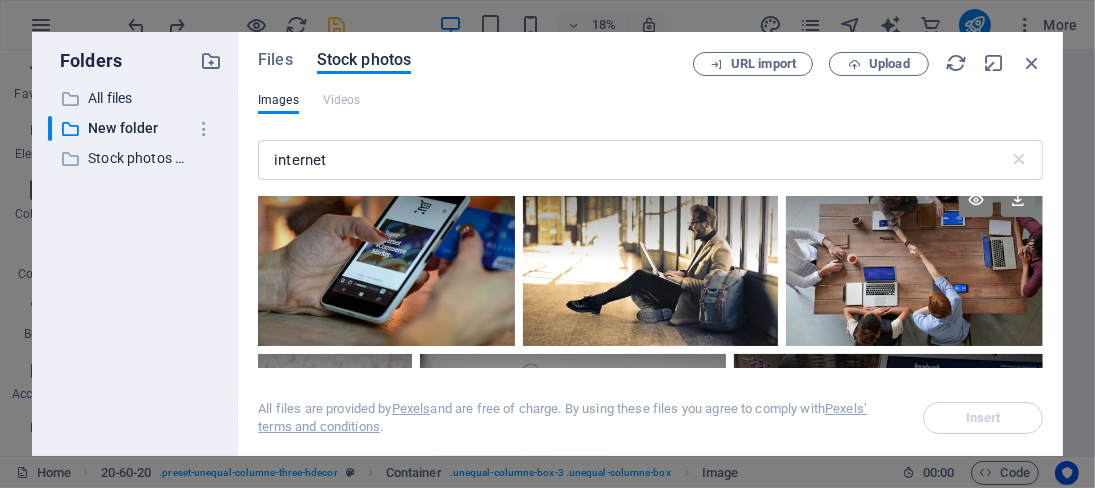 click at bounding box center (914, 261) 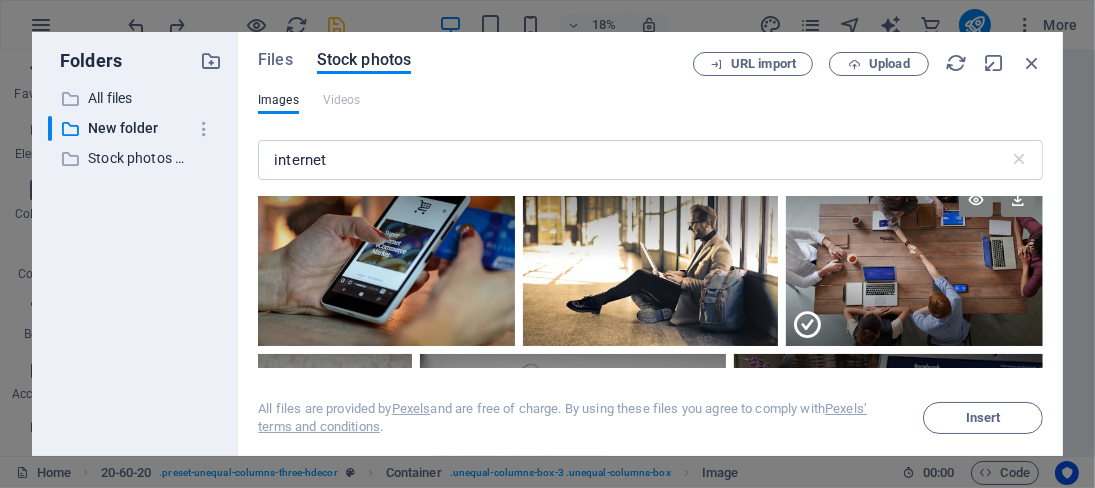 click at bounding box center [807, 325] 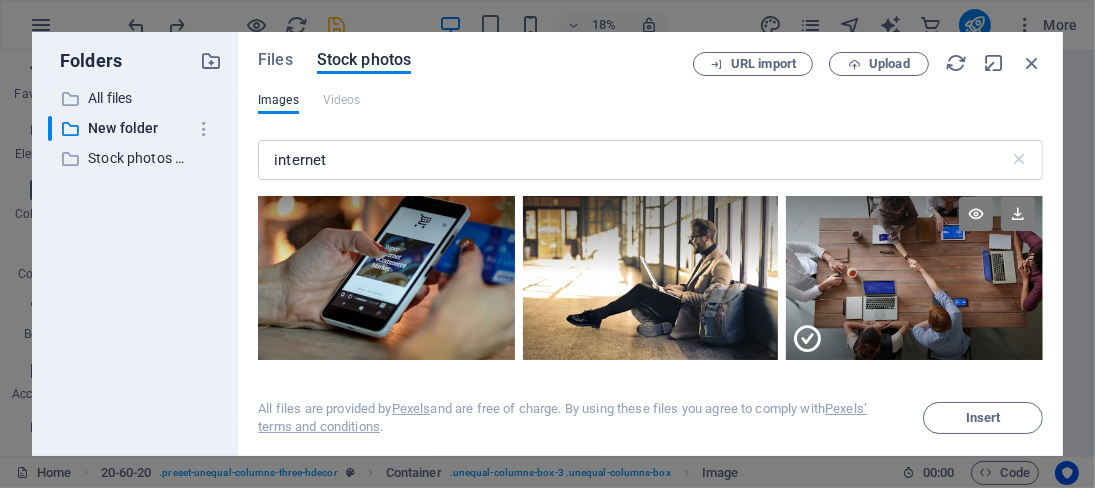 scroll, scrollTop: 2402, scrollLeft: 0, axis: vertical 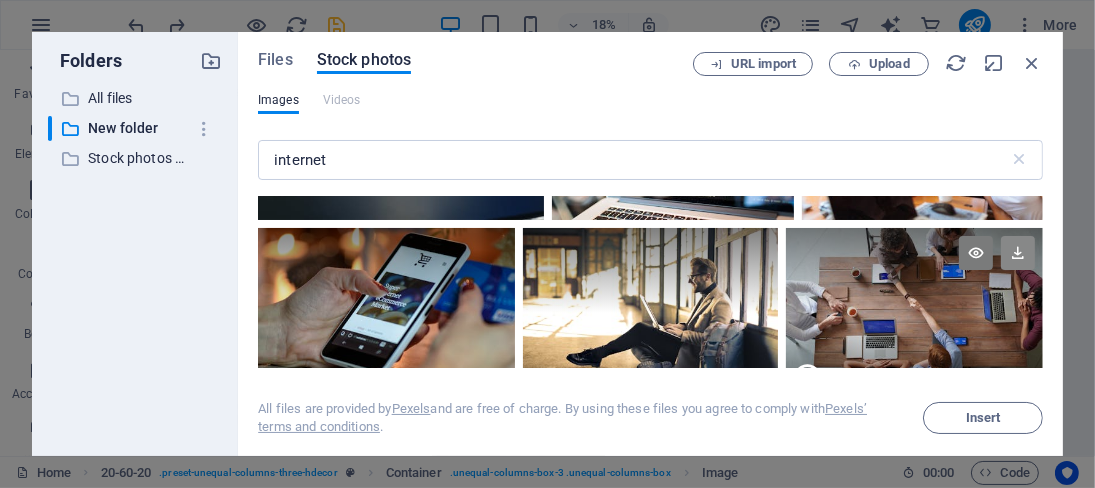 click at bounding box center (1018, 253) 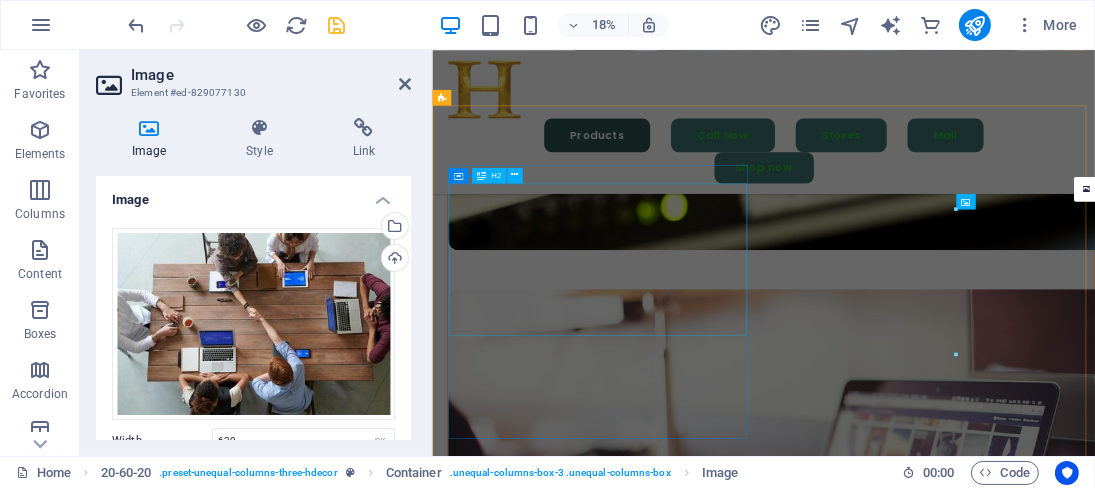 scroll, scrollTop: 3504, scrollLeft: 0, axis: vertical 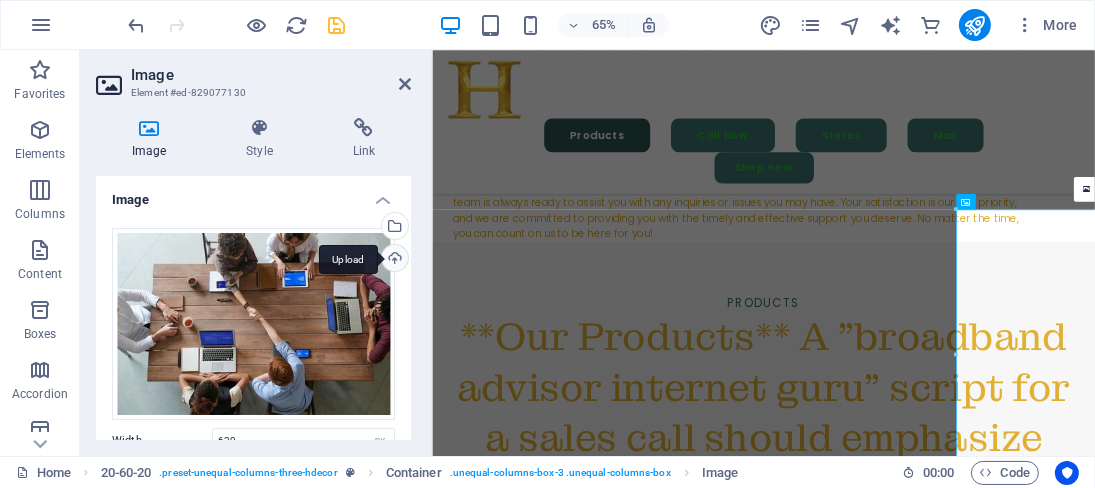 click on "Upload" at bounding box center [393, 260] 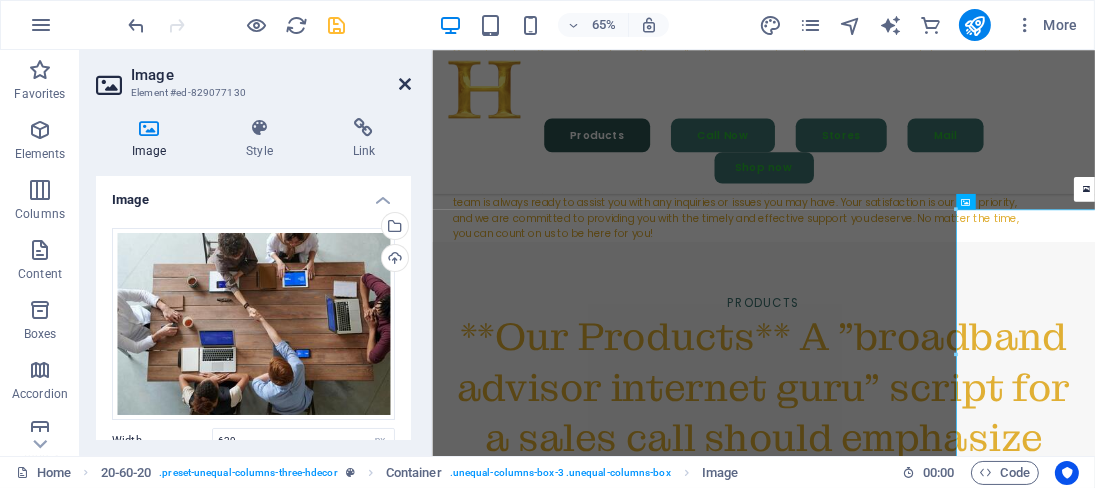 click at bounding box center [405, 84] 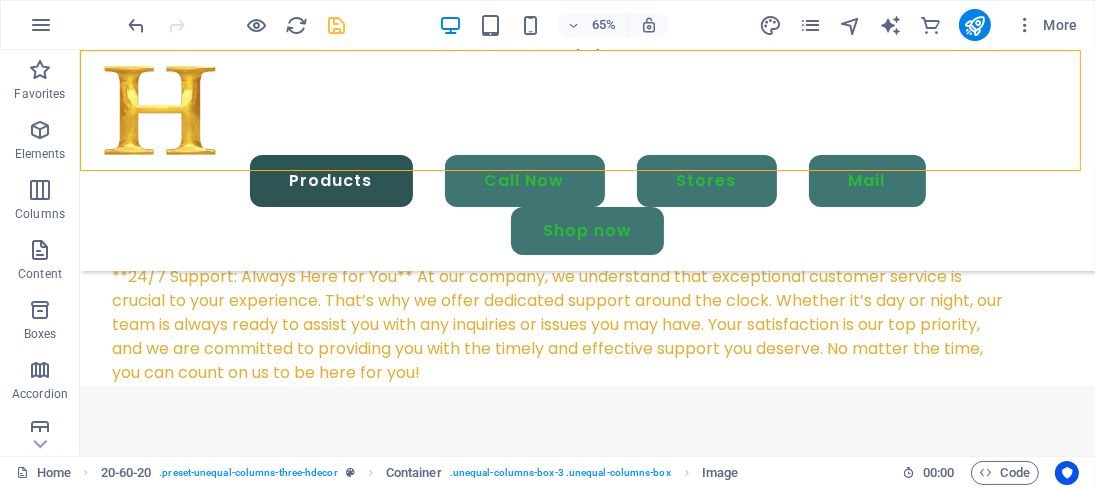 click on "Products Call Now Stores Mail Shop now" at bounding box center [586, 160] 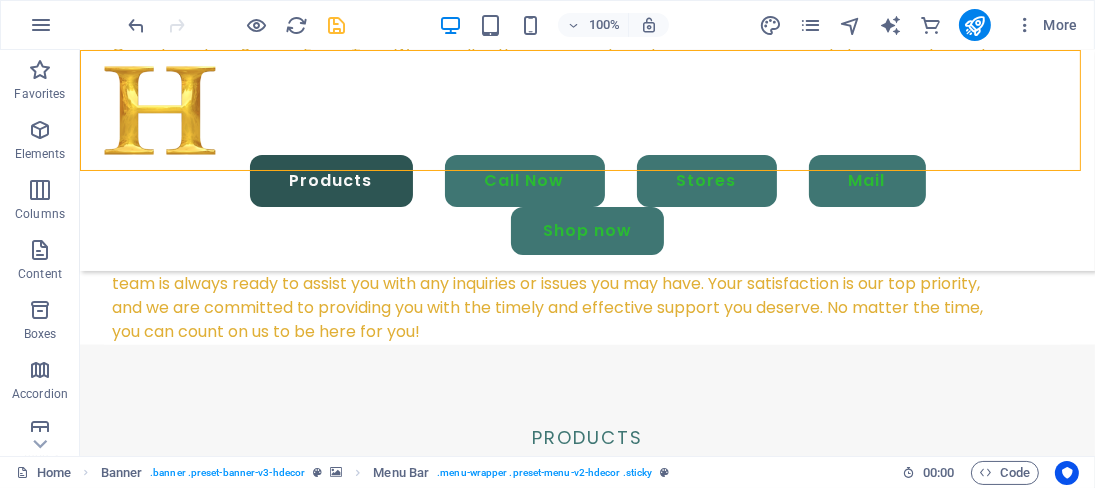 drag, startPoint x: 404, startPoint y: 82, endPoint x: 675, endPoint y: 241, distance: 314.20056 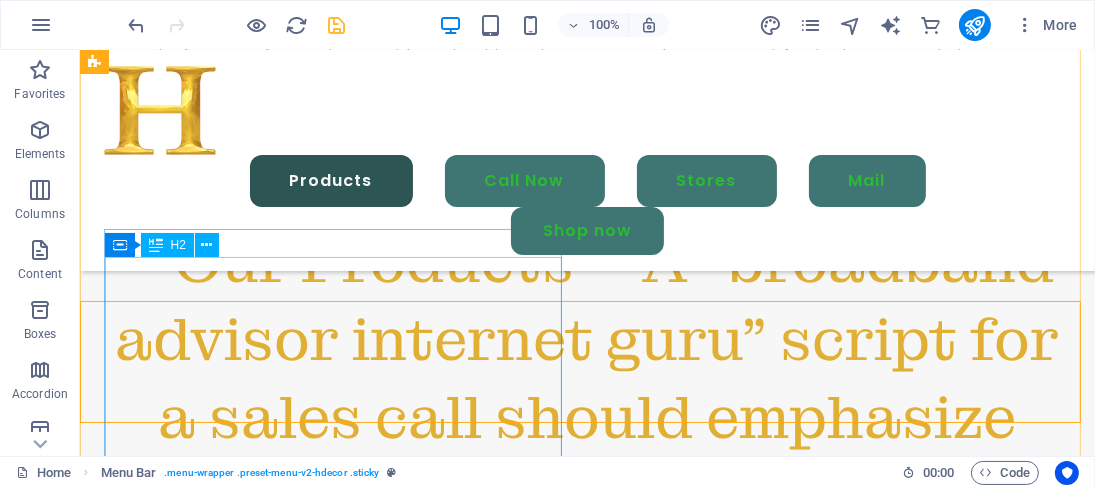 scroll, scrollTop: 3649, scrollLeft: 0, axis: vertical 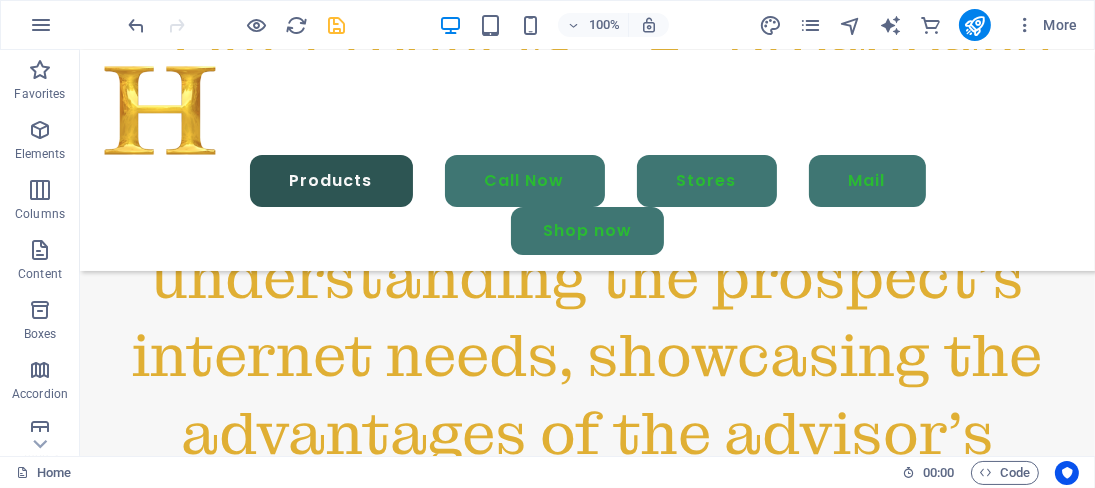 drag, startPoint x: 365, startPoint y: 428, endPoint x: 333, endPoint y: 351, distance: 83.38465 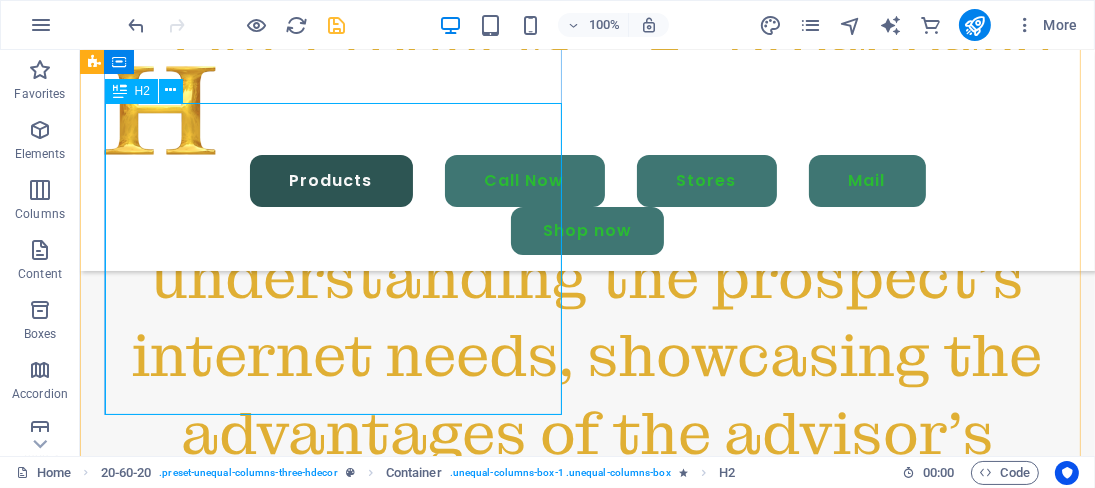 scroll, scrollTop: 3845, scrollLeft: 0, axis: vertical 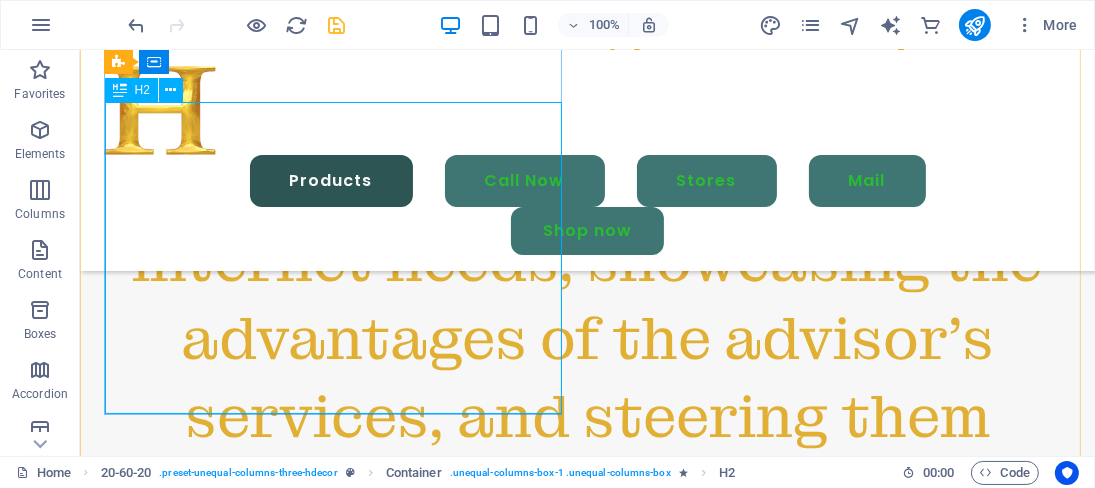 click on "Best Advice for Broadband (Wi-Fi) Internet" at bounding box center (598, 1507) 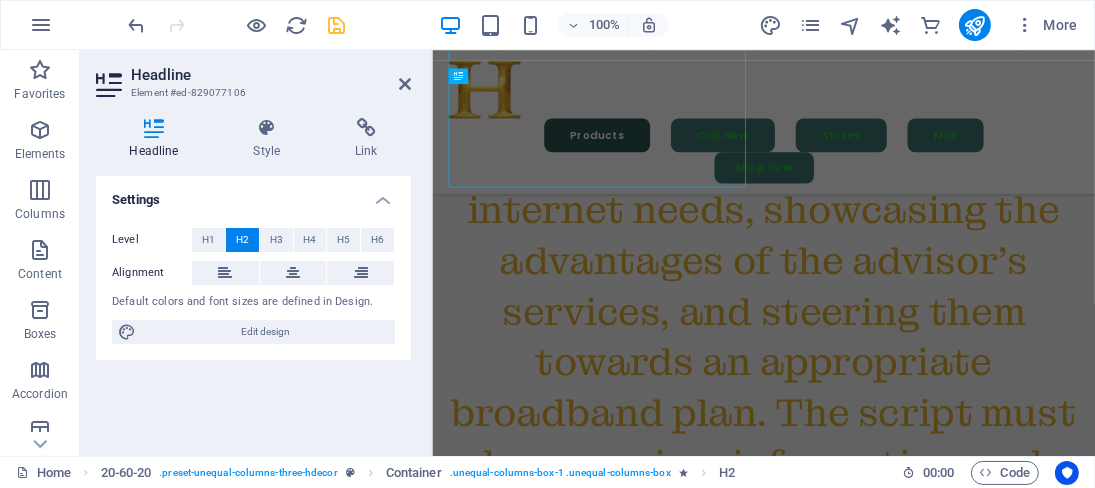 scroll, scrollTop: 3881, scrollLeft: 0, axis: vertical 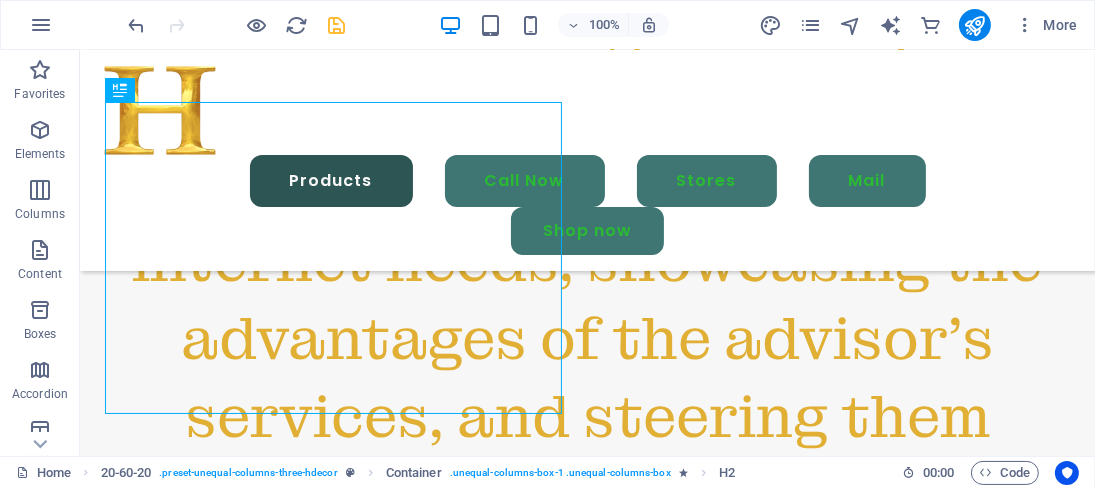 click on "Materials Uas molestias excepturi sint occaecati cupiditate non provident, similique sunt in culpa qui officia deserunt mollitia animi, id est laborum et dolorum fuga. Et harum quidem rerum facilis est et expedita distinctio.  Best Advice for Broadband (Wi-Fi) Internet" at bounding box center (586, 2343) 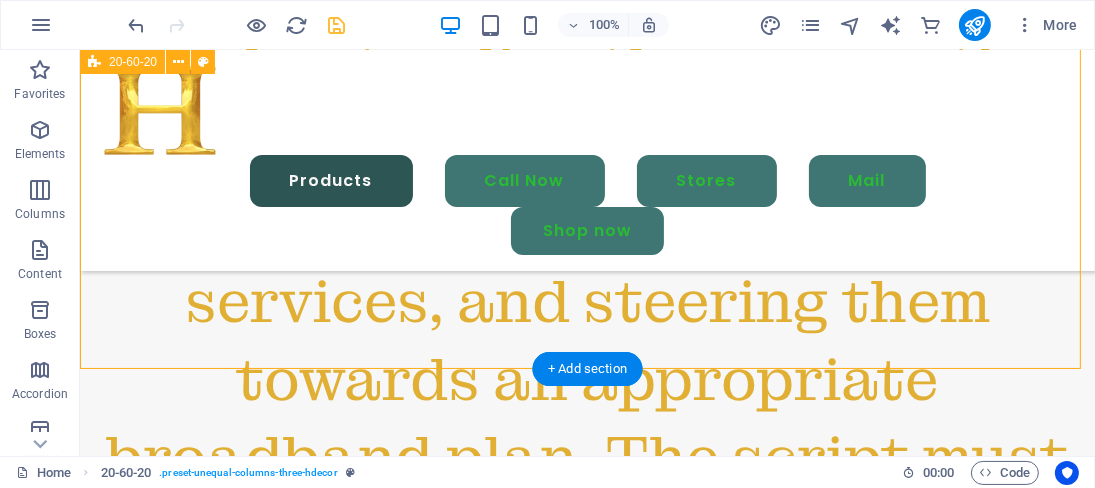 scroll, scrollTop: 3971, scrollLeft: 0, axis: vertical 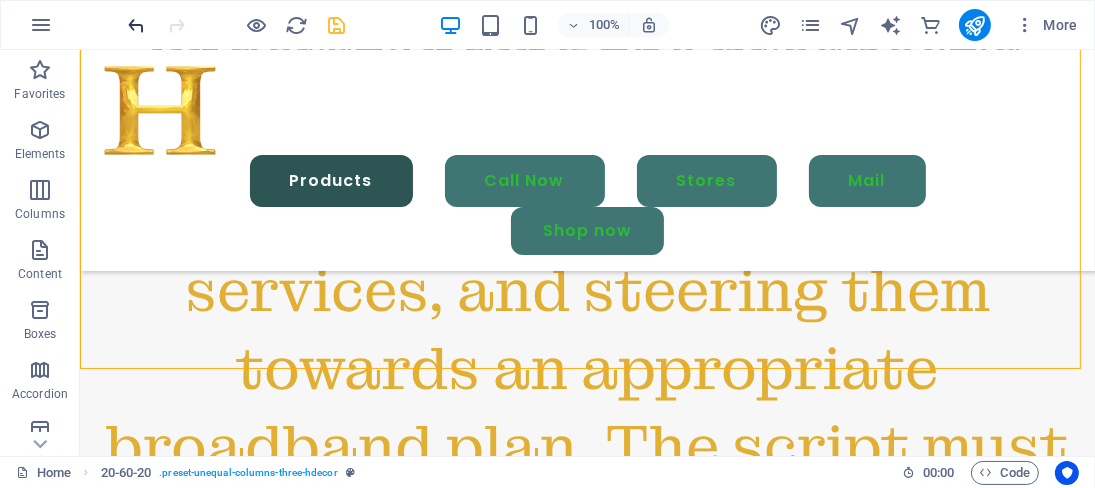 click at bounding box center [137, 25] 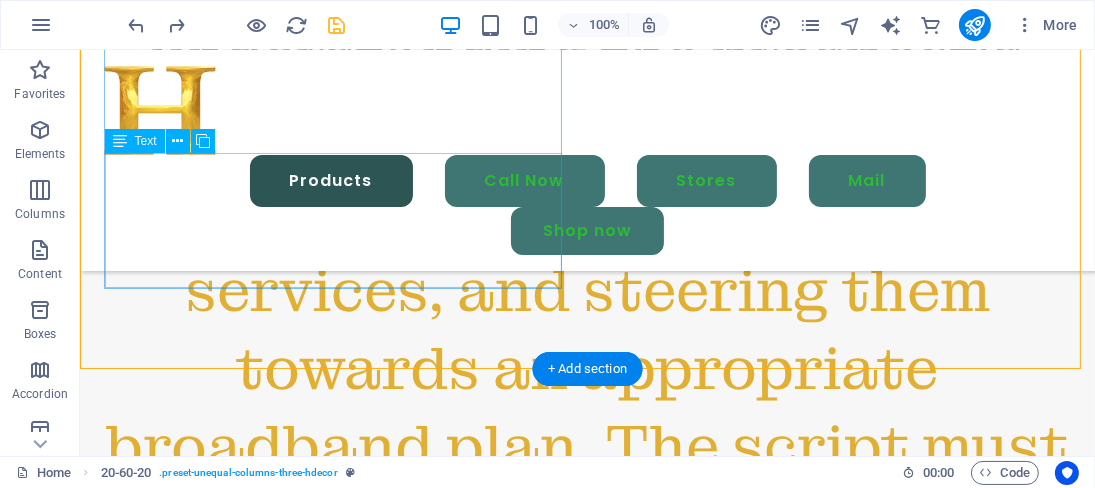 click on "Uas molestias excepturi sint occaecati cupiditate non provident, similique sunt in culpa qui officia deserunt mollitia animi, id est laborum et dolorum fuga. Et harum quidem rerum facilis est et expedita distinctio." at bounding box center [598, 1432] 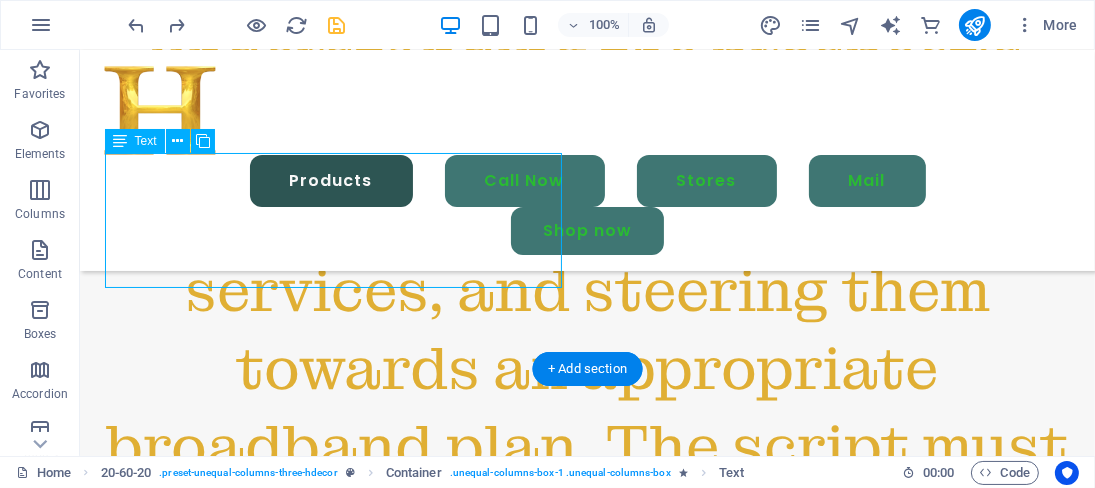 click at bounding box center [586, 110] 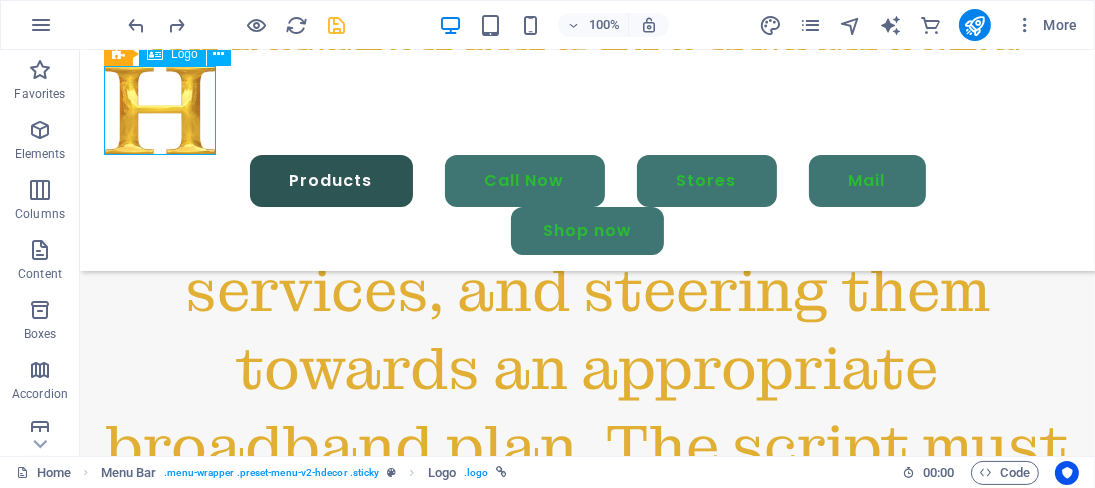click on "Uas molestias excepturi sint occaecati cupiditate non provident, similique sunt in culpa qui officia deserunt mollitia animi, id est laborum et dolorum fuga. Et harum quidem rerum facilis est et expedita distinctio." at bounding box center (598, 1432) 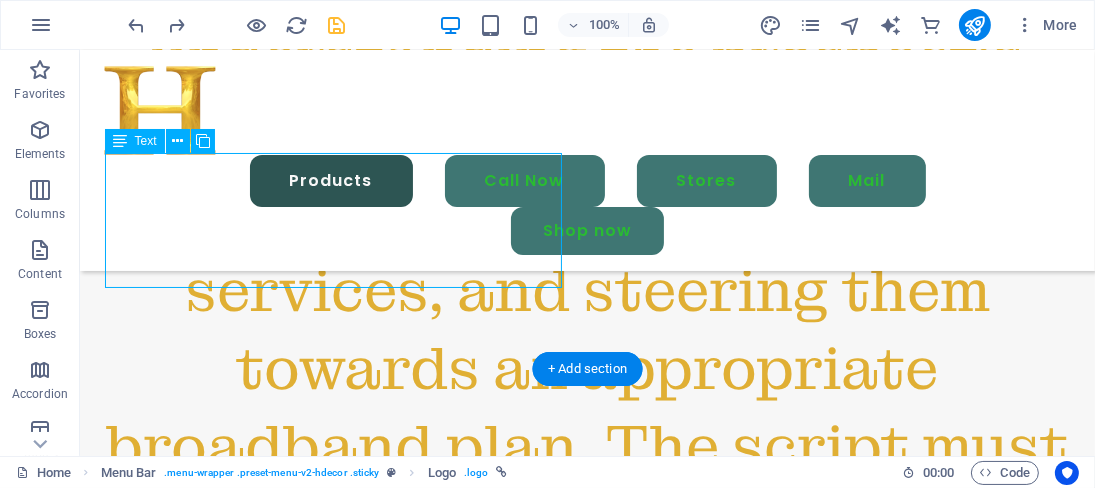 scroll, scrollTop: 3821, scrollLeft: 0, axis: vertical 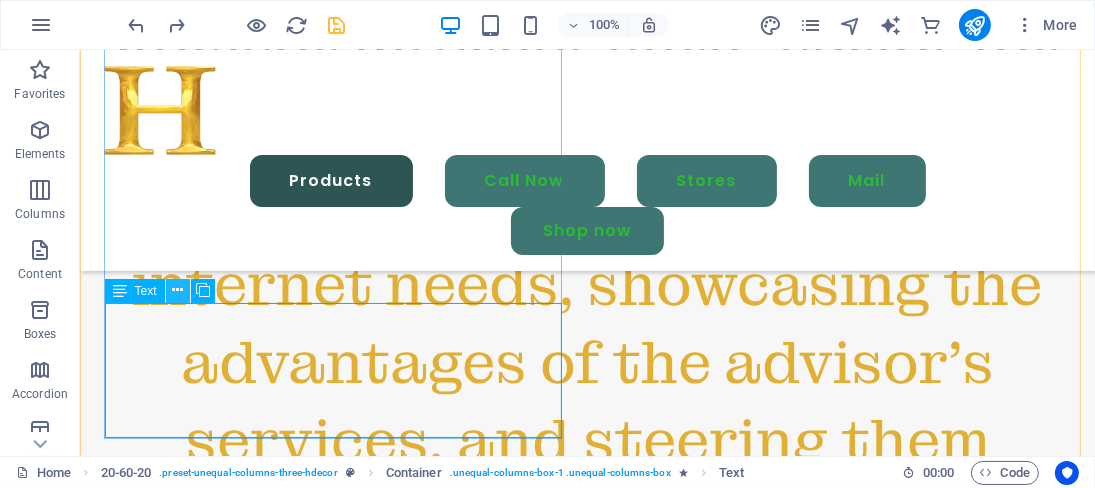 click at bounding box center (177, 290) 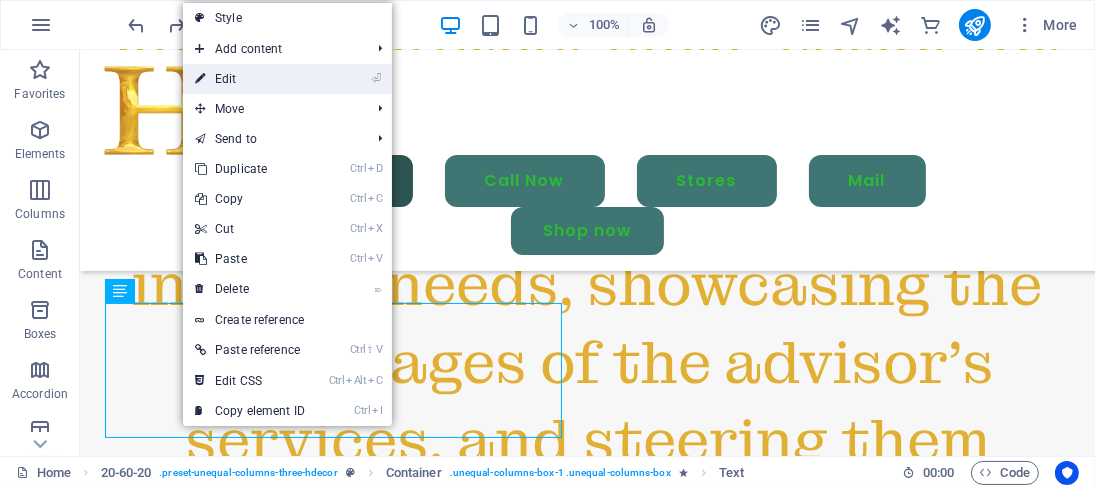 click on "⏎  Edit" at bounding box center [250, 79] 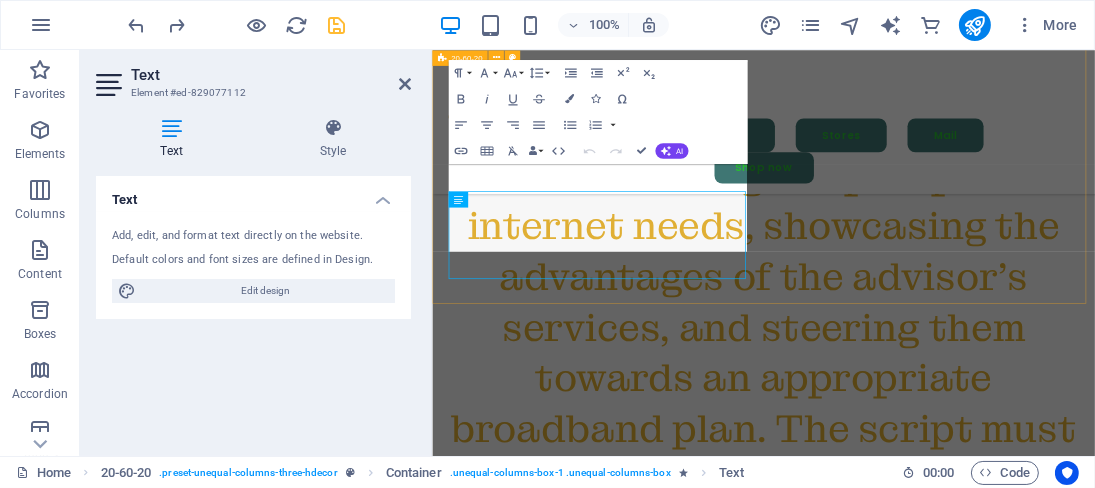 scroll, scrollTop: 3857, scrollLeft: 0, axis: vertical 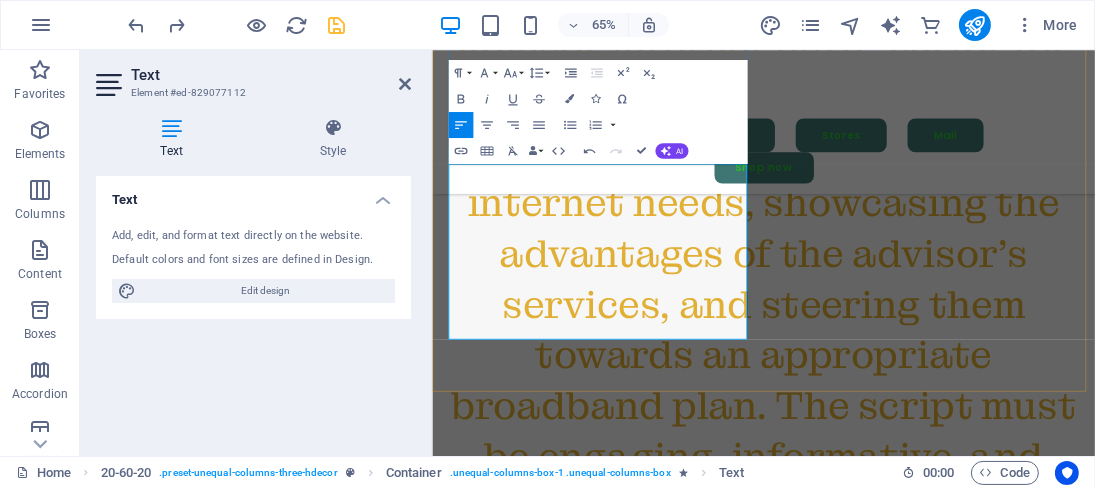 click on "- Place your router in a central location, elevated and away from walls and obstructions to ensure strong signal distribution." at bounding box center (953, 1636) 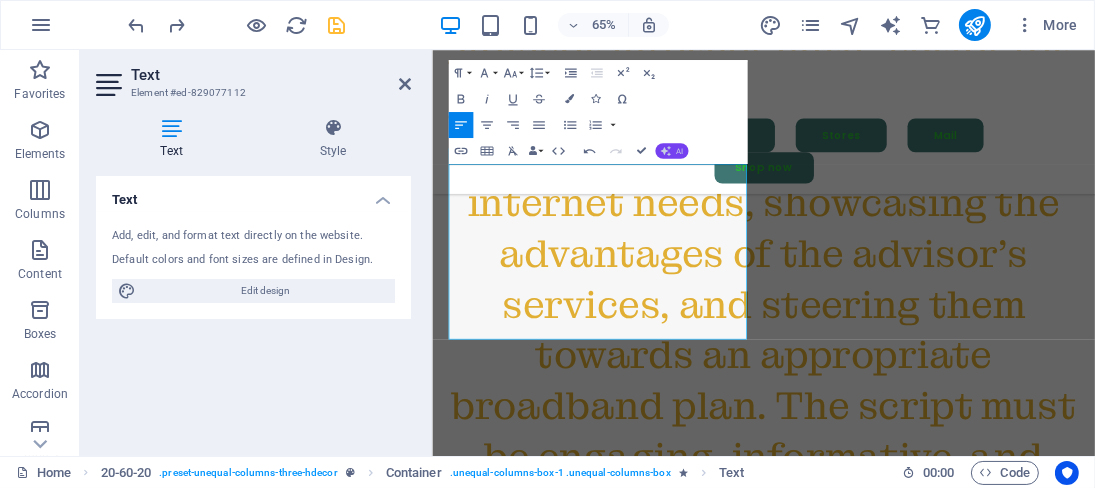 drag, startPoint x: 669, startPoint y: 151, endPoint x: 332, endPoint y: 175, distance: 337.85352 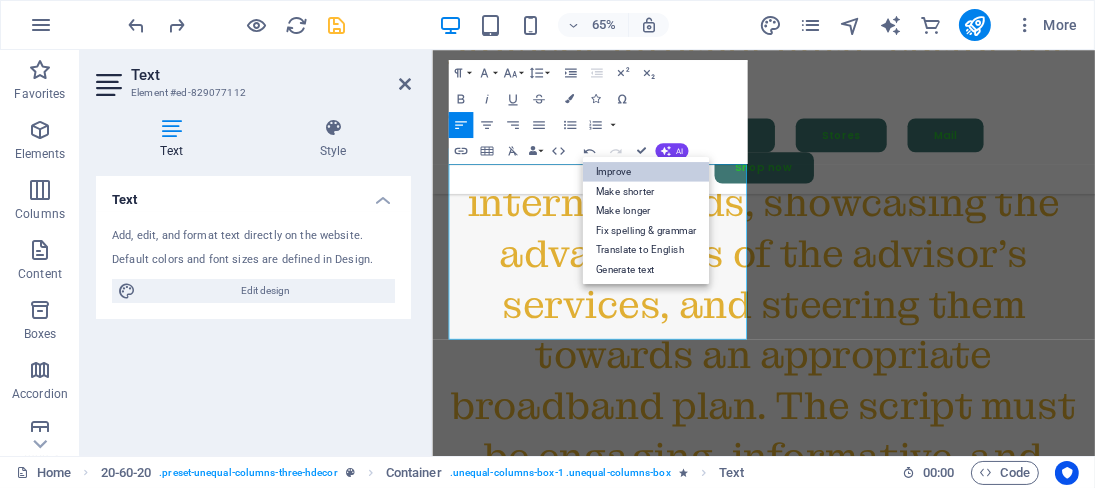 click on "Improve" at bounding box center [645, 172] 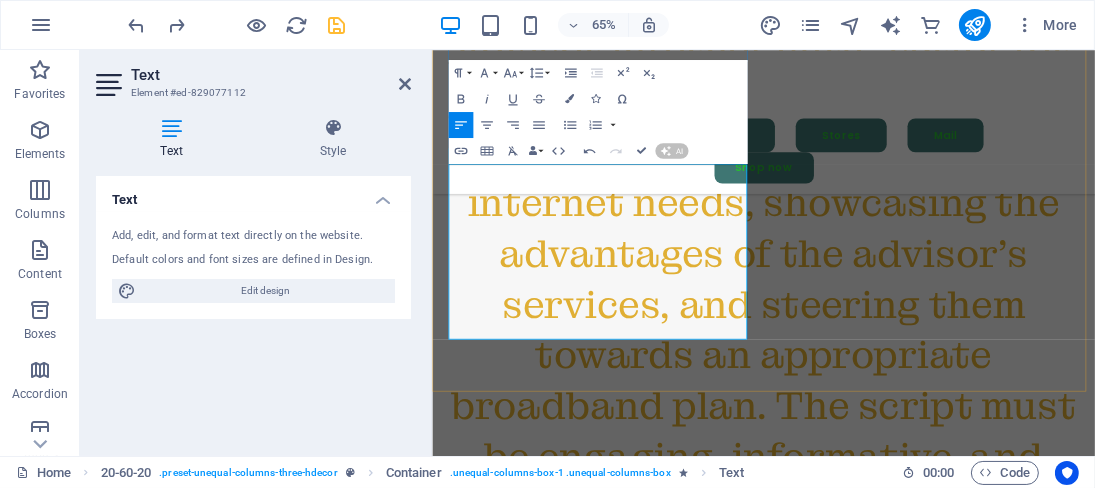 type 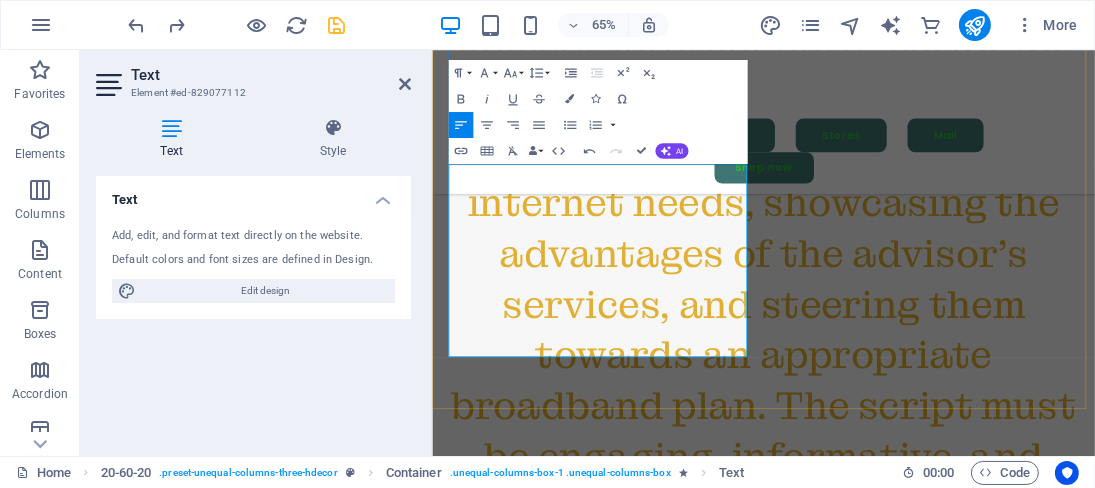 click on "**Optimizing Your Router** - Position your router in a central, elevated location, away from walls and obstructions, to ensure optimal signal distribution. - Regularly update your router’s firmware to enhance performance, resolve bugs, and bolster security. - Utilize Quality of Service (QoS) settings to prioritize bandwidth for critical devices and activities." at bounding box center [953, 1636] 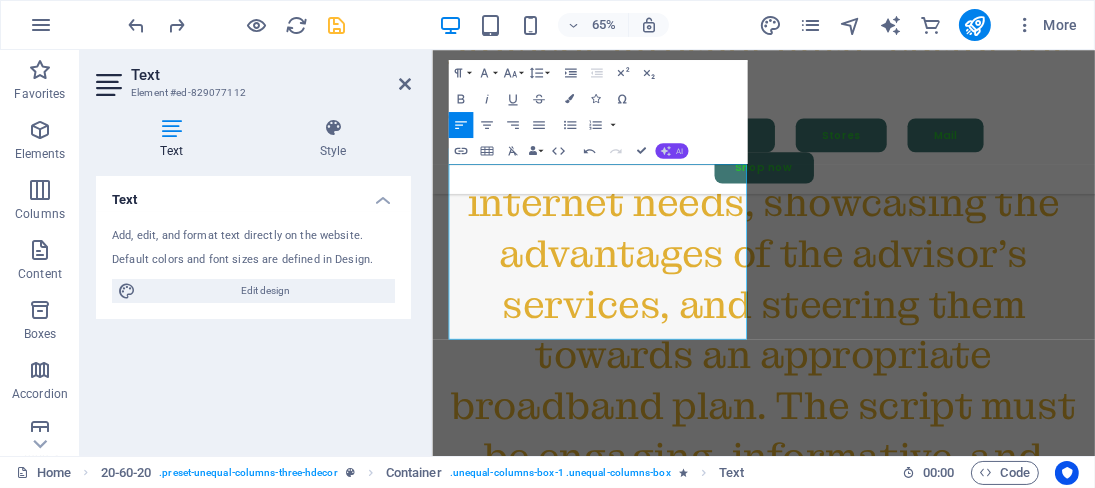 click 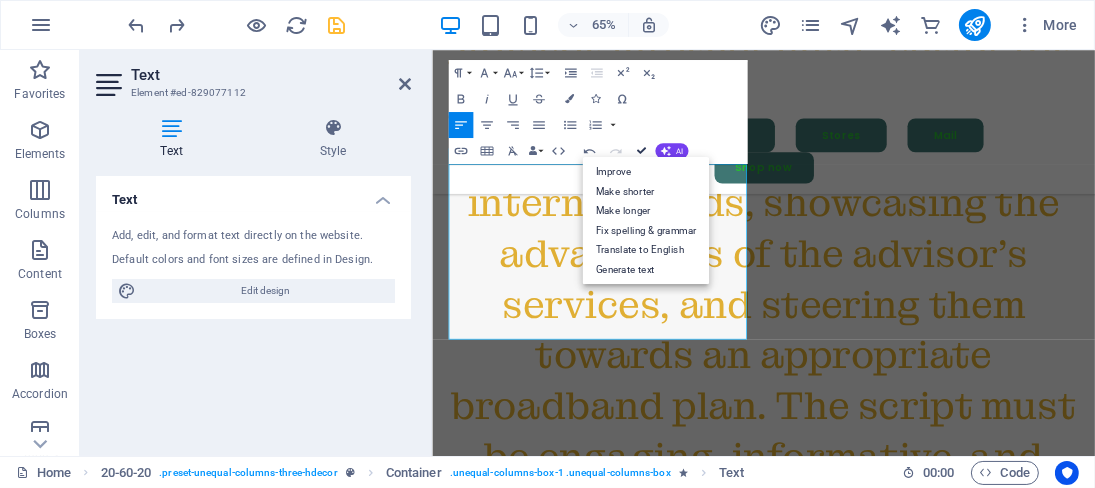 drag, startPoint x: 637, startPoint y: 151, endPoint x: 602, endPoint y: 61, distance: 96.56604 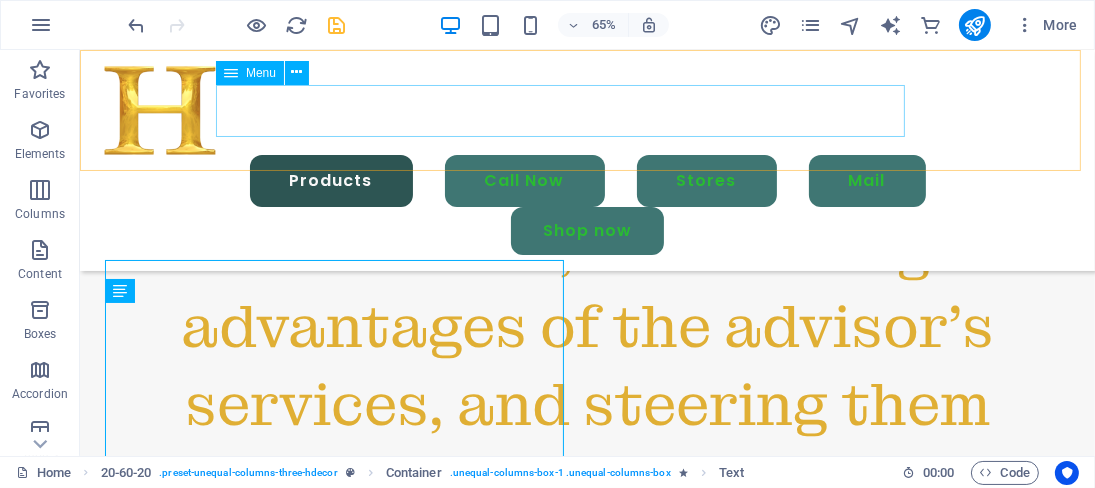 scroll, scrollTop: 3821, scrollLeft: 0, axis: vertical 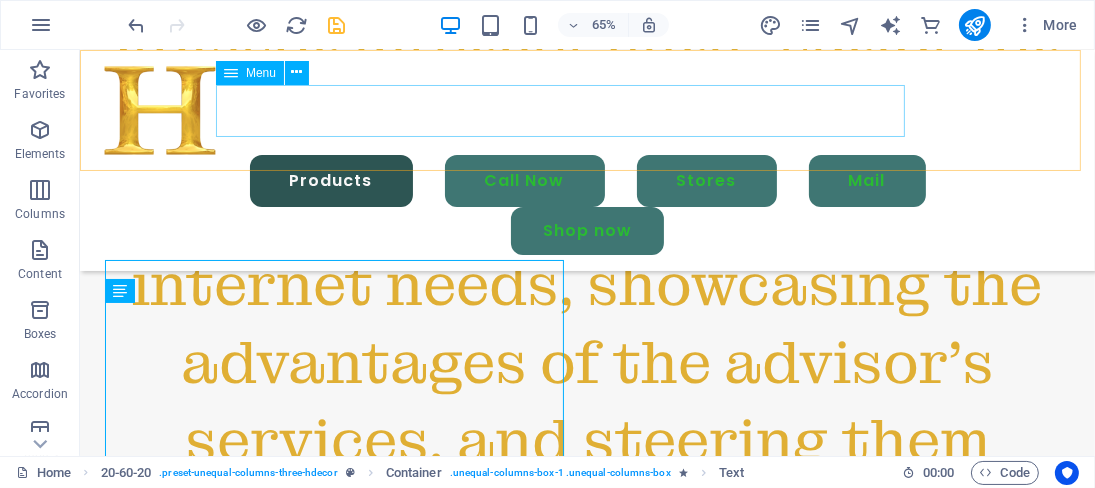 click on "Products Call Now Stores Mail" at bounding box center [586, 181] 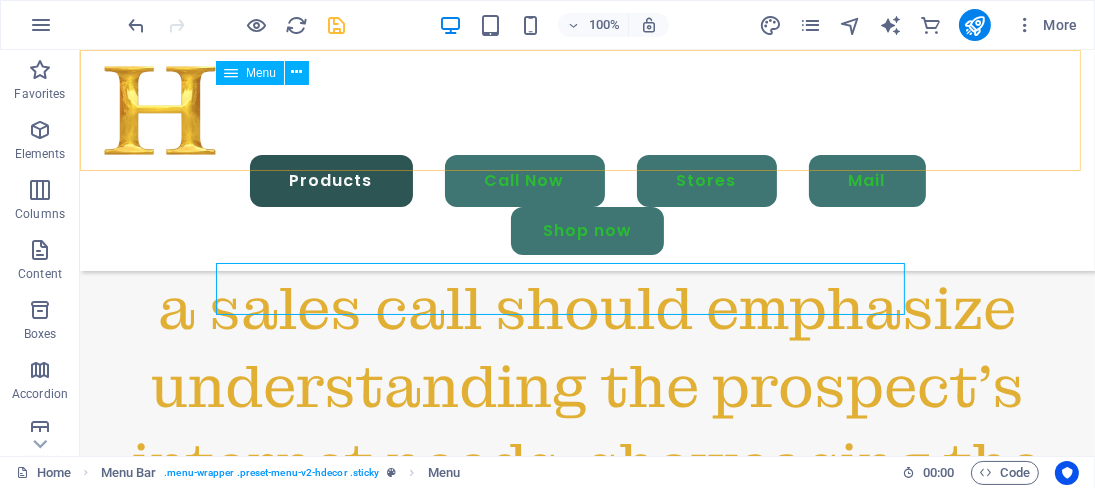 scroll, scrollTop: 3906, scrollLeft: 0, axis: vertical 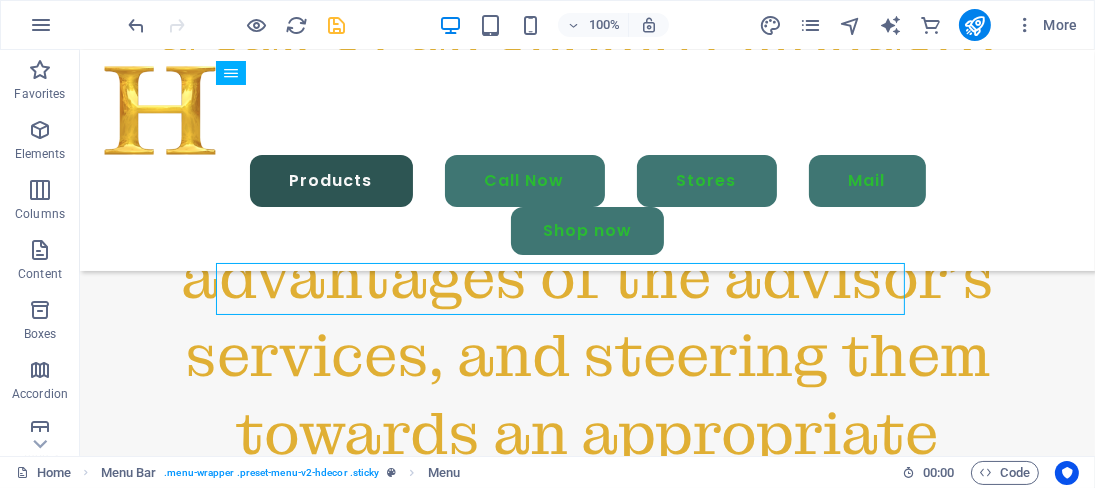 click at bounding box center [337, 25] 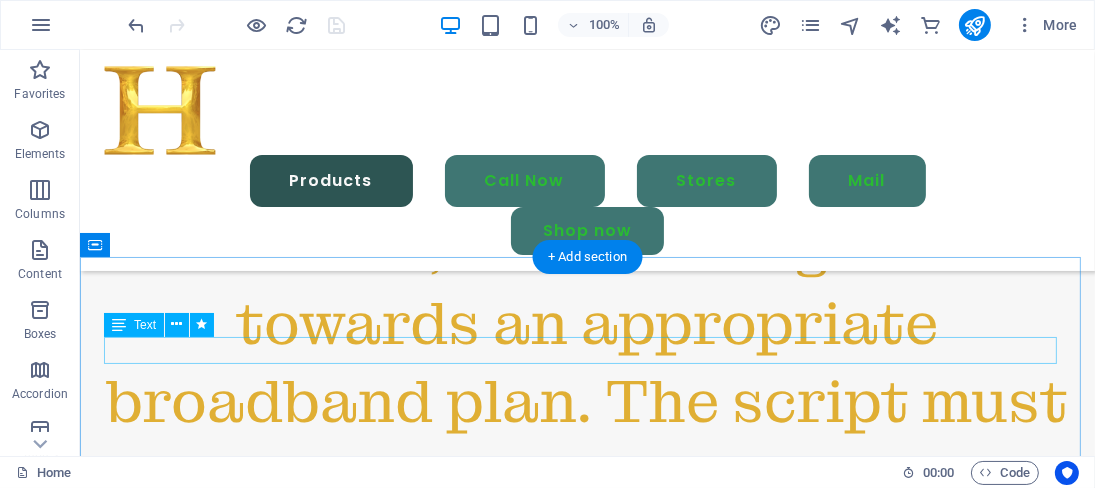 scroll, scrollTop: 4245, scrollLeft: 0, axis: vertical 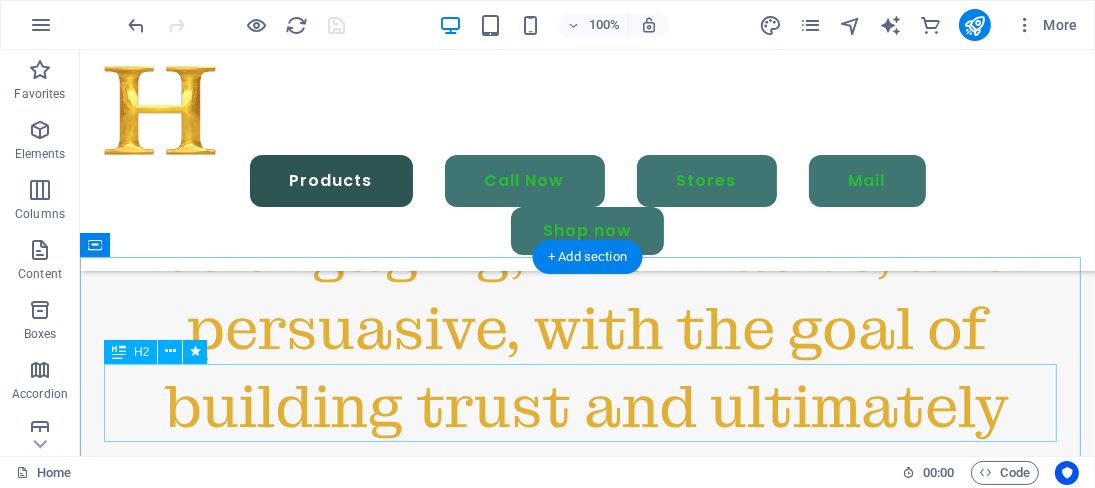 click on "Our Customers" at bounding box center [586, 3417] 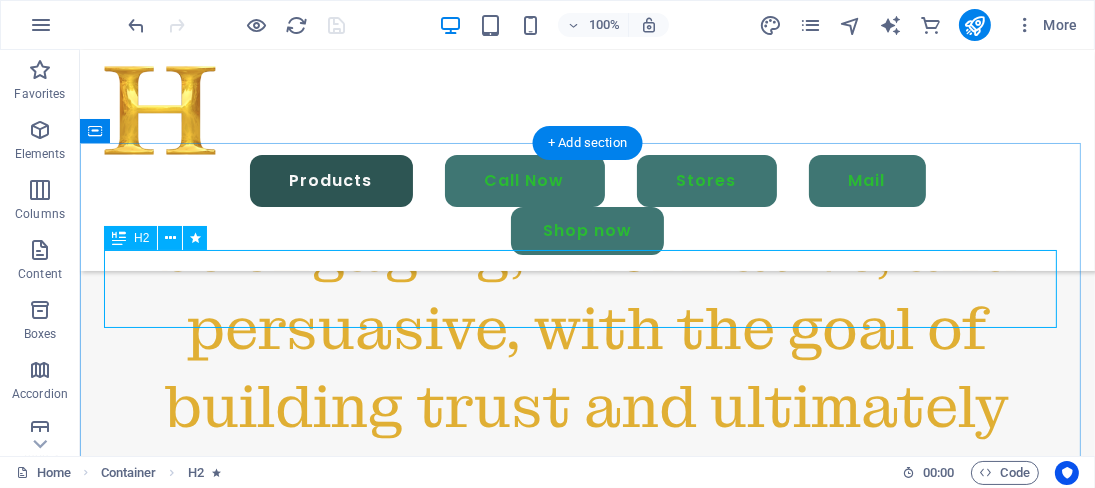 scroll, scrollTop: 4781, scrollLeft: 0, axis: vertical 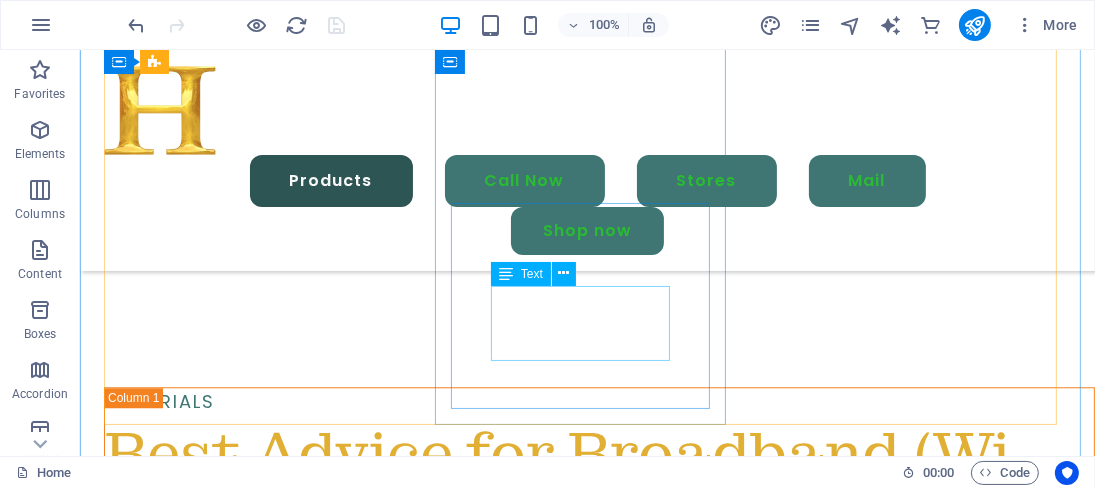click on "[FIRST] [LAST] [OCCUPATION] Uas molestias excepturi sint occaecati cupiditate non provident, similique." at bounding box center [251, 4297] 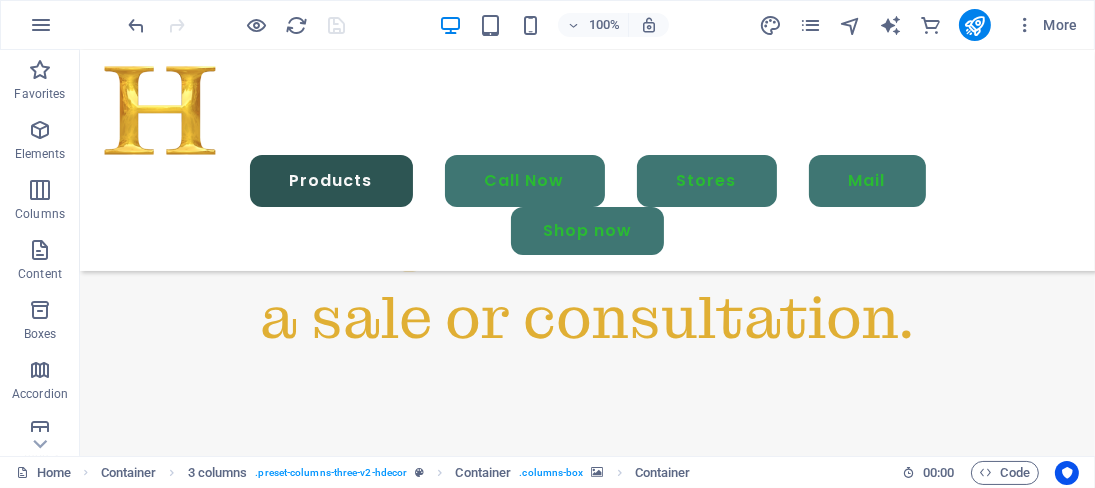 scroll, scrollTop: 4490, scrollLeft: 0, axis: vertical 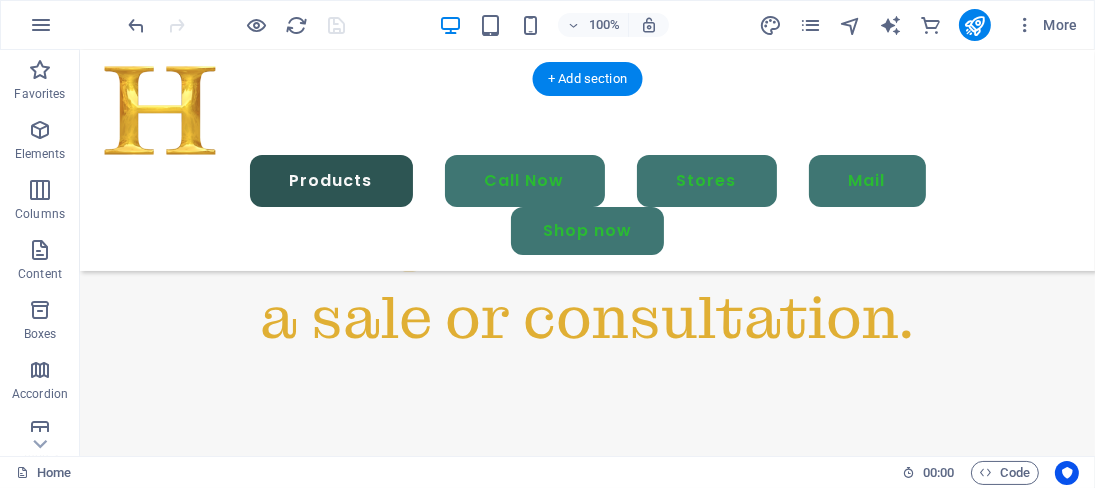 click on "Our Customers" at bounding box center [586, 3172] 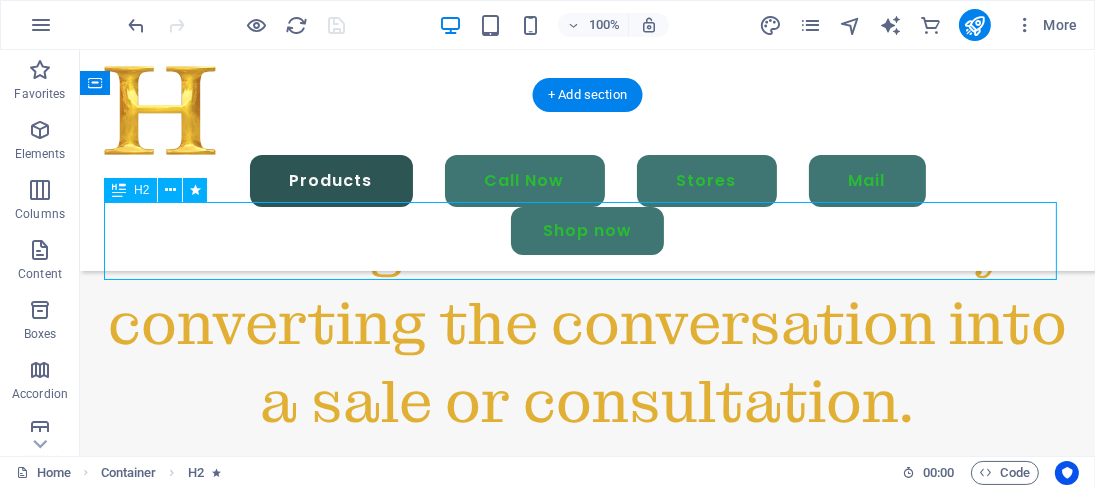 click on "Our Customers" at bounding box center [586, 3256] 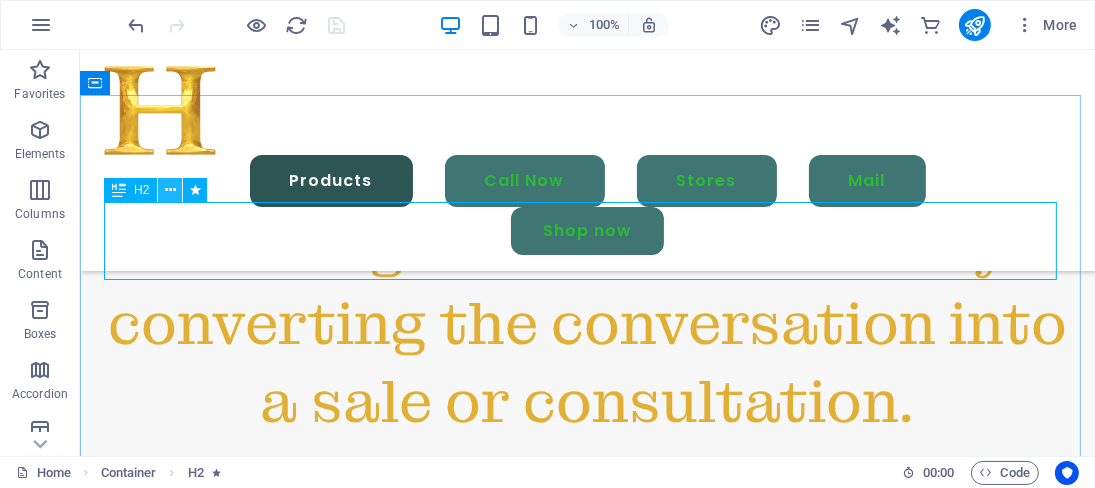 click at bounding box center (170, 190) 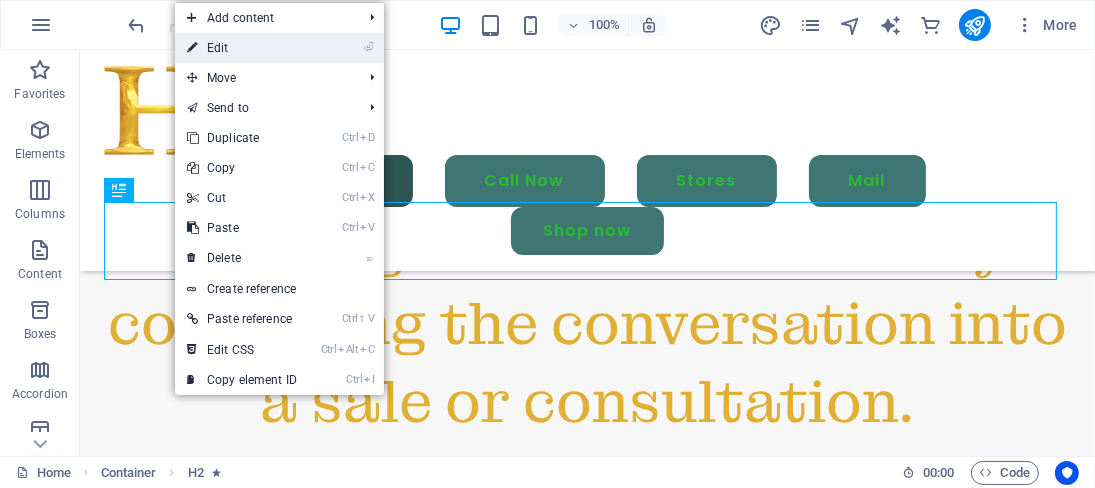 drag, startPoint x: 229, startPoint y: 54, endPoint x: 134, endPoint y: 284, distance: 248.84734 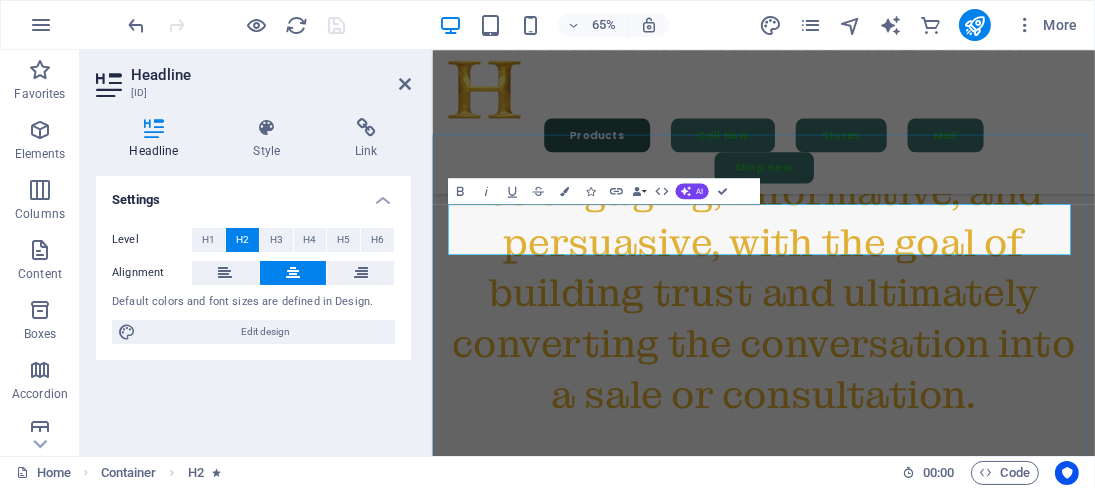 scroll, scrollTop: 4252, scrollLeft: 0, axis: vertical 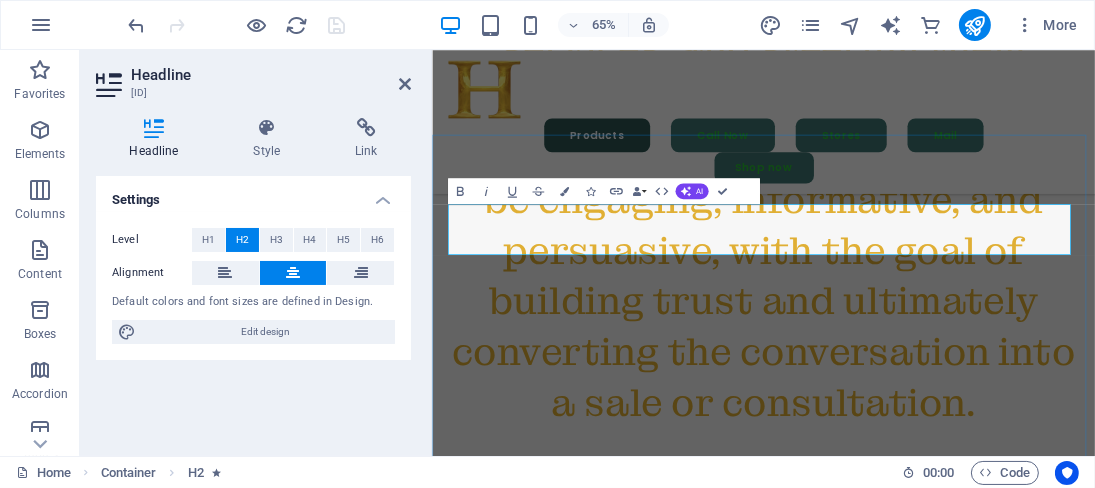 click on "Our Customers" at bounding box center (941, 3453) 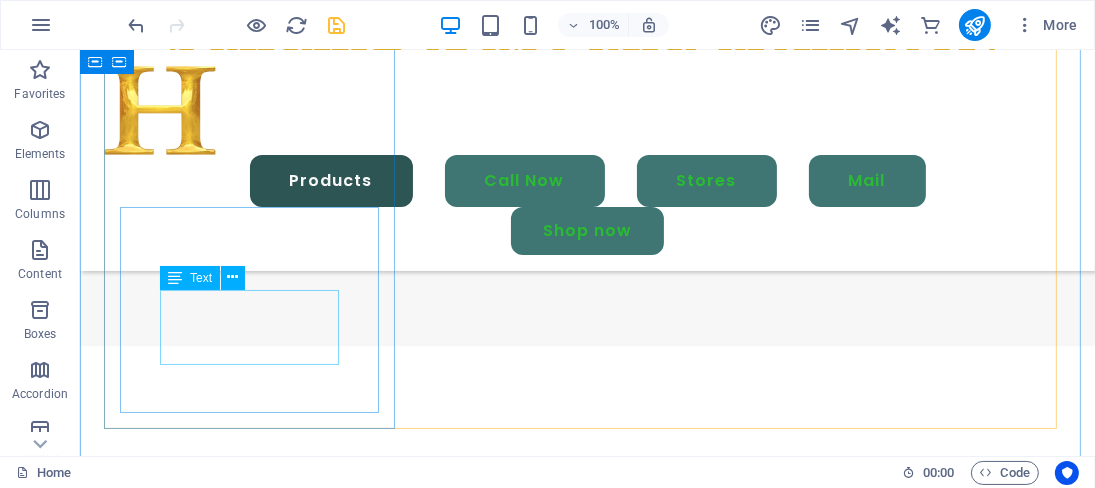 scroll, scrollTop: 4777, scrollLeft: 0, axis: vertical 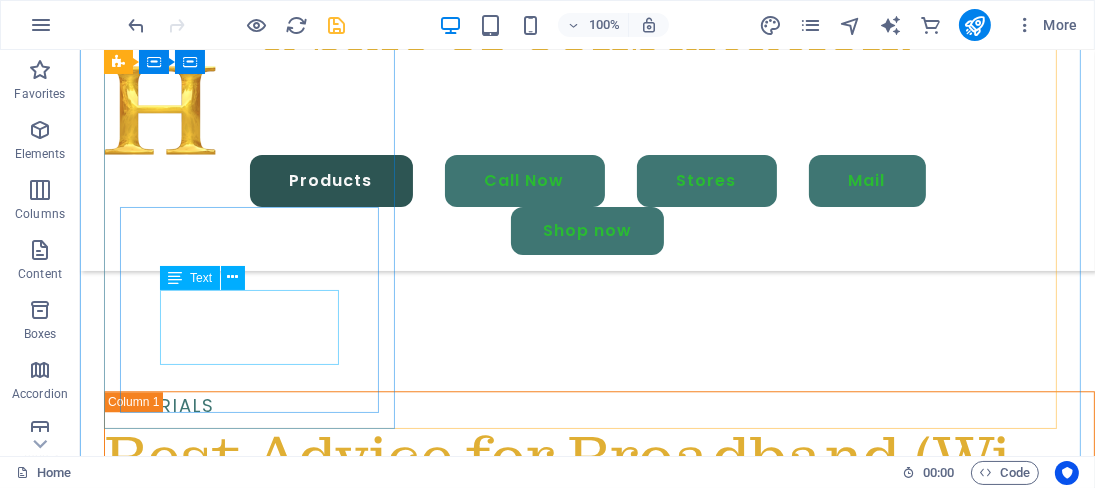 click at bounding box center (192, -4727) 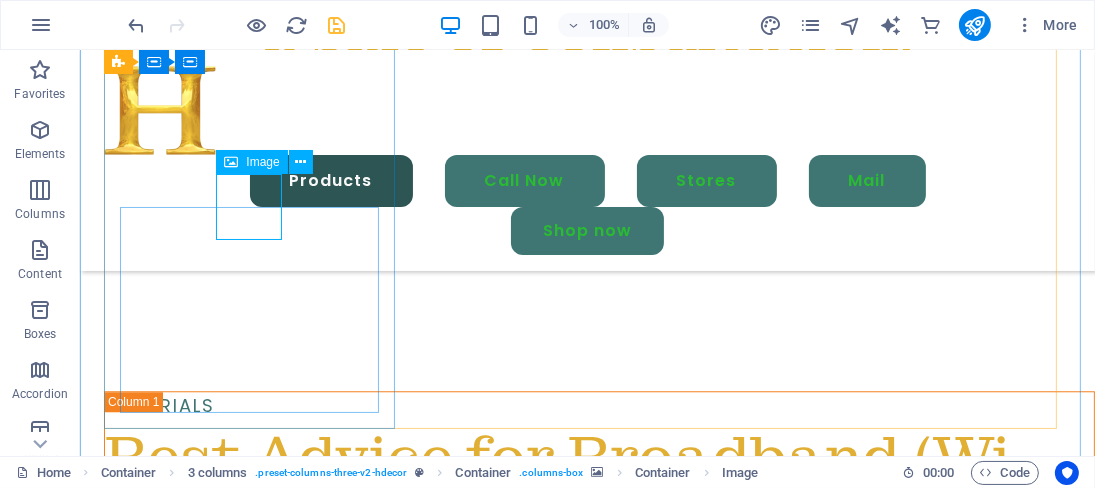 click on "Image" at bounding box center [262, 162] 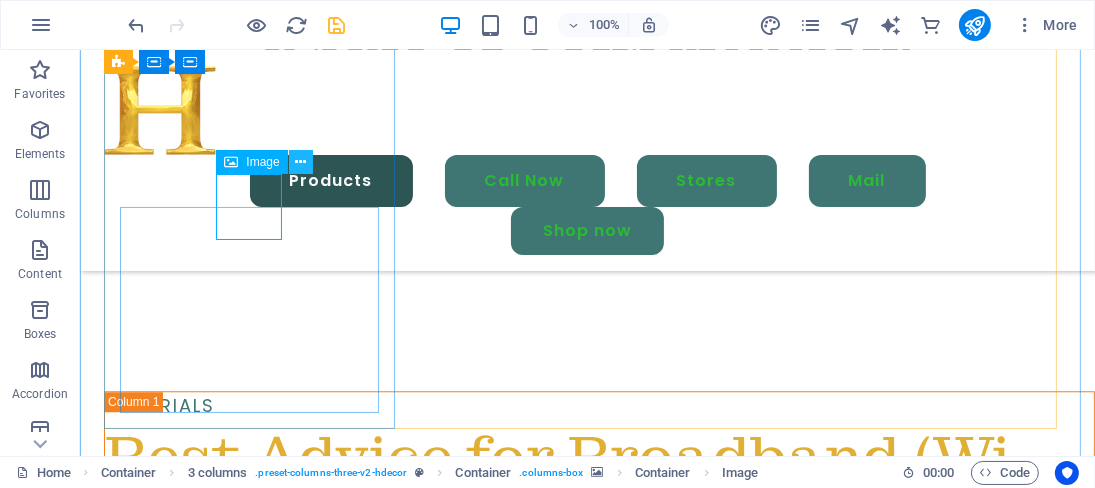 click at bounding box center (300, 162) 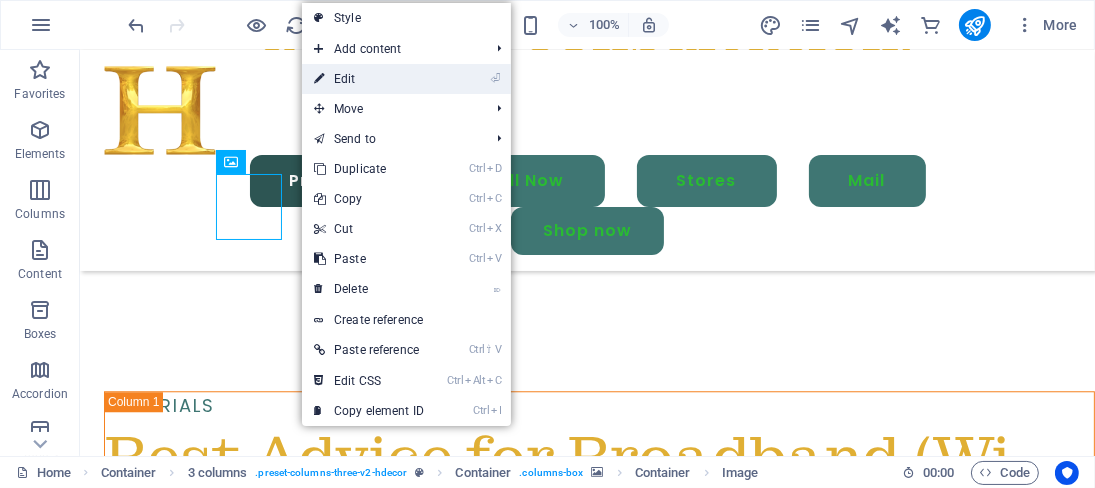 drag, startPoint x: 356, startPoint y: 70, endPoint x: 295, endPoint y: 464, distance: 398.69412 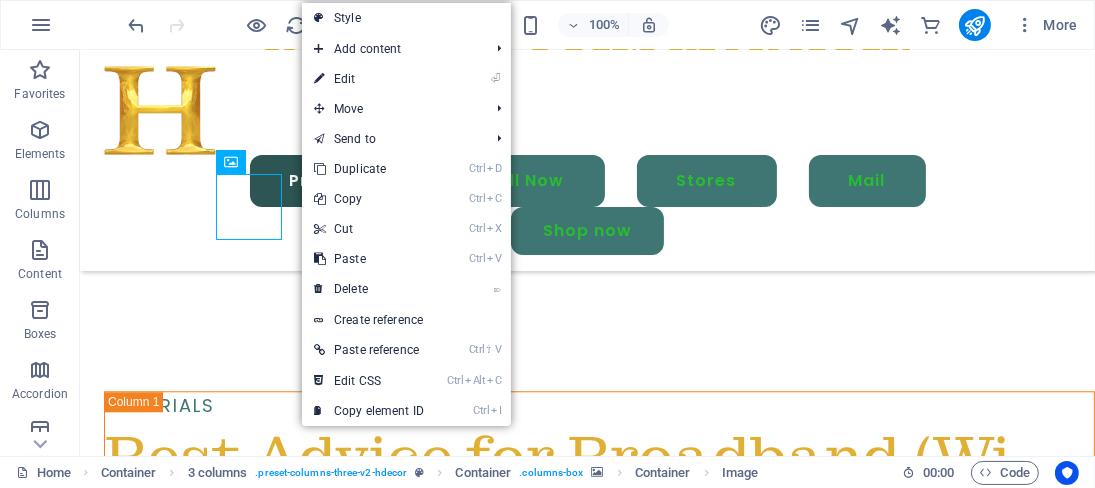 select on "px" 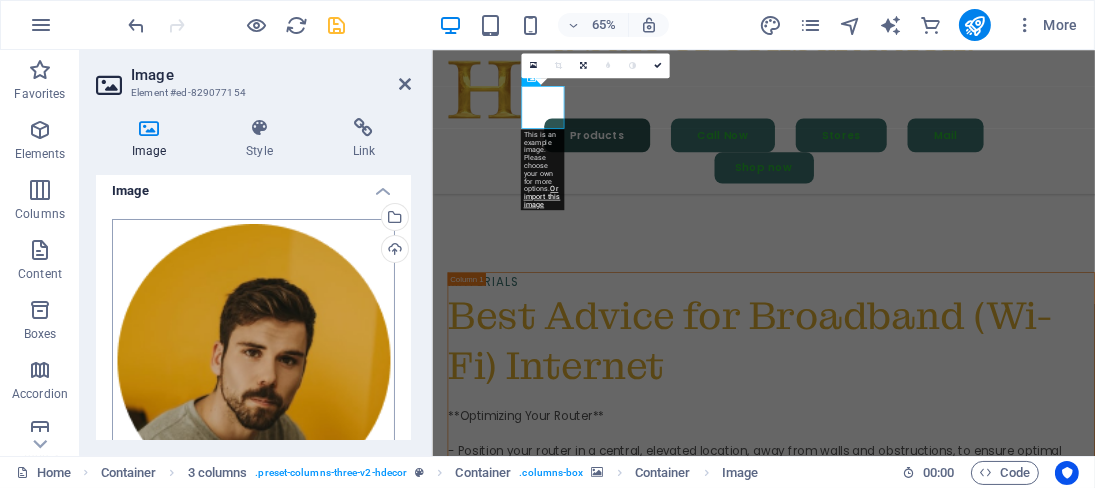 scroll, scrollTop: 7, scrollLeft: 0, axis: vertical 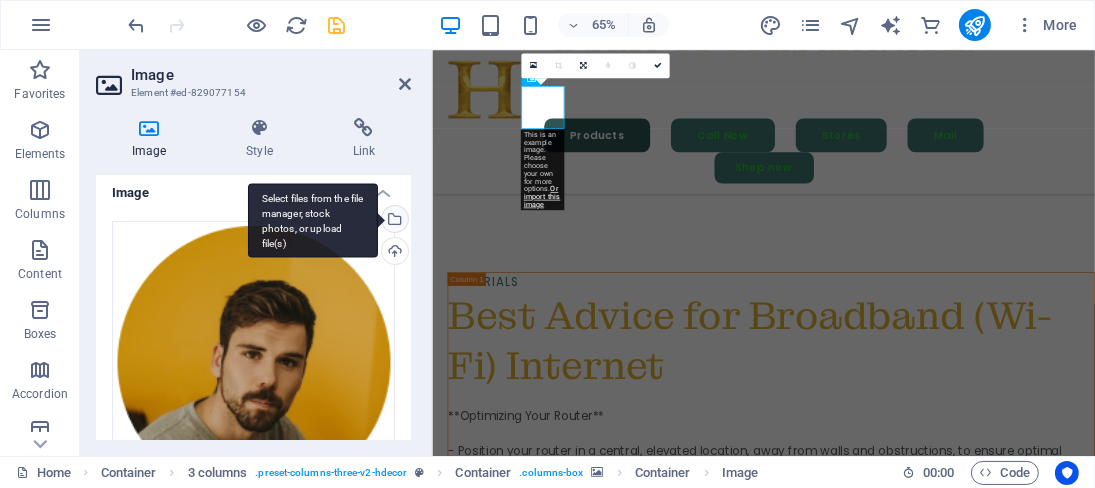 click on "Select files from the file manager, stock photos, or upload file(s)" at bounding box center (393, 221) 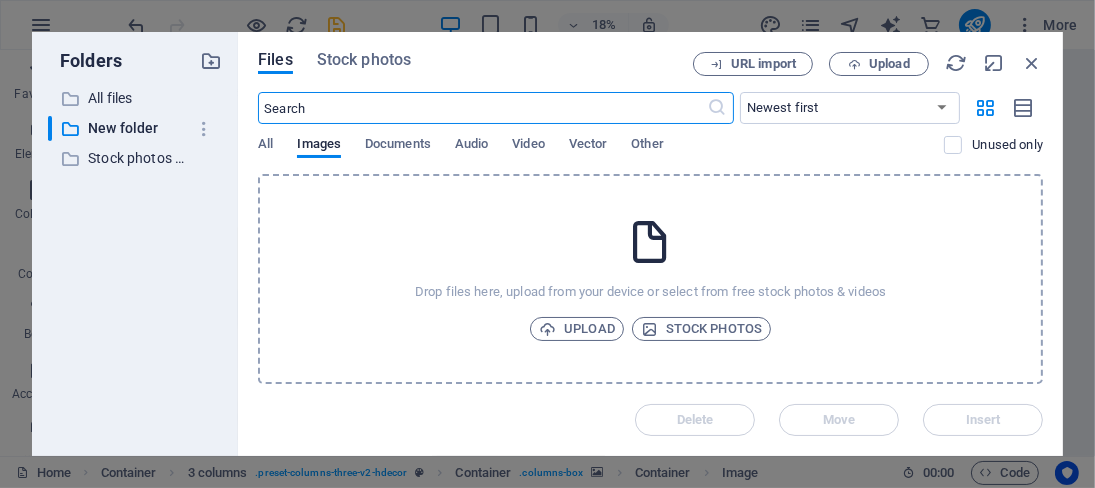 scroll, scrollTop: 6903, scrollLeft: 0, axis: vertical 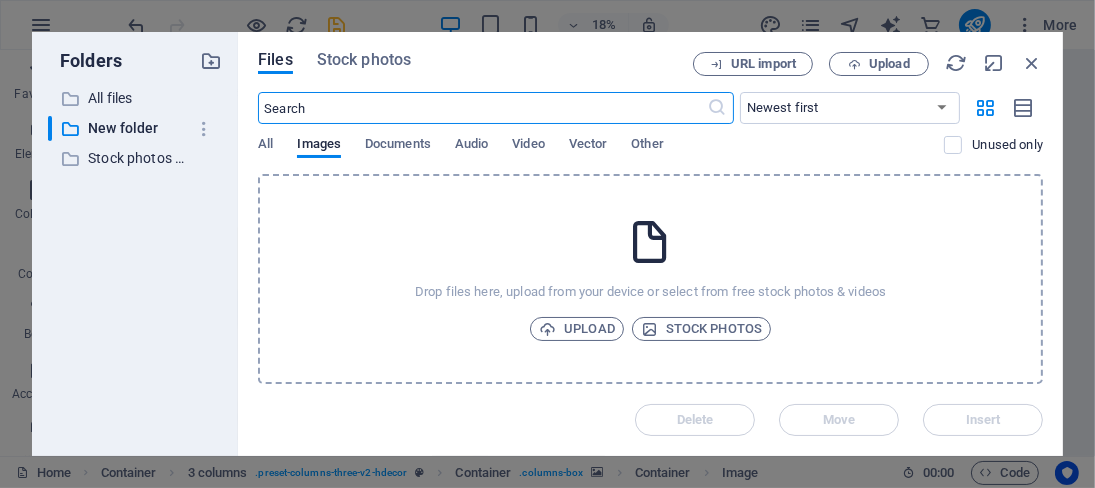 click at bounding box center (482, 108) 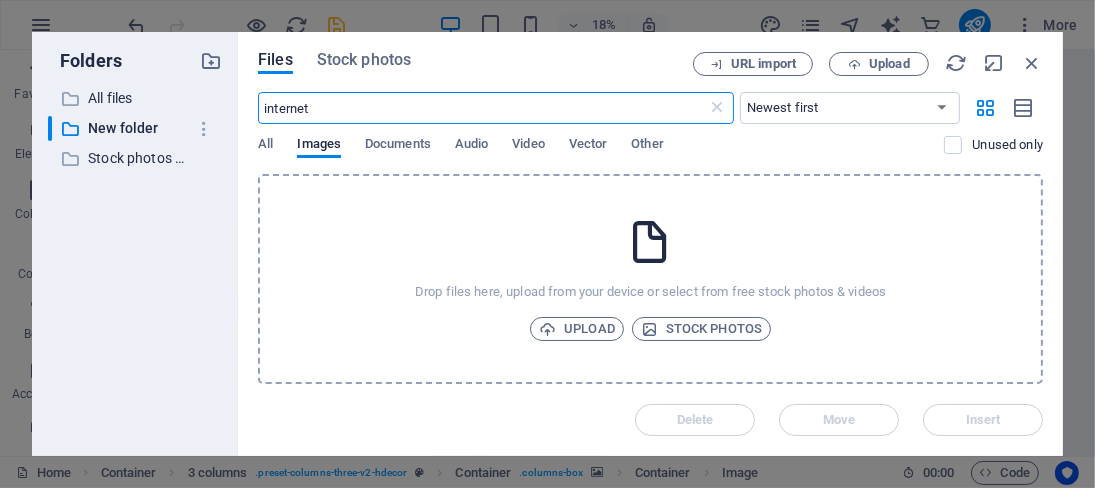type on "internet" 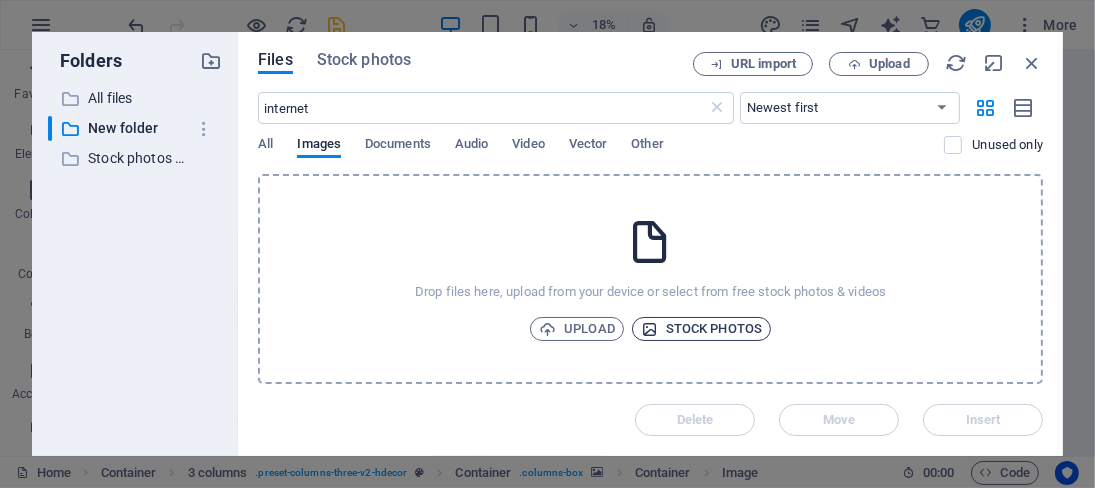 click on "Stock photos" at bounding box center (701, 329) 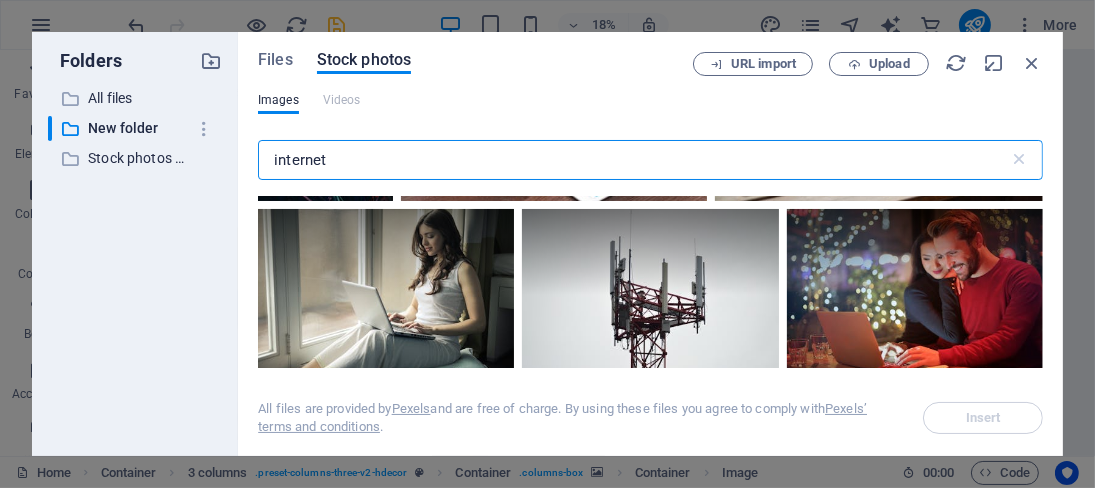 scroll, scrollTop: 943, scrollLeft: 0, axis: vertical 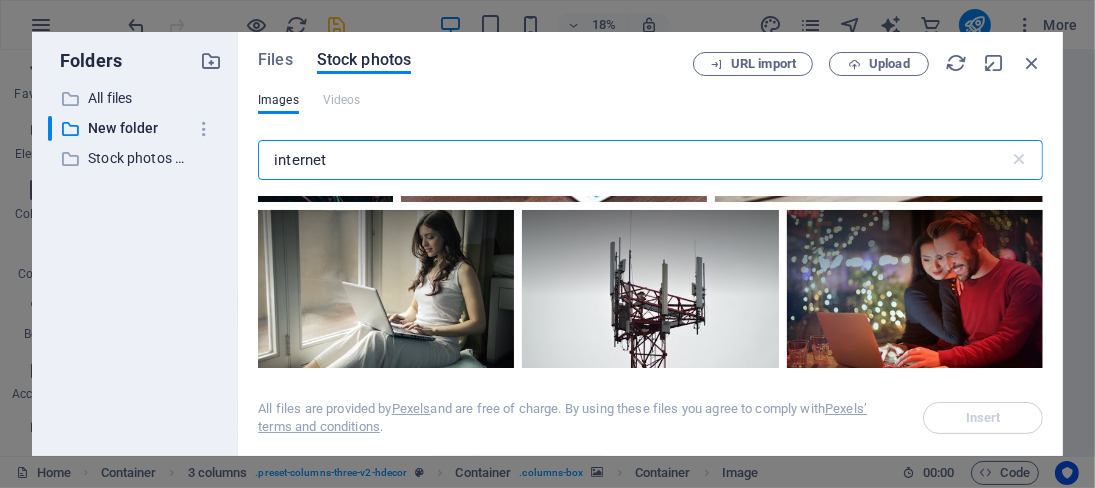 click on "internet" at bounding box center [633, 160] 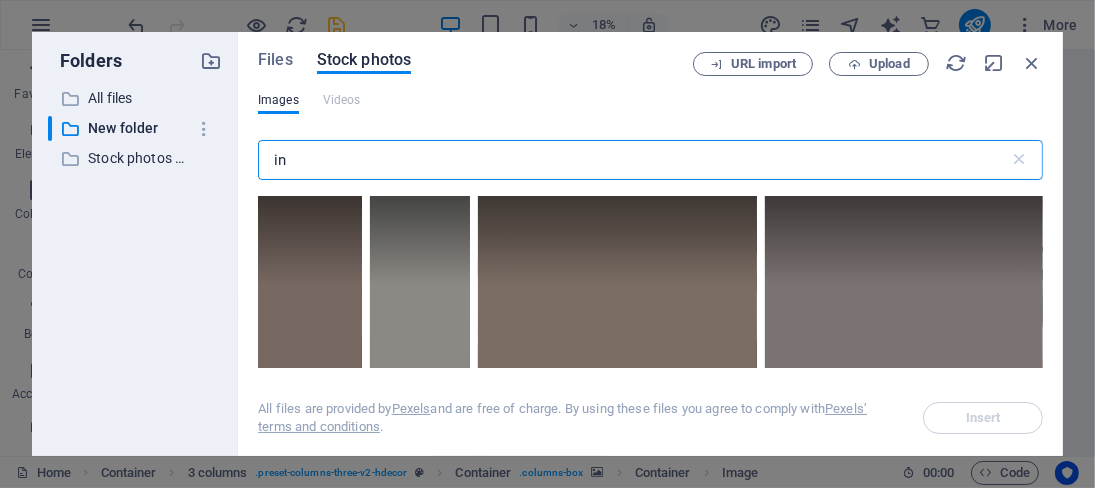 type on "i" 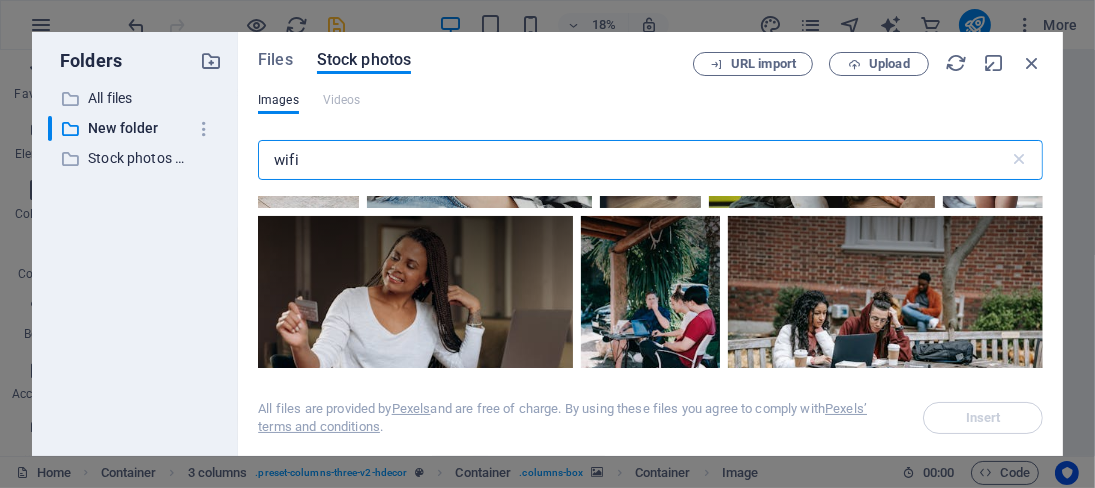 scroll, scrollTop: 2103, scrollLeft: 0, axis: vertical 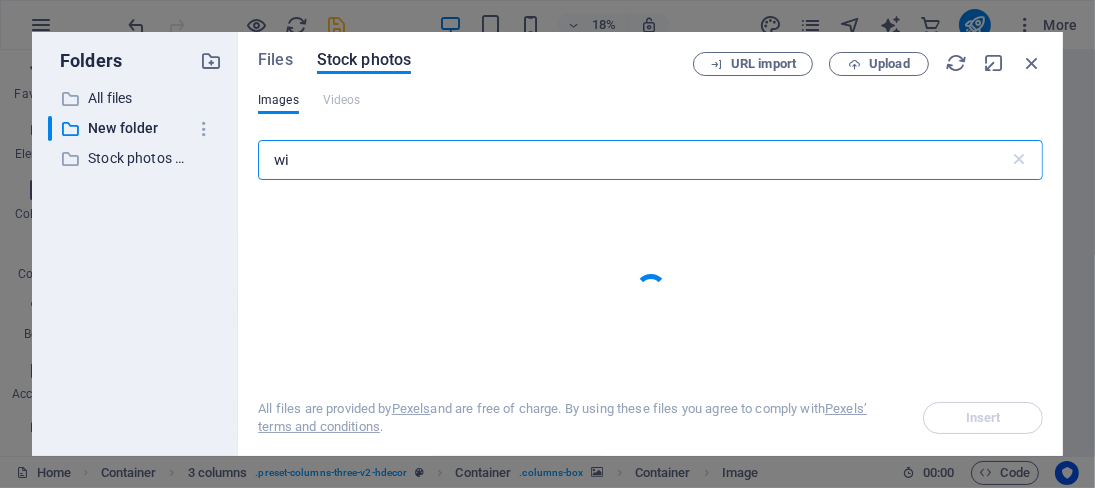 type on "w" 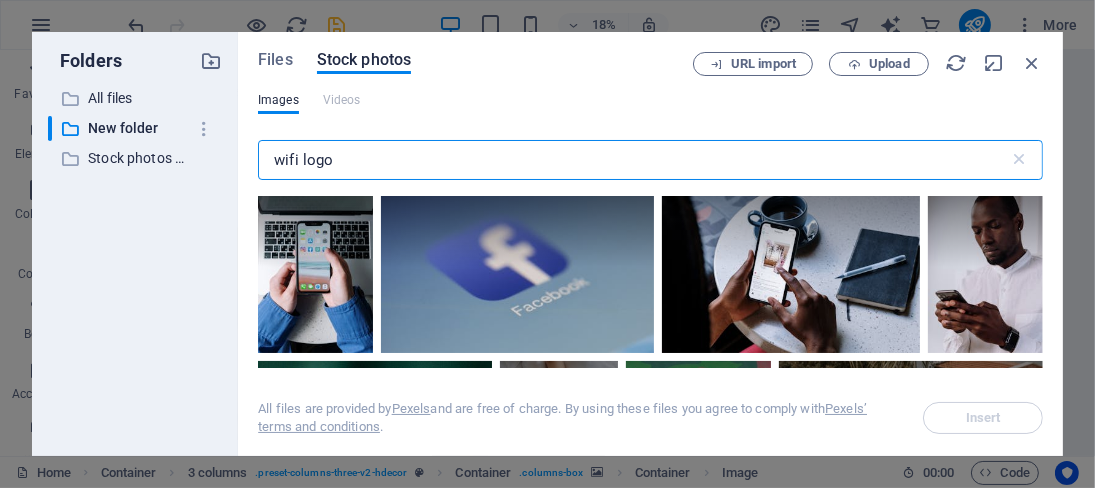 scroll, scrollTop: 2200, scrollLeft: 0, axis: vertical 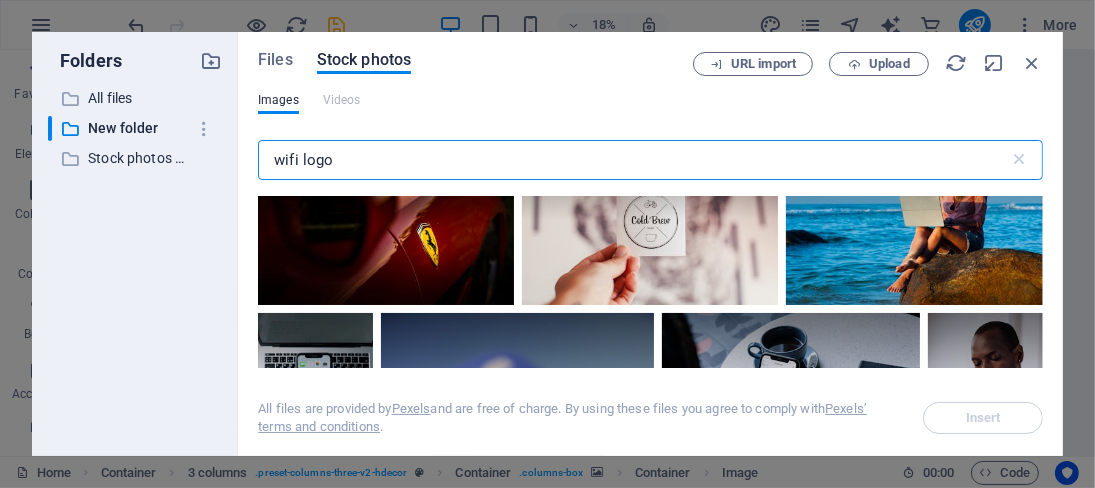 click on "wifi logo" at bounding box center [633, 160] 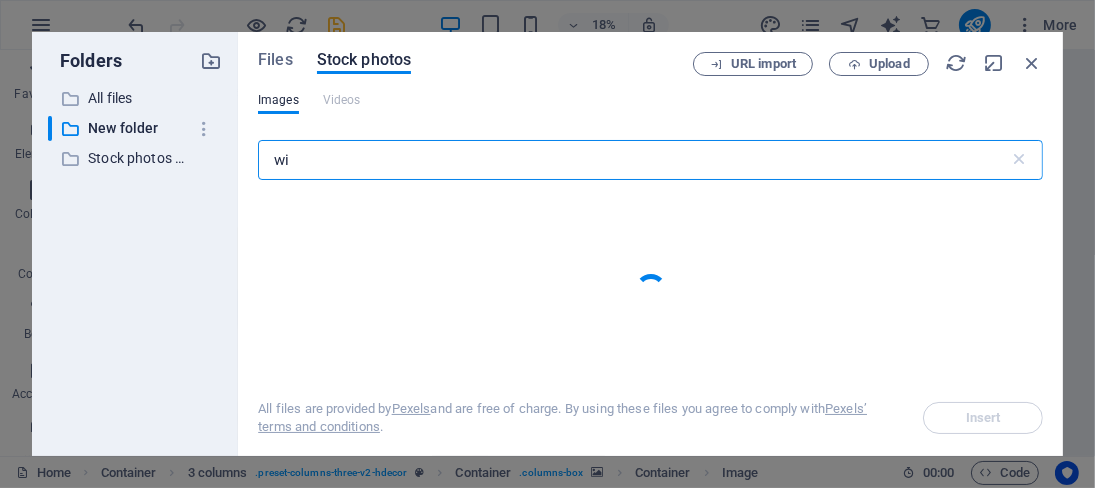 type on "w" 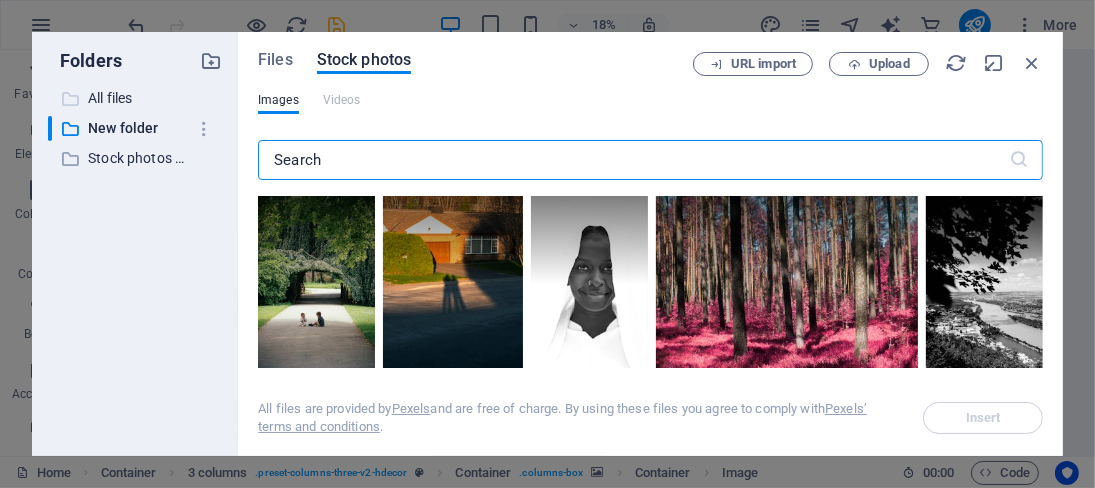 type 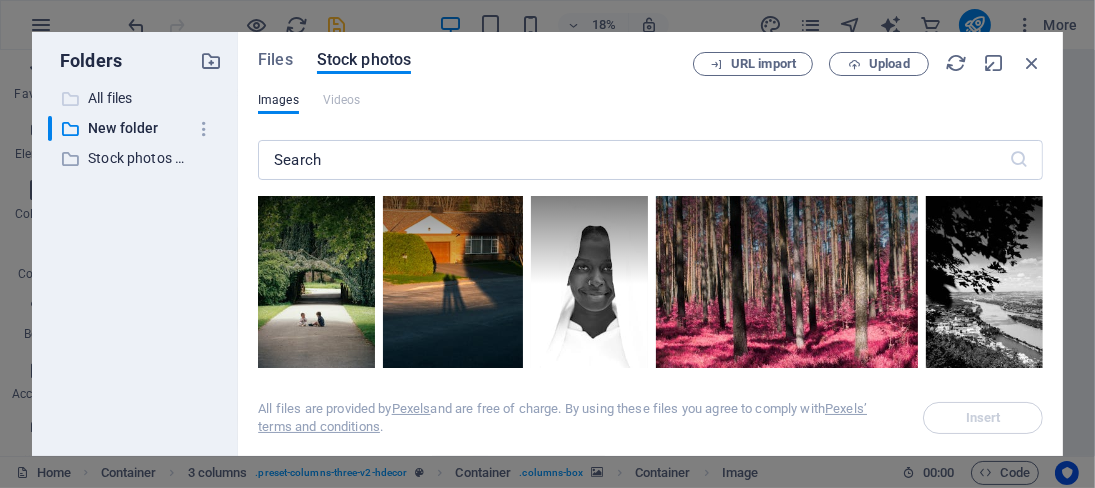 click on "All files" at bounding box center (136, 98) 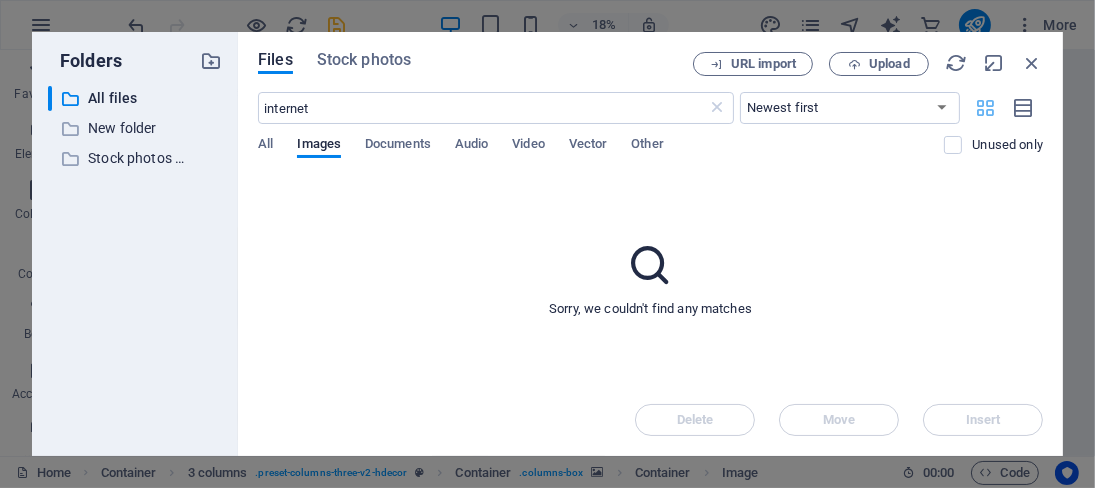 click at bounding box center [985, 108] 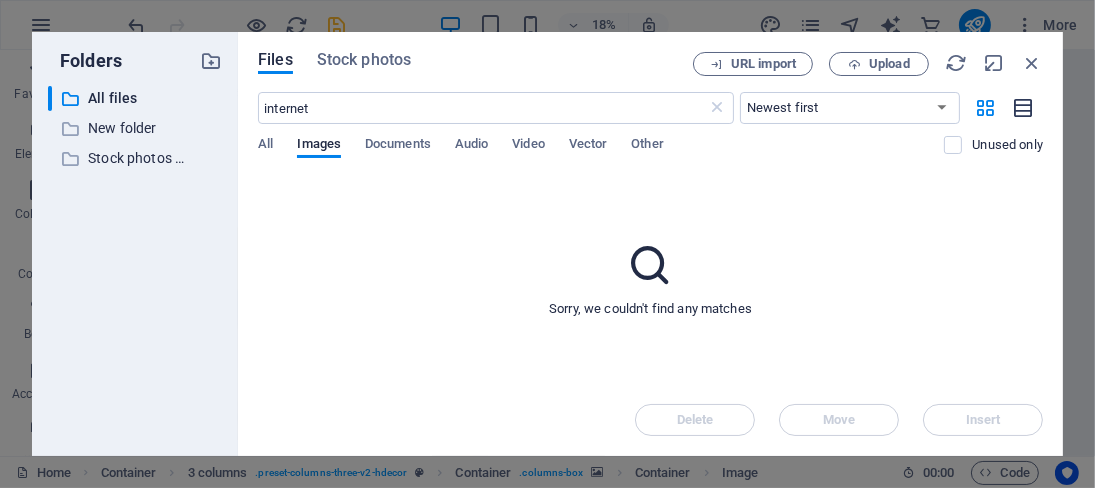 click at bounding box center [1024, 108] 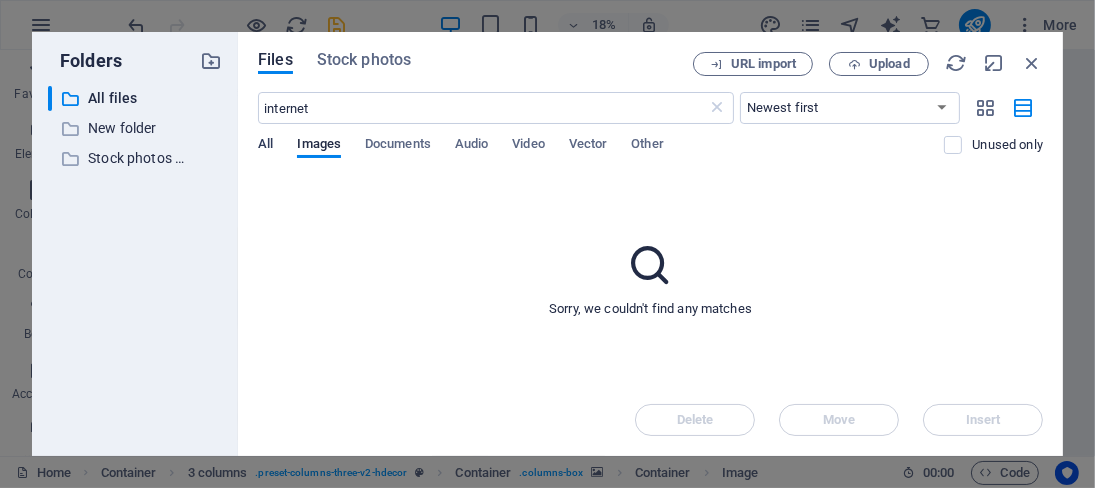 click on "All" at bounding box center (265, 146) 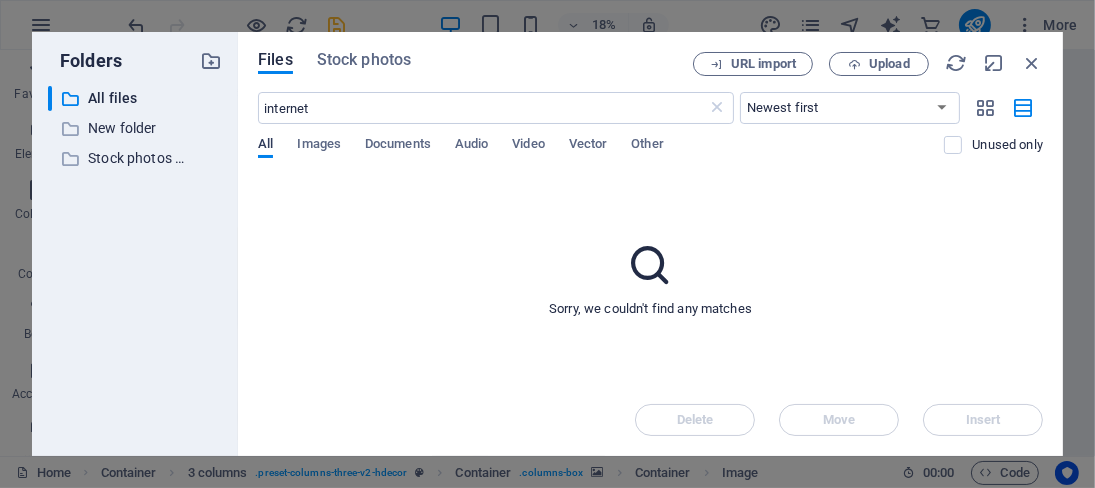 click on "All" at bounding box center (265, 146) 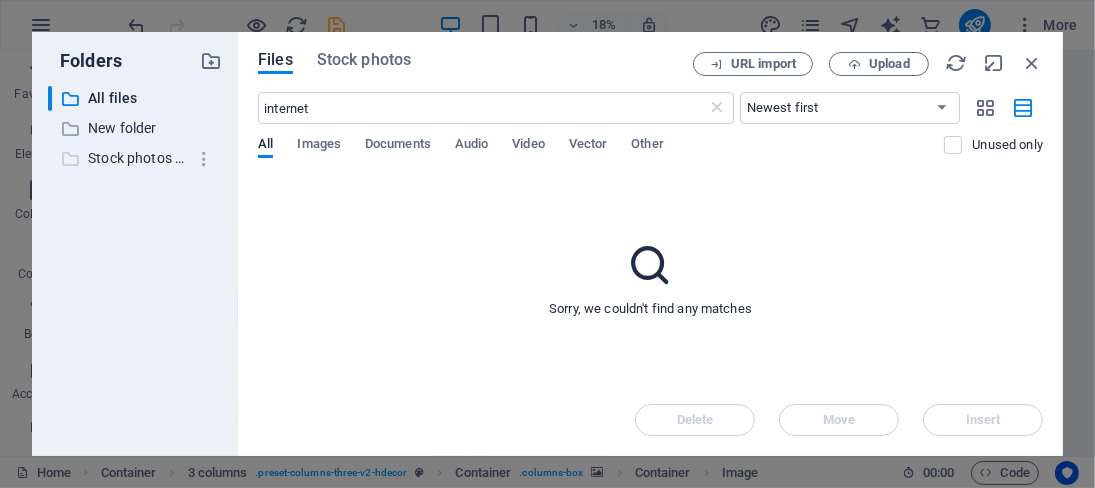 click on "Stock photos & videos" at bounding box center [136, 158] 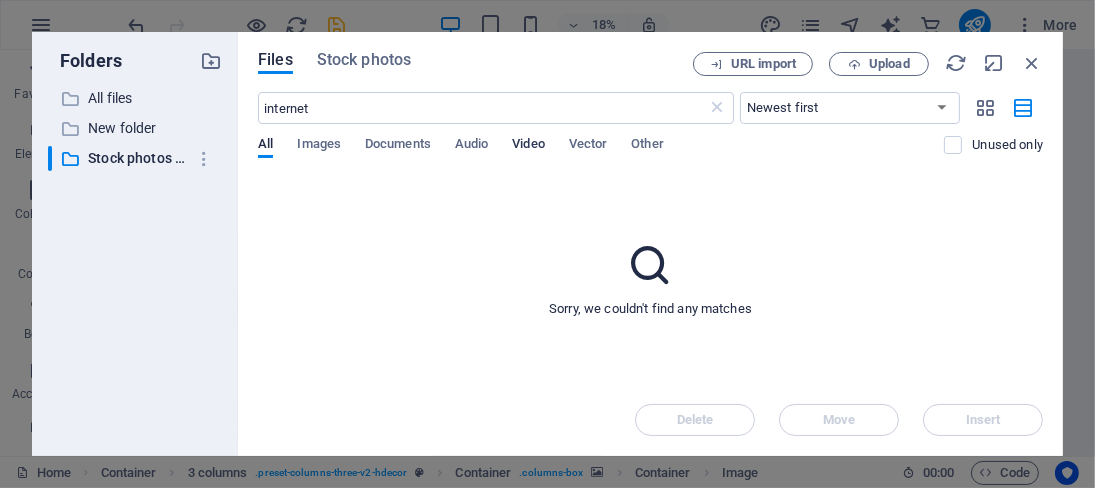 click on "Video" at bounding box center [528, 146] 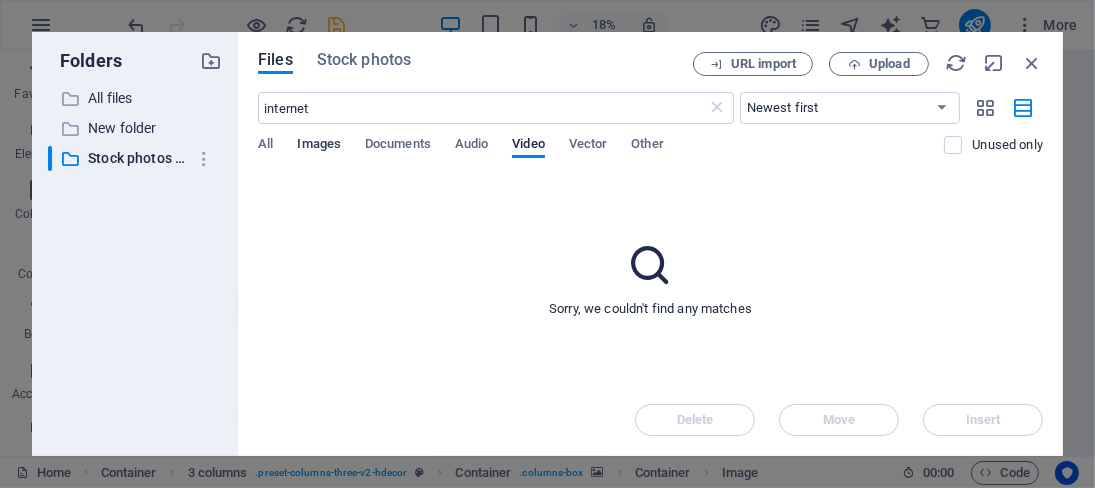 click on "Images" at bounding box center [319, 146] 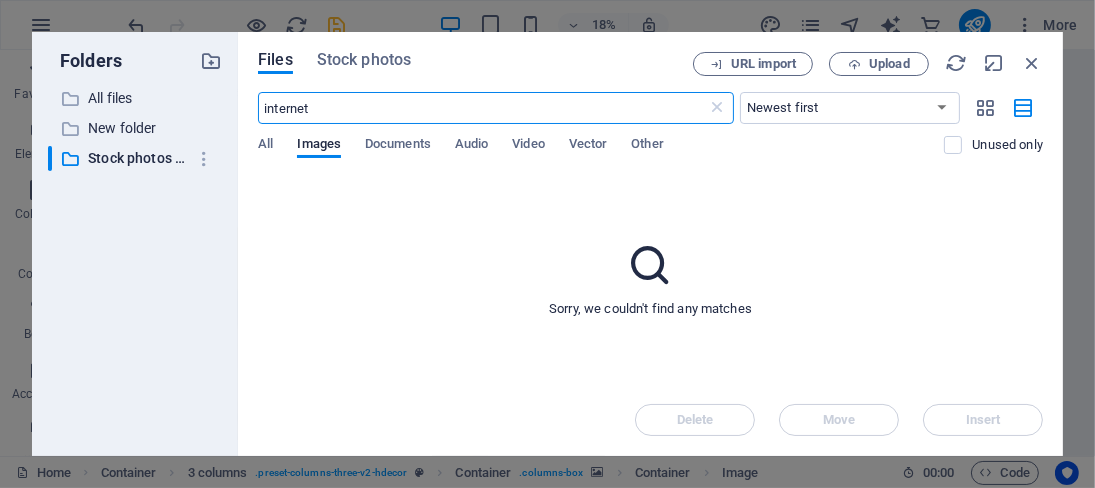 click on "internet" at bounding box center (482, 108) 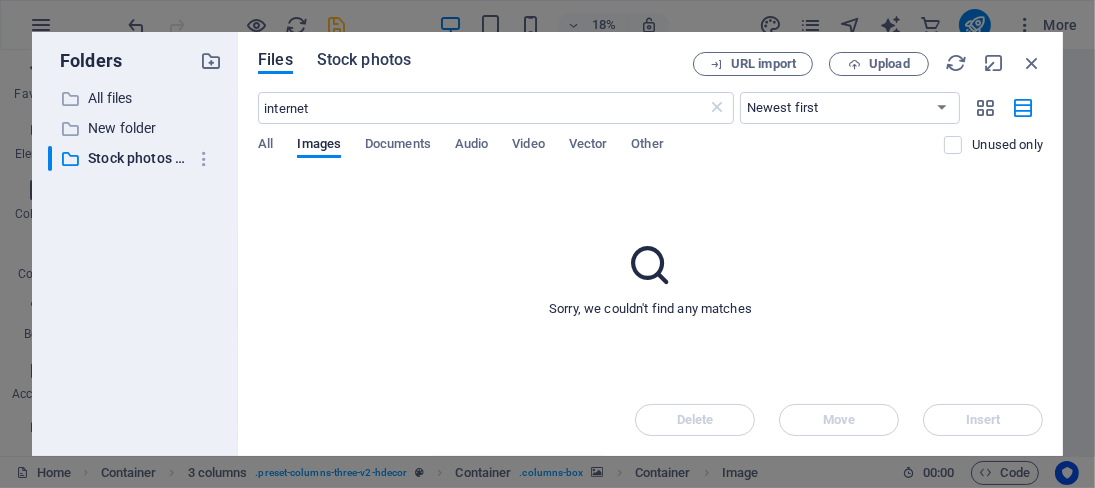 click on "Stock photos" at bounding box center [364, 60] 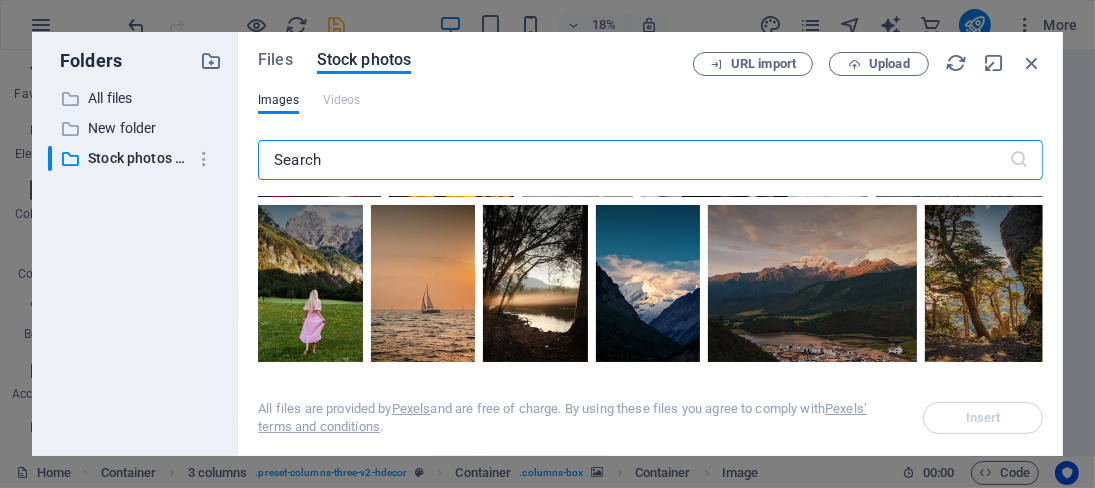 scroll, scrollTop: 1756, scrollLeft: 0, axis: vertical 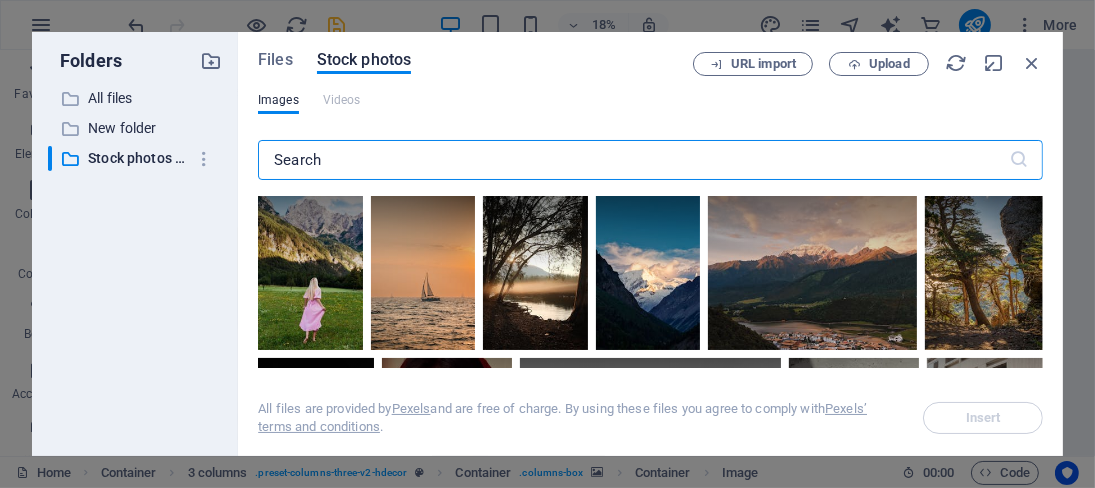 click at bounding box center (633, 160) 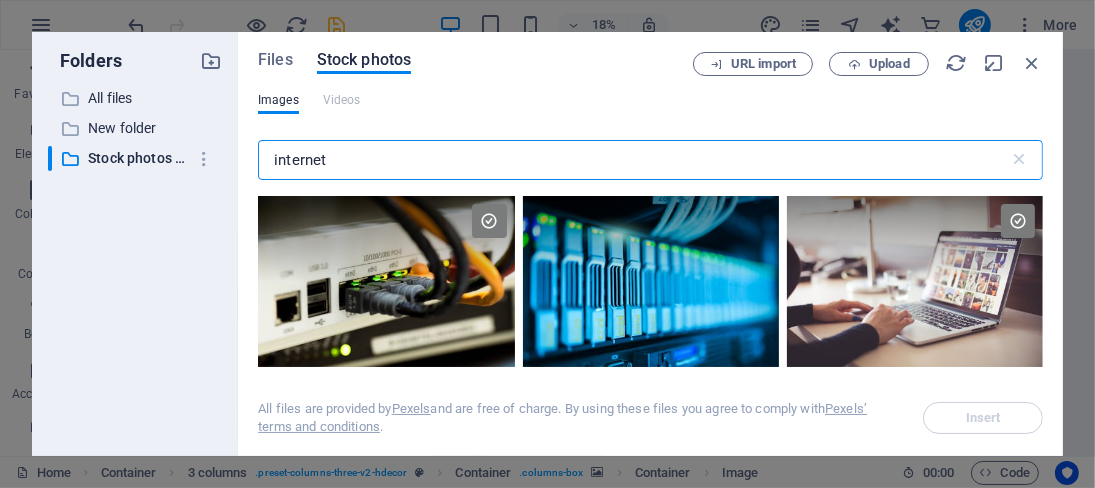 type on "internet" 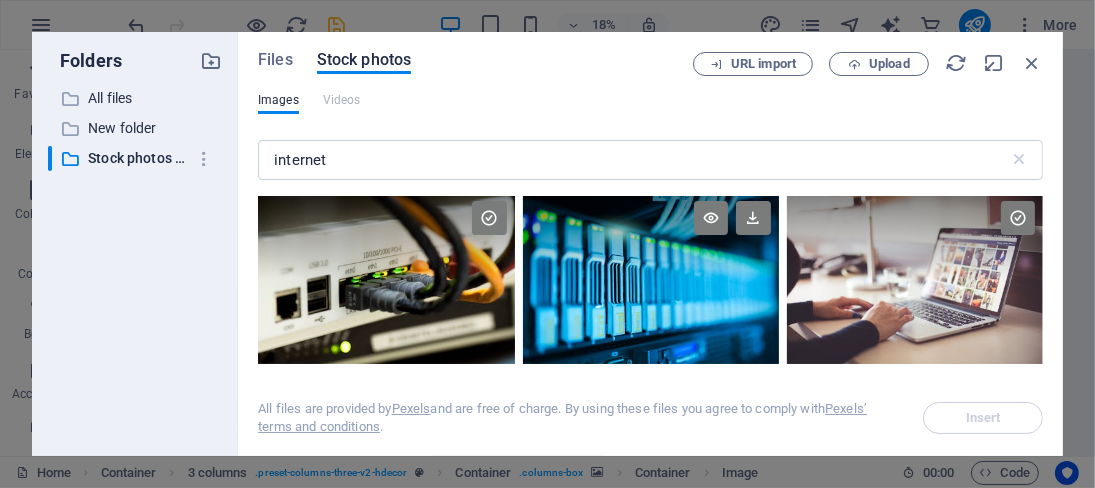 scroll, scrollTop: 2, scrollLeft: 0, axis: vertical 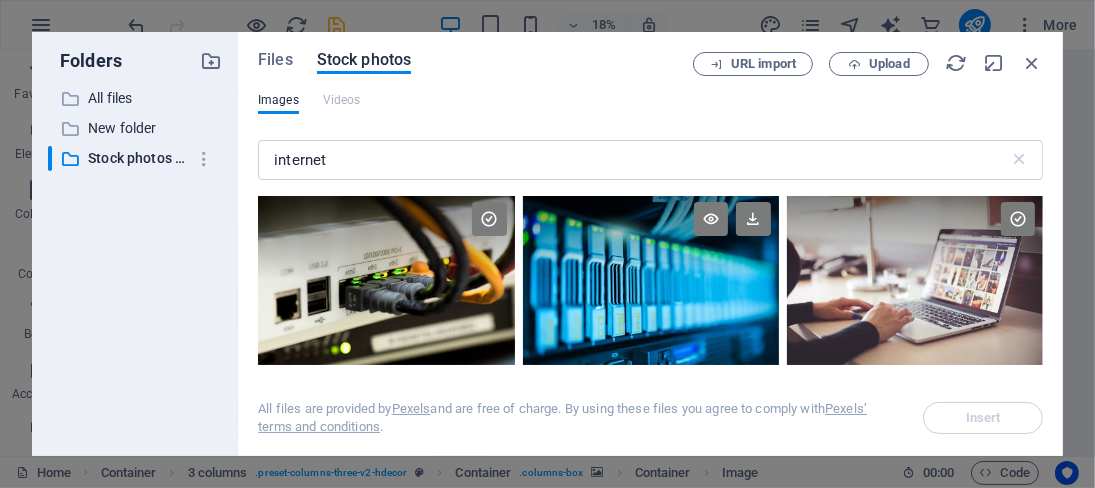 click at bounding box center [651, 279] 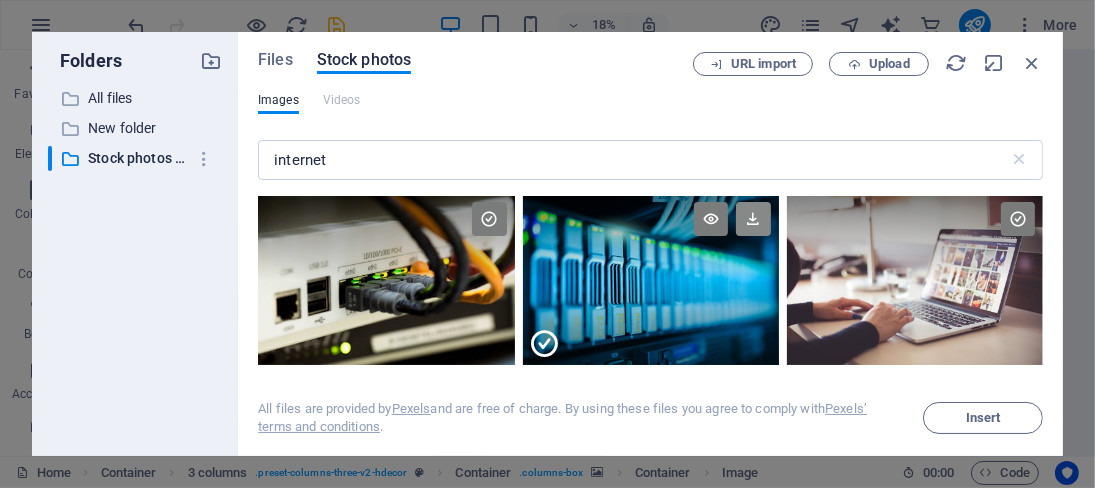 click at bounding box center (753, 219) 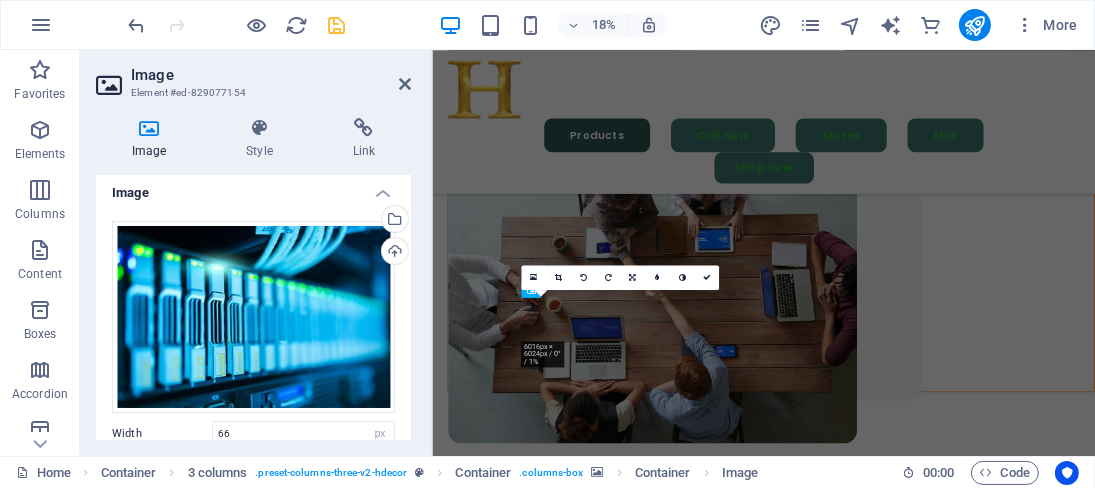 scroll, scrollTop: 4451, scrollLeft: 0, axis: vertical 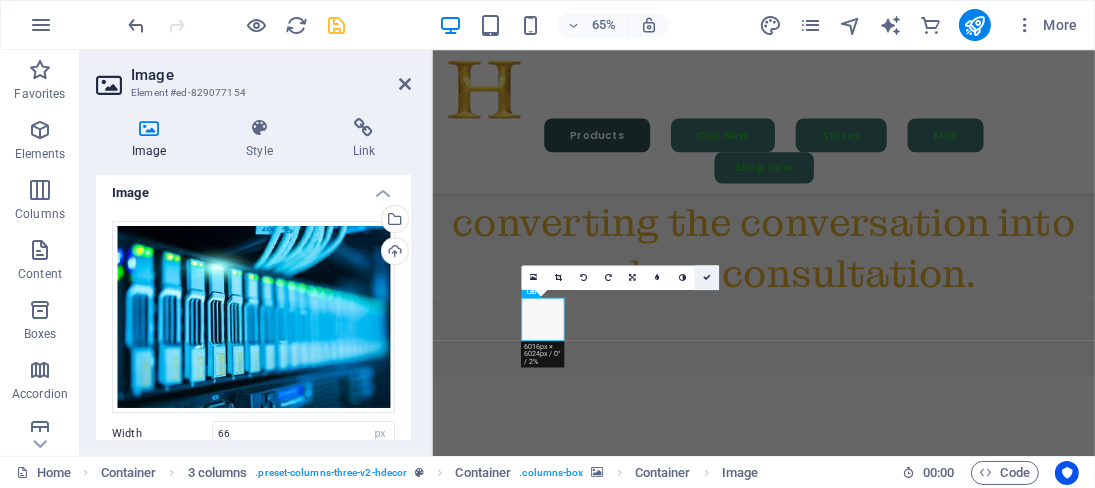 click at bounding box center [707, 278] 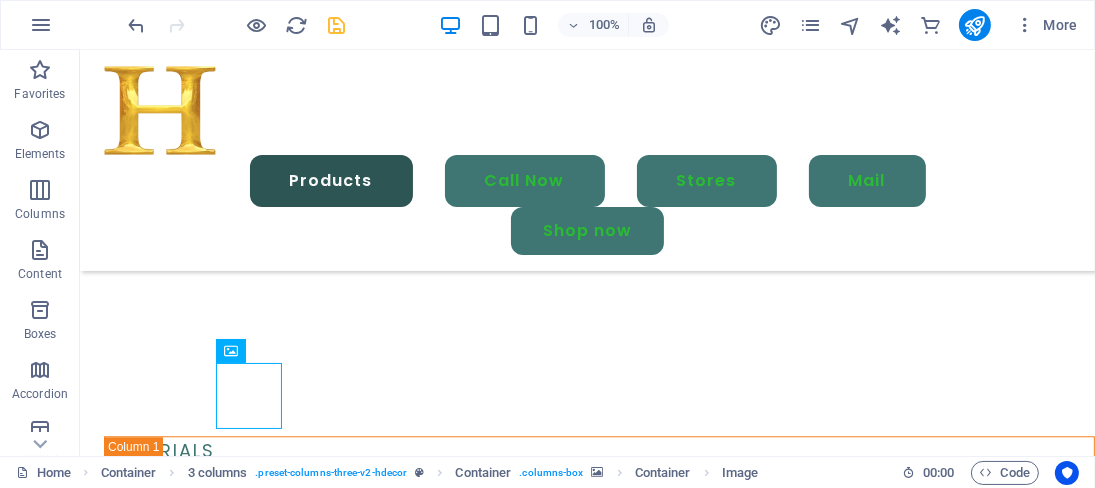 scroll, scrollTop: 4589, scrollLeft: 0, axis: vertical 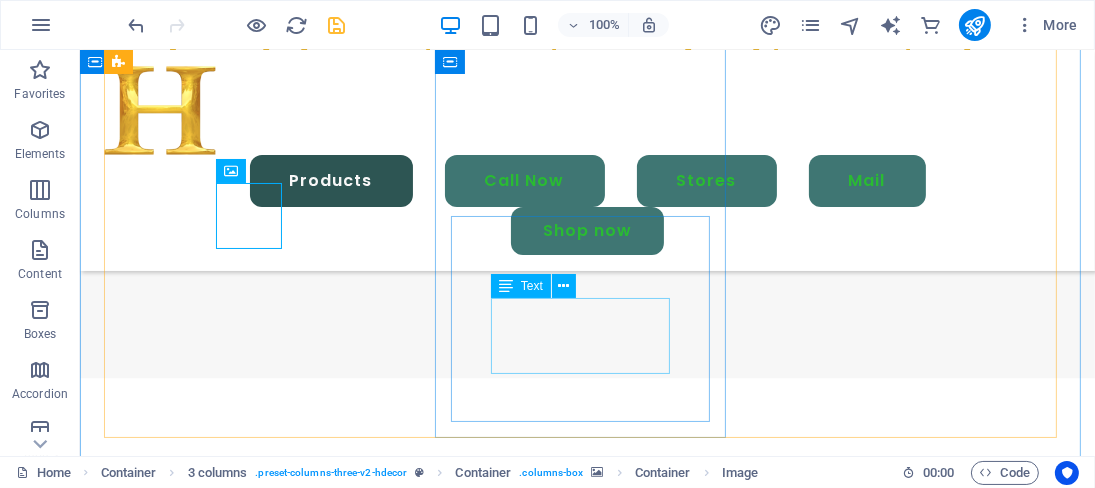 click on "[FIRST] [LAST]" at bounding box center (251, 3692) 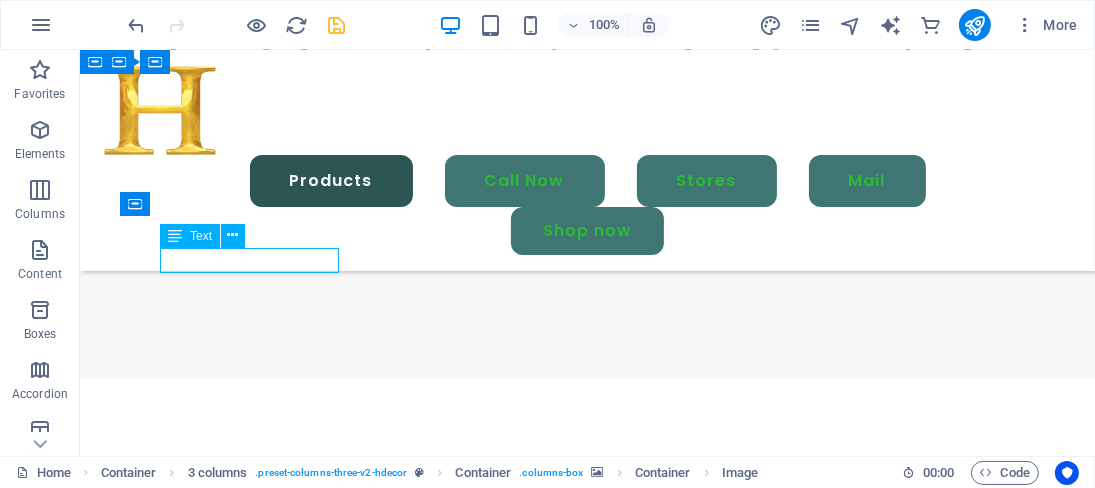 scroll, scrollTop: 4769, scrollLeft: 0, axis: vertical 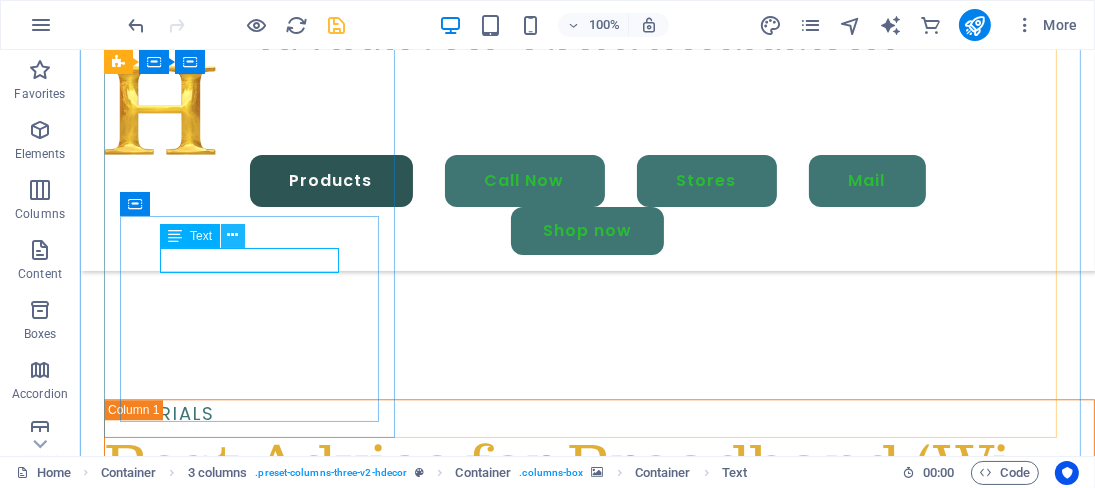click at bounding box center (233, 235) 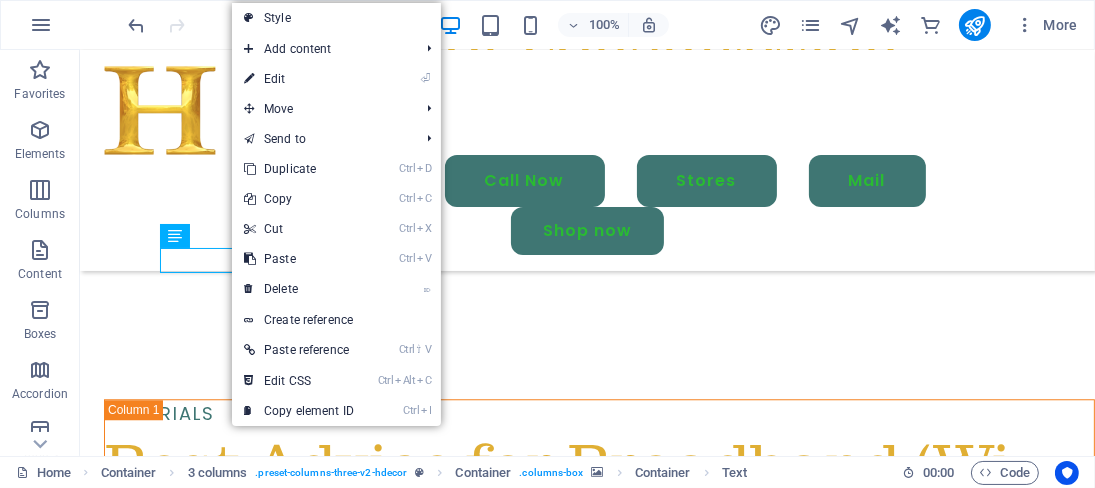 click on "⏎  Edit" at bounding box center (299, 79) 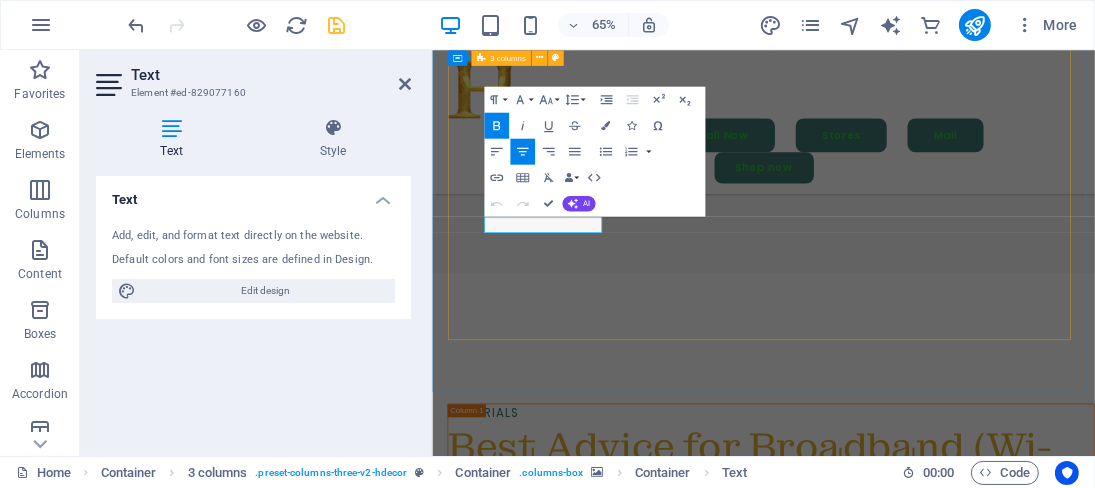 scroll, scrollTop: 4642, scrollLeft: 0, axis: vertical 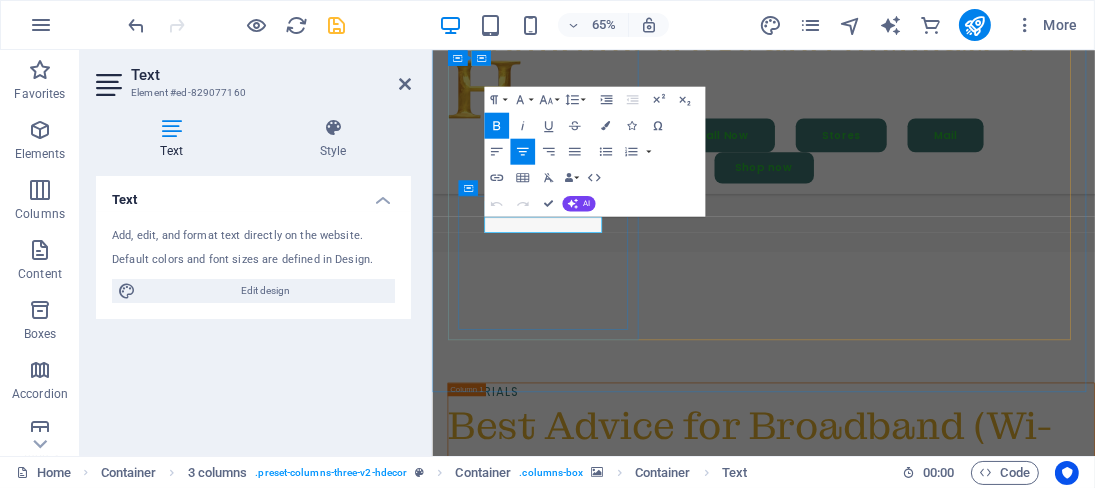 click on "[FIRST] [LAST]" at bounding box center [603, 3682] 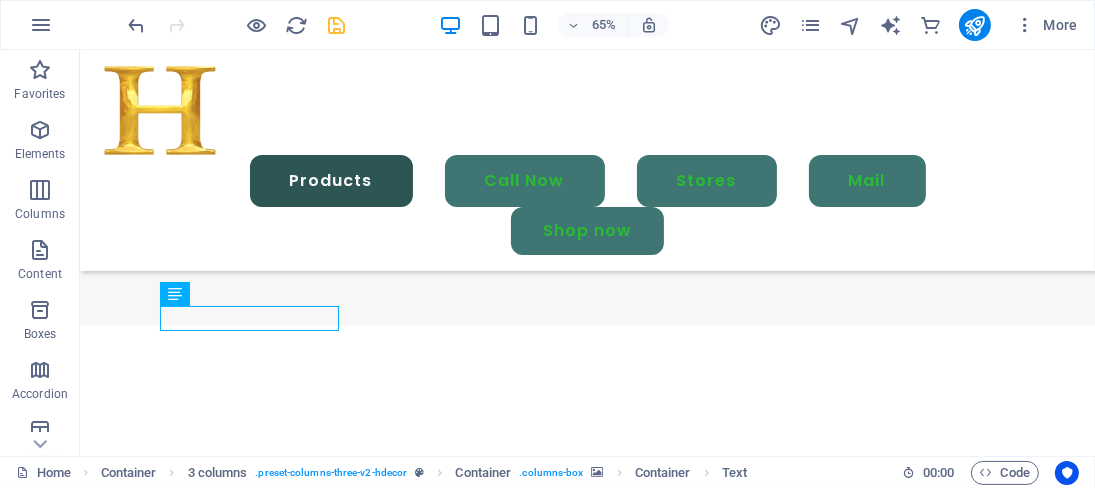 scroll, scrollTop: 4711, scrollLeft: 0, axis: vertical 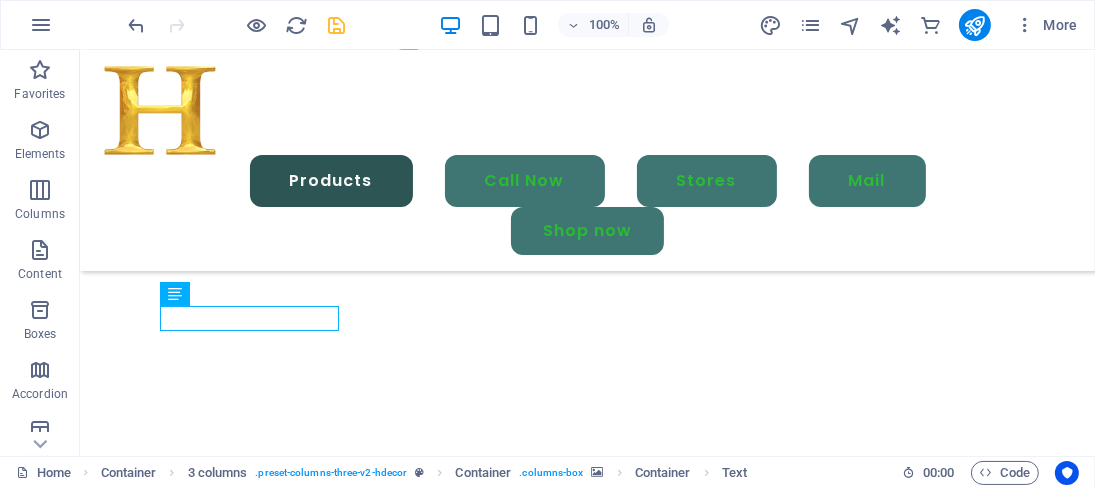click on "[FIRST] [LAST]" at bounding box center (251, 4308) 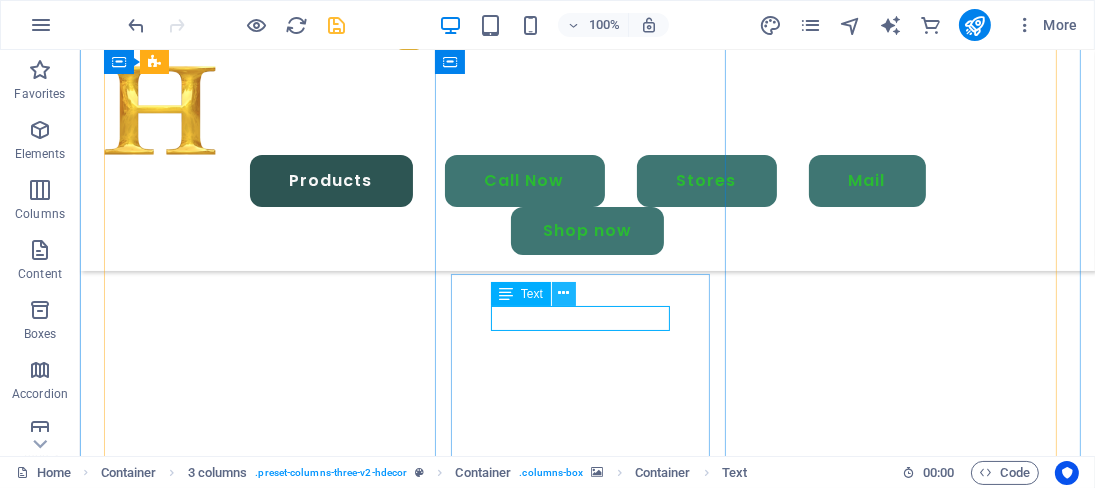 click at bounding box center (563, 293) 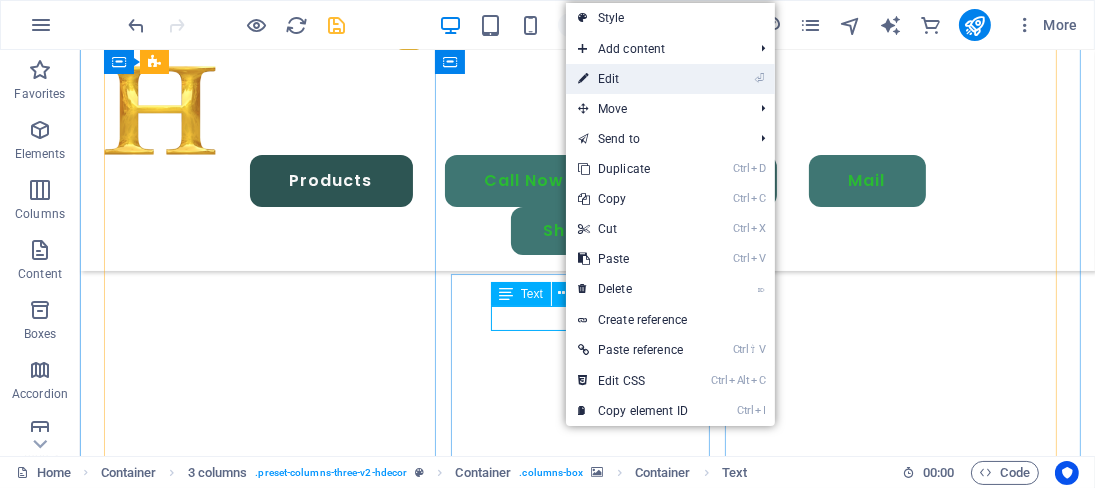 click on "⏎  Edit" at bounding box center [633, 79] 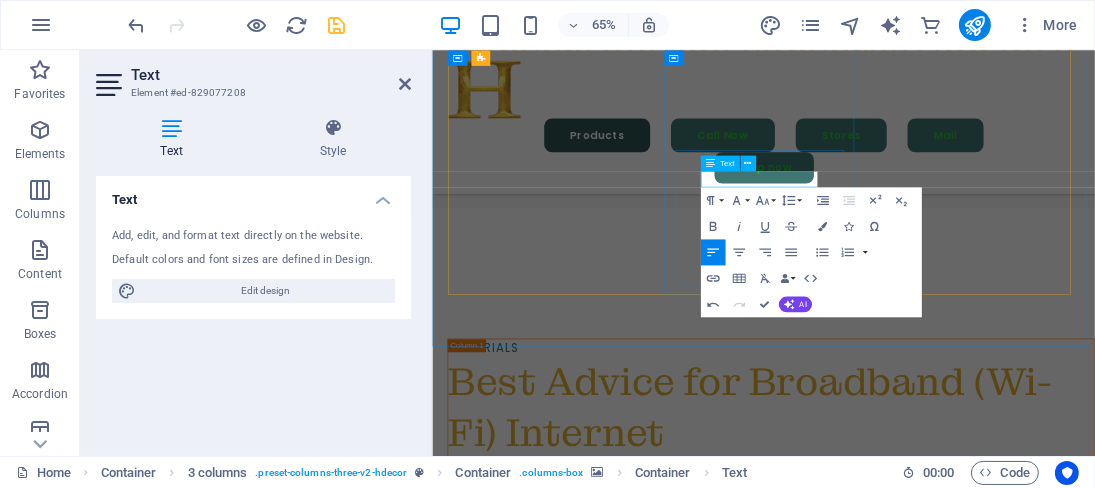 type 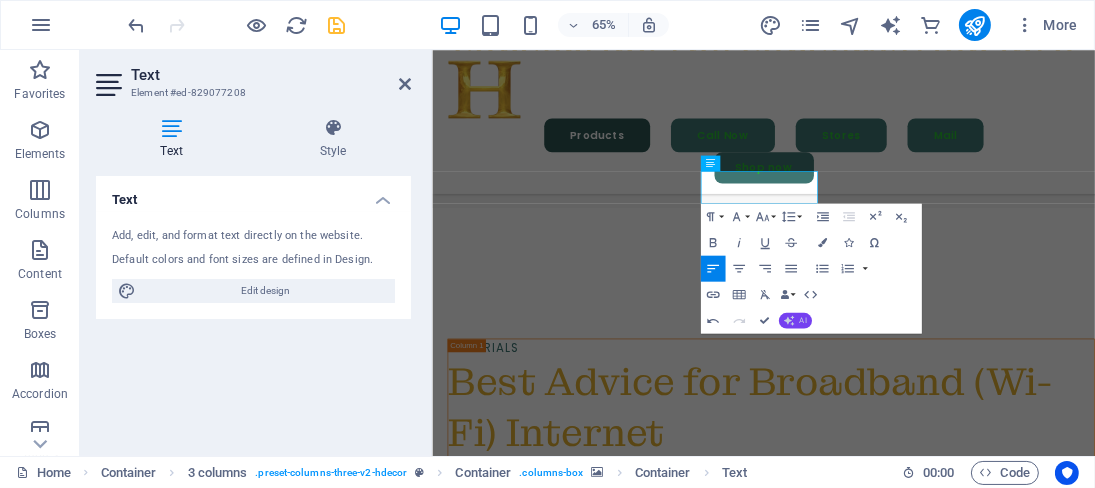 drag, startPoint x: 796, startPoint y: 319, endPoint x: 556, endPoint y: 231, distance: 255.62473 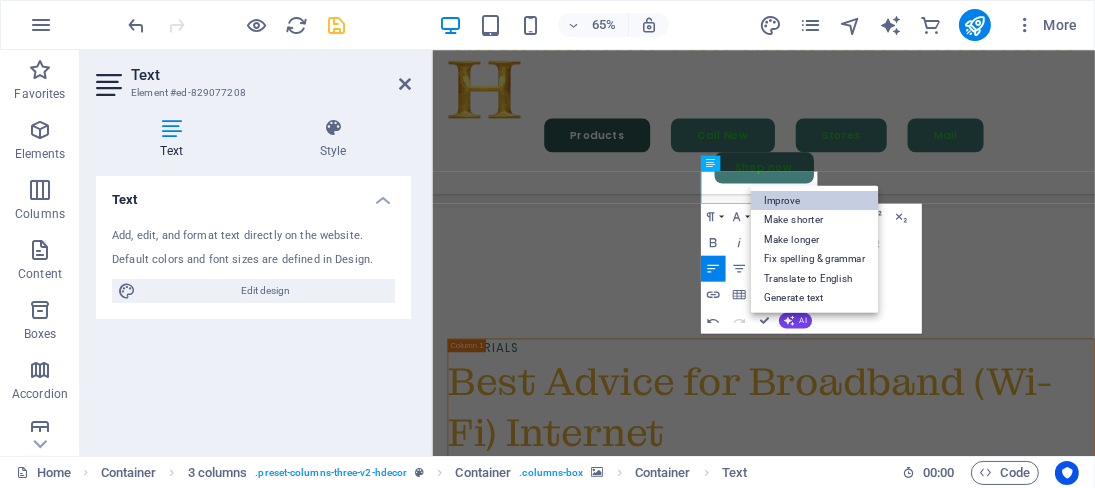 click on "Improve" at bounding box center (814, 200) 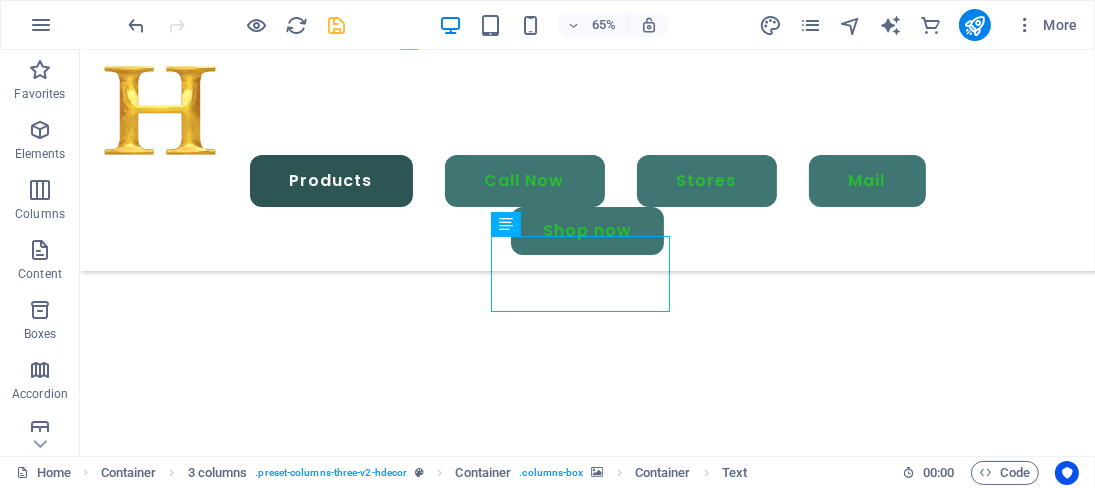scroll, scrollTop: 4781, scrollLeft: 0, axis: vertical 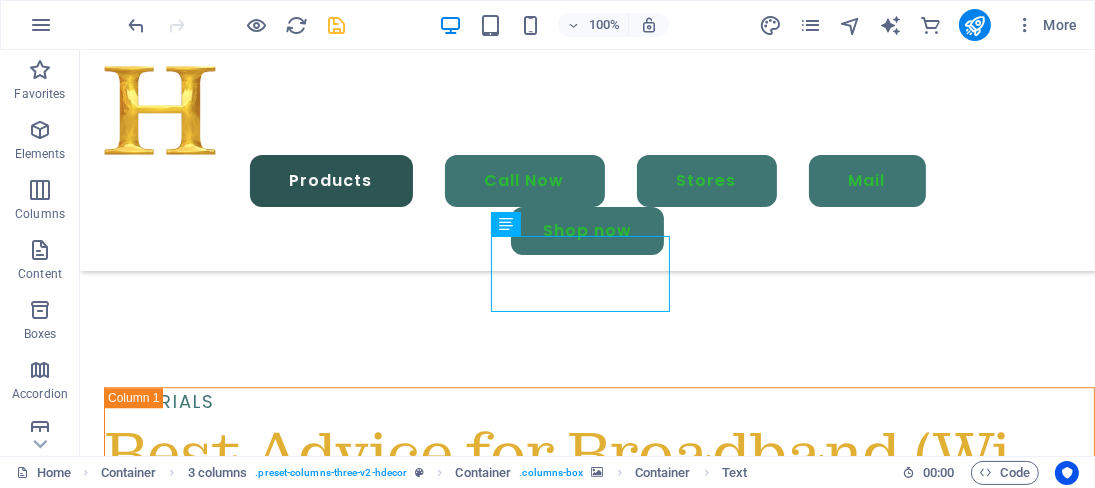 click on "[FIRST] [LAST]" at bounding box center (251, 4976) 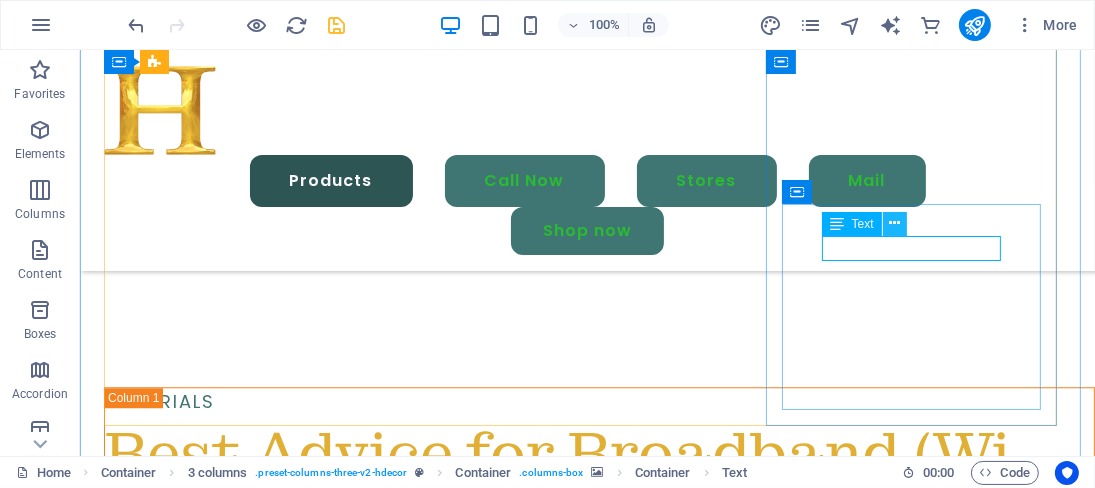 click at bounding box center (894, 223) 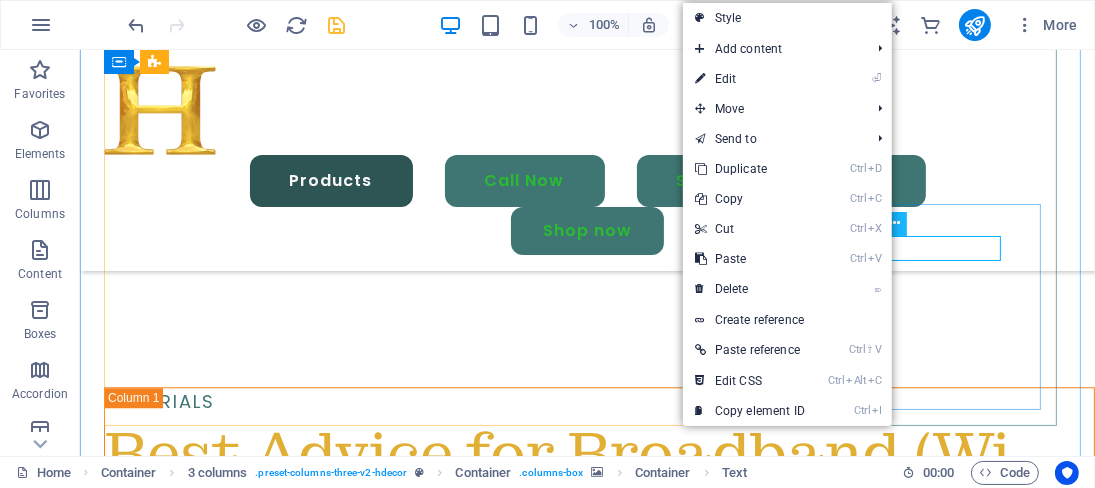 click at bounding box center [894, 223] 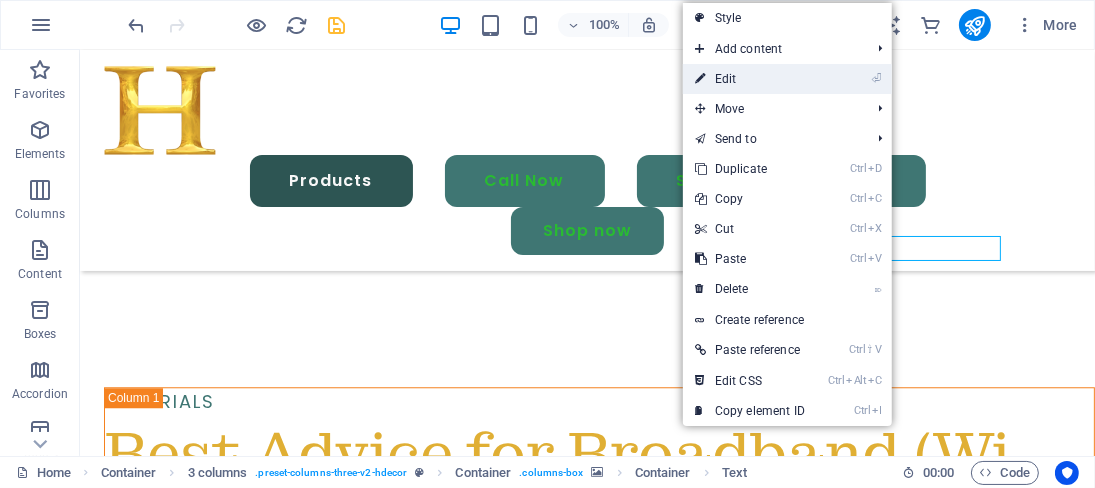 click on "⏎  Edit" at bounding box center [750, 79] 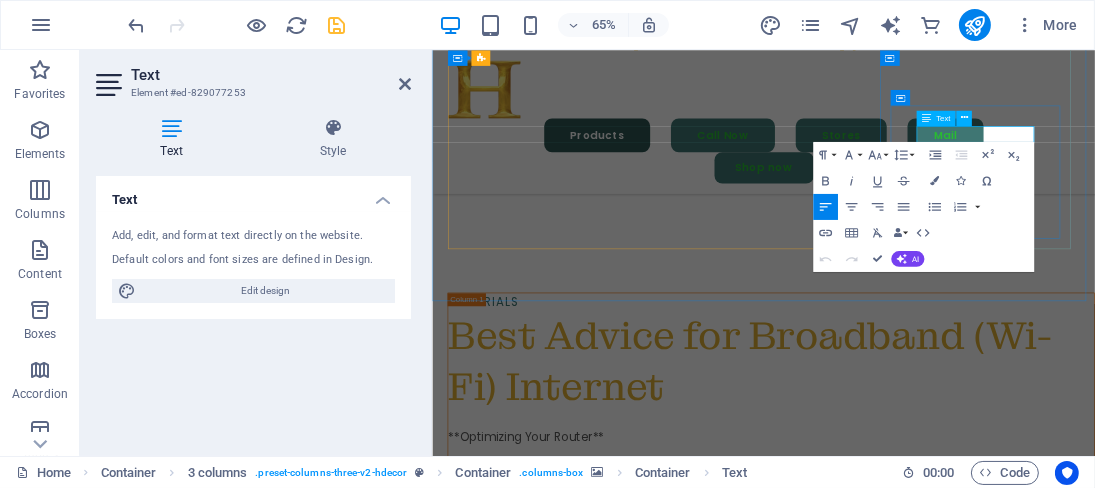 type 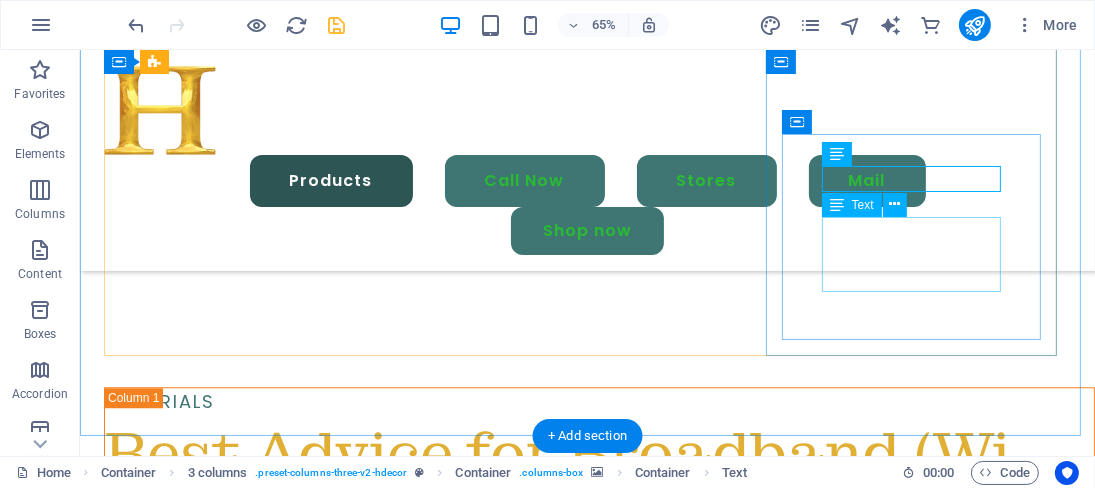 scroll, scrollTop: 4850, scrollLeft: 0, axis: vertical 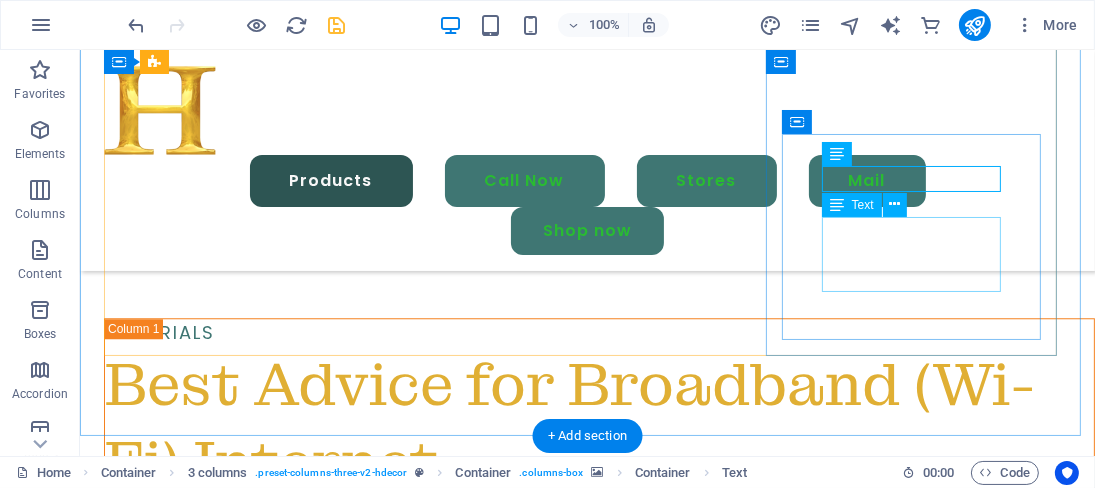 click on "Testimonials Our Products Speed Plan Interior Designer Uas molestias excepturi sint occaecati cupiditate non provident, similique. Standard Entertainment Solutions Interior Designer Uas molestias excepturi sint occaecati cupiditate non provident, similique. Premium Plan Interior Designer Uas molestias excepturi sint occaecati cupiditate non provident, similique." at bounding box center (586, 3915) 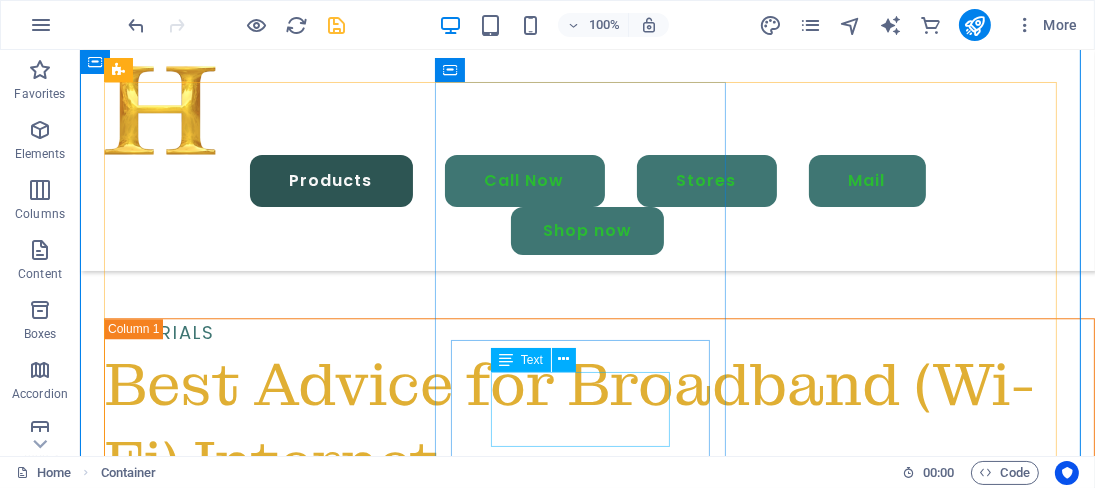 scroll, scrollTop: 5057, scrollLeft: 0, axis: vertical 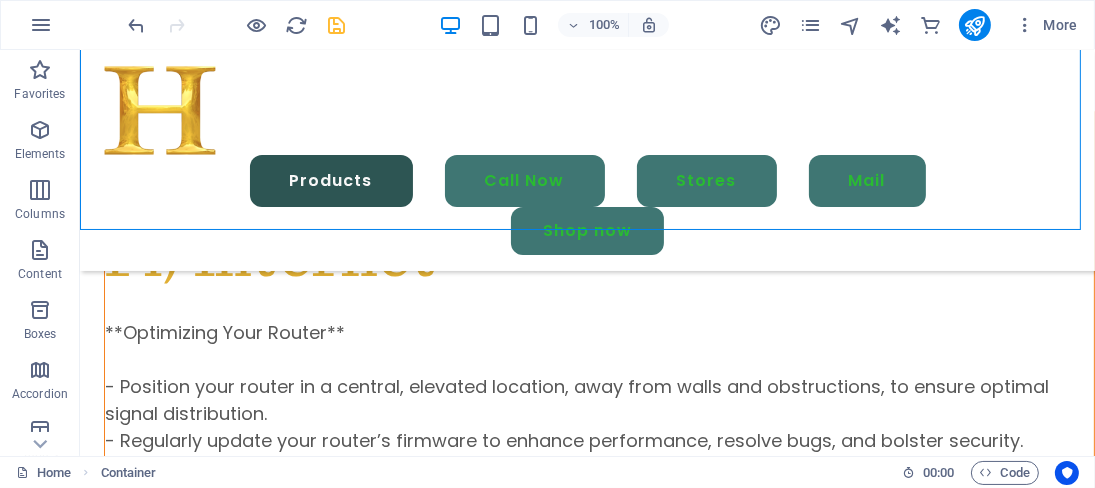 click at bounding box center [337, 25] 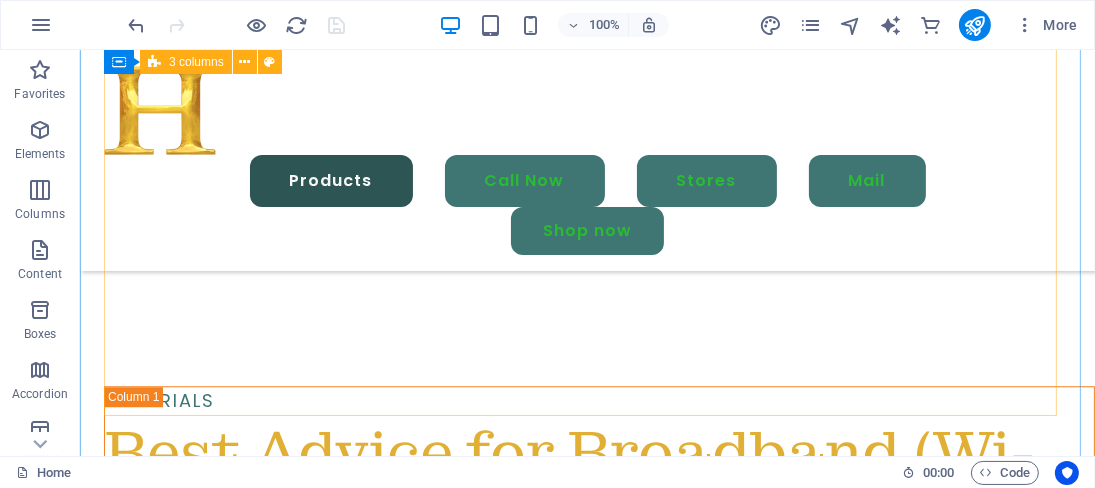 scroll, scrollTop: 4790, scrollLeft: 0, axis: vertical 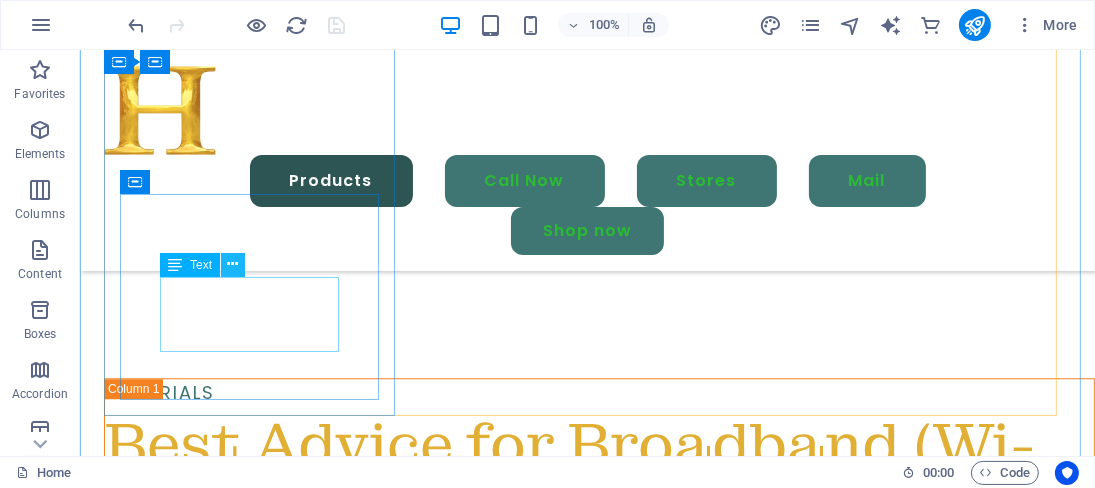 click at bounding box center [233, 264] 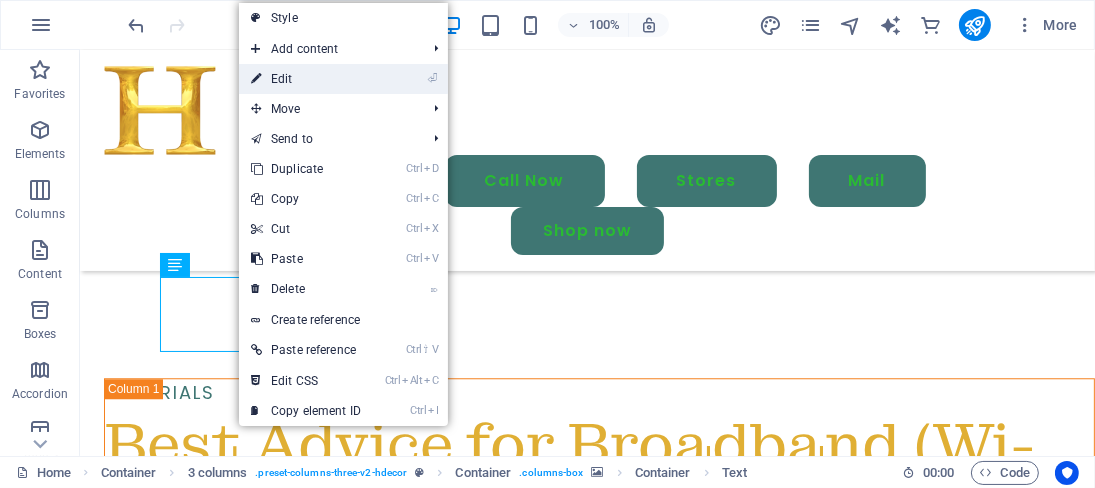 click on "⏎  Edit" at bounding box center [306, 79] 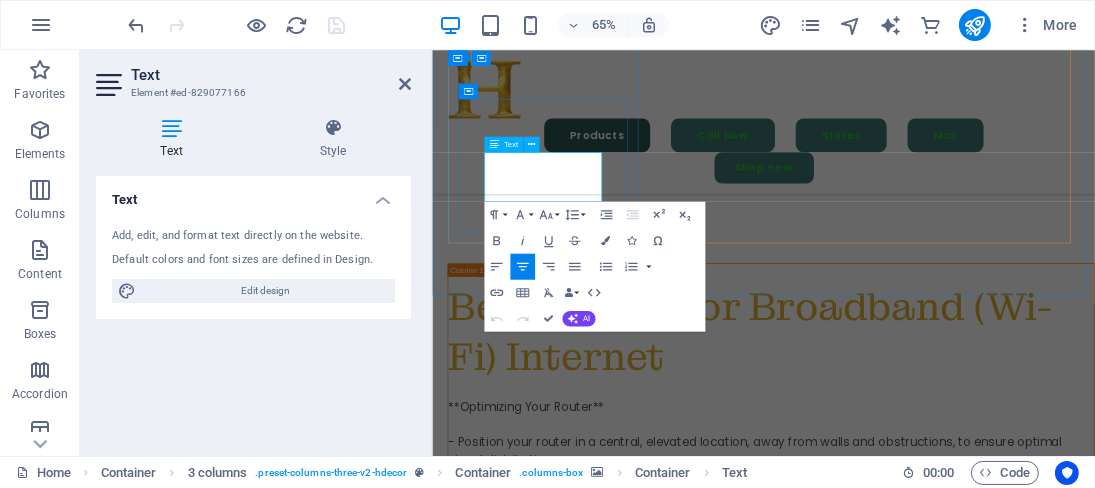 click on "Uas molestias excepturi sint occaecati cupiditate non provident, similique." at bounding box center (603, 3575) 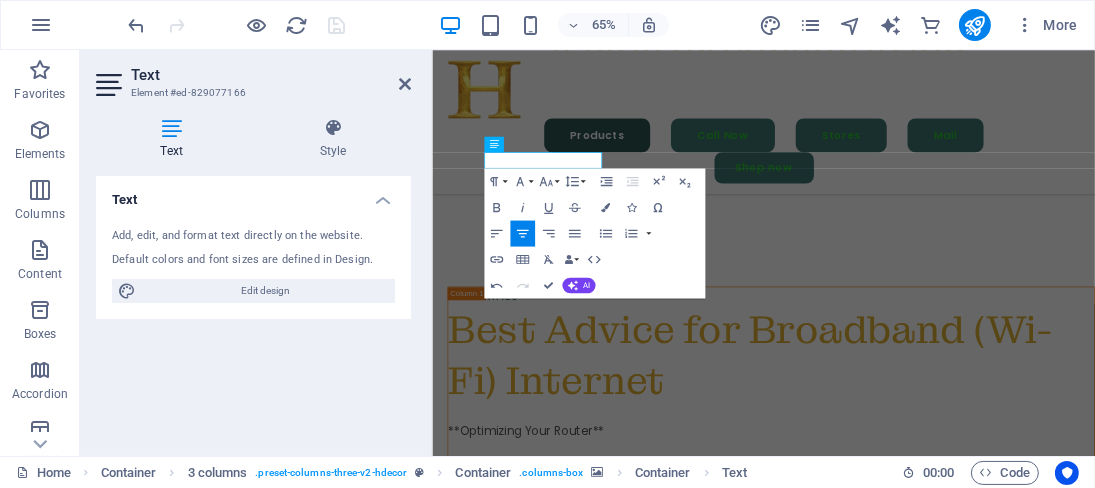 type 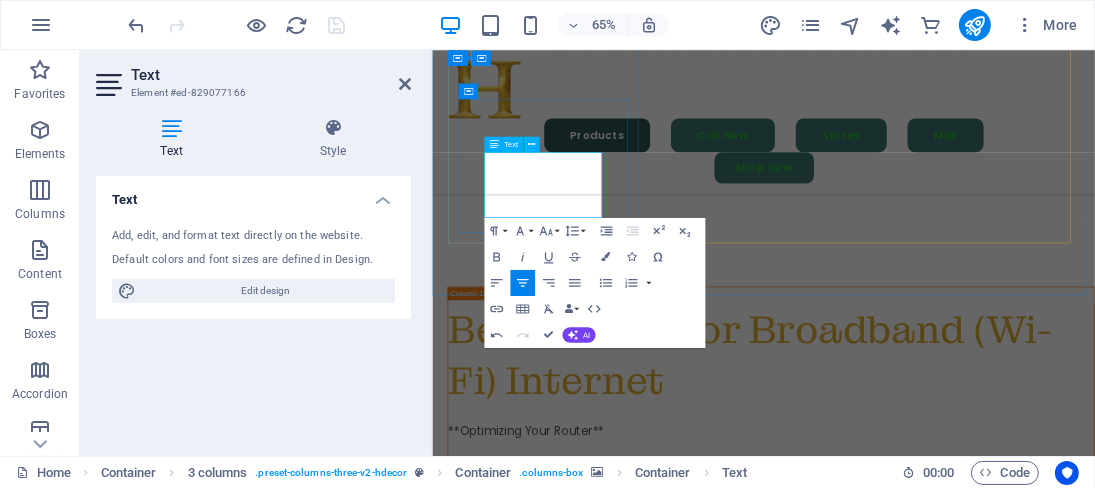 click on "Rs. 899 - 300 mbps" at bounding box center [603, 3636] 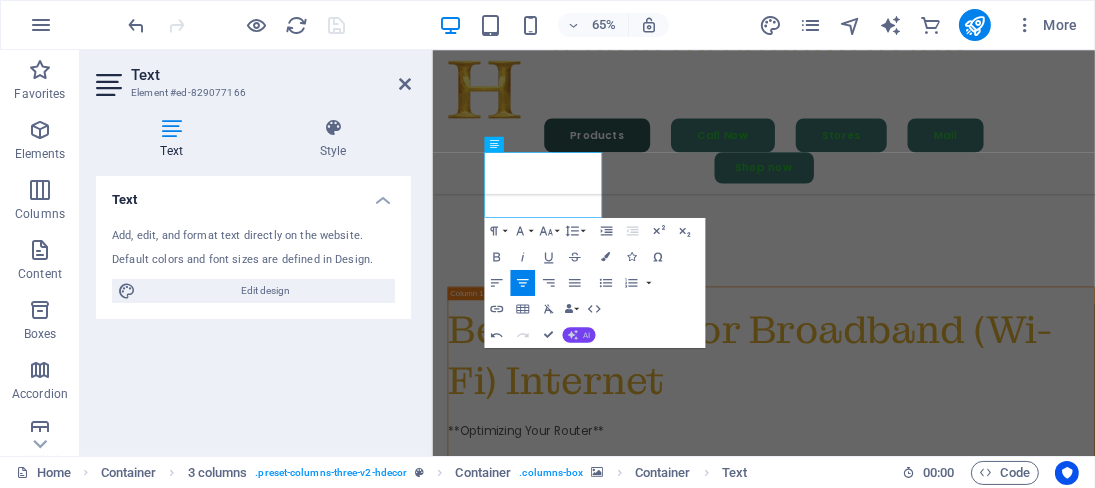 click 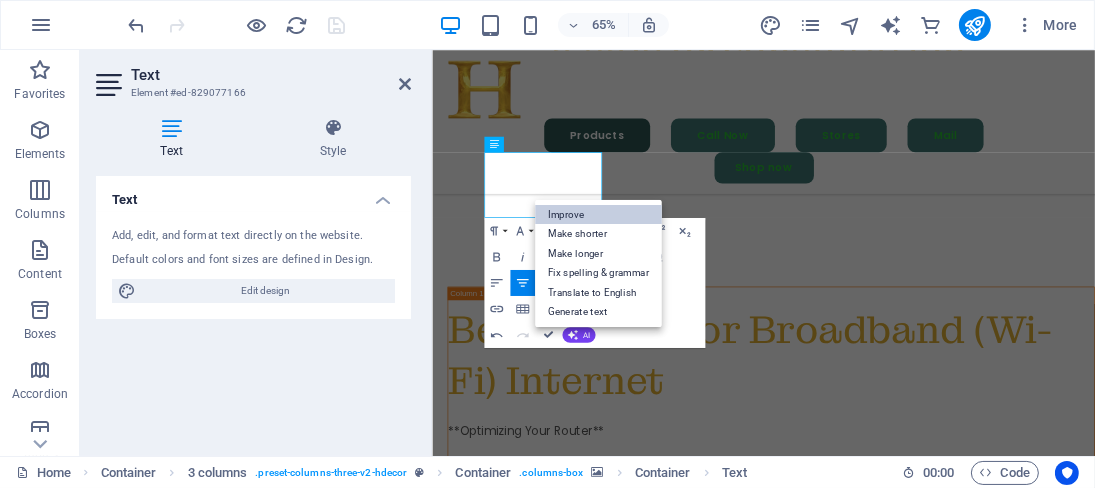 click on "Improve" at bounding box center (598, 215) 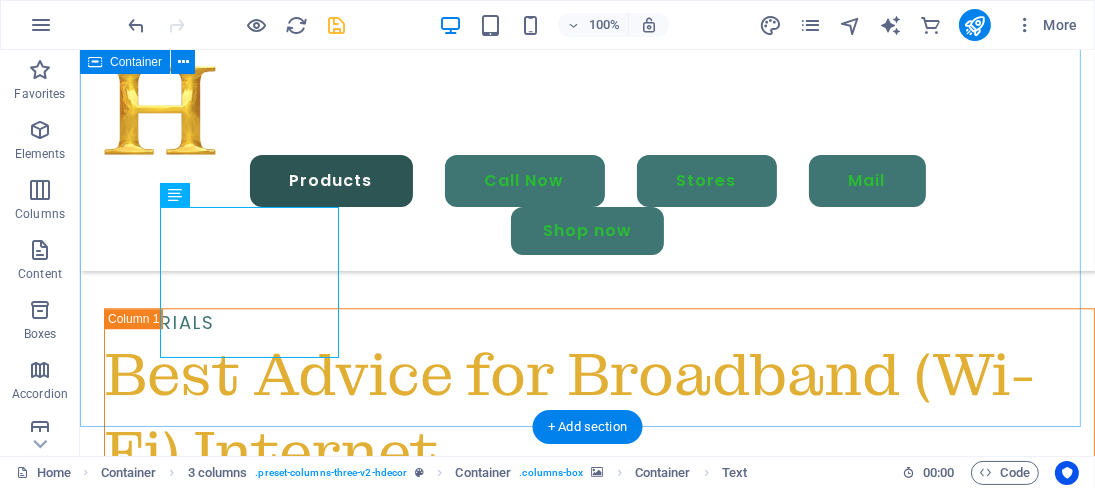 scroll, scrollTop: 4739, scrollLeft: 0, axis: vertical 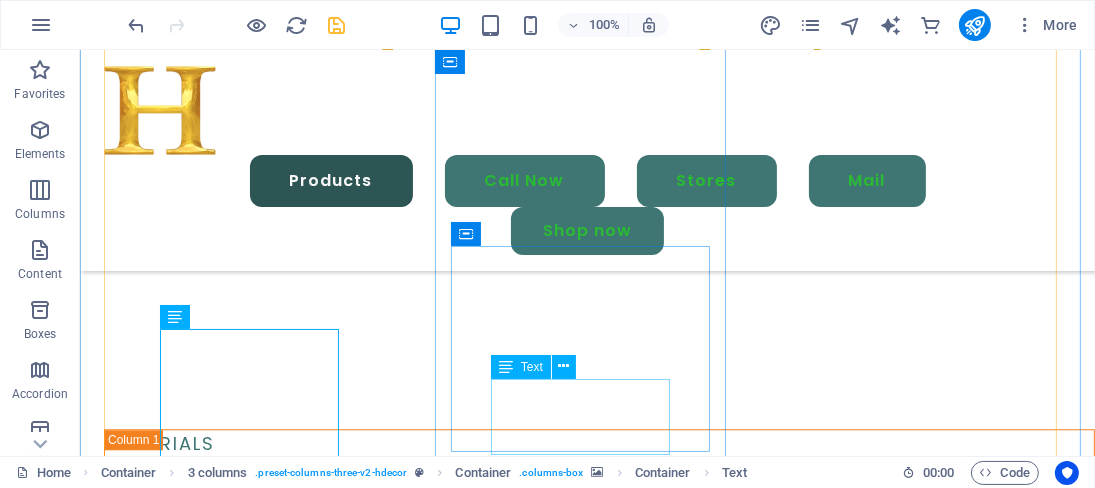 click on "Interior Designer" at bounding box center (251, 3567) 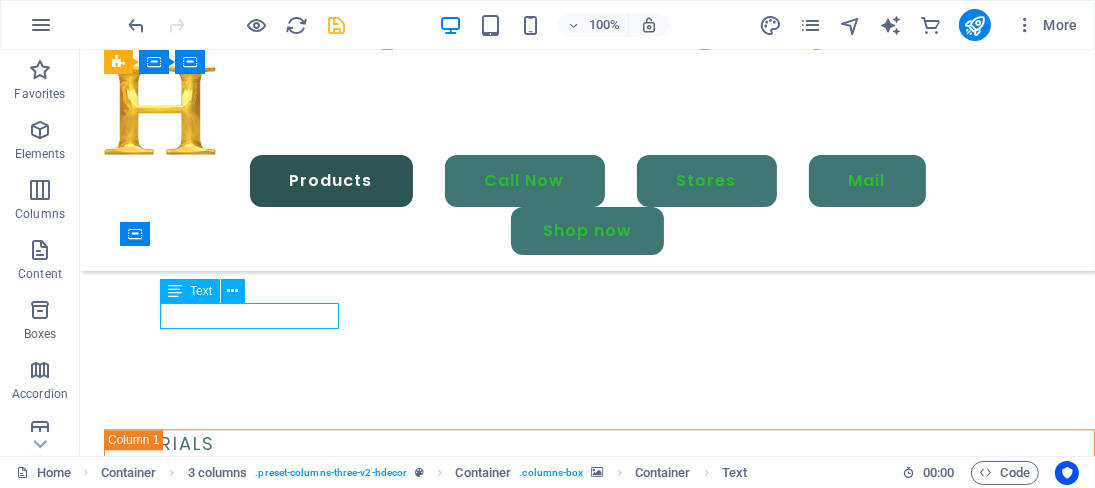 click on "Interior Designer" at bounding box center (251, 3567) 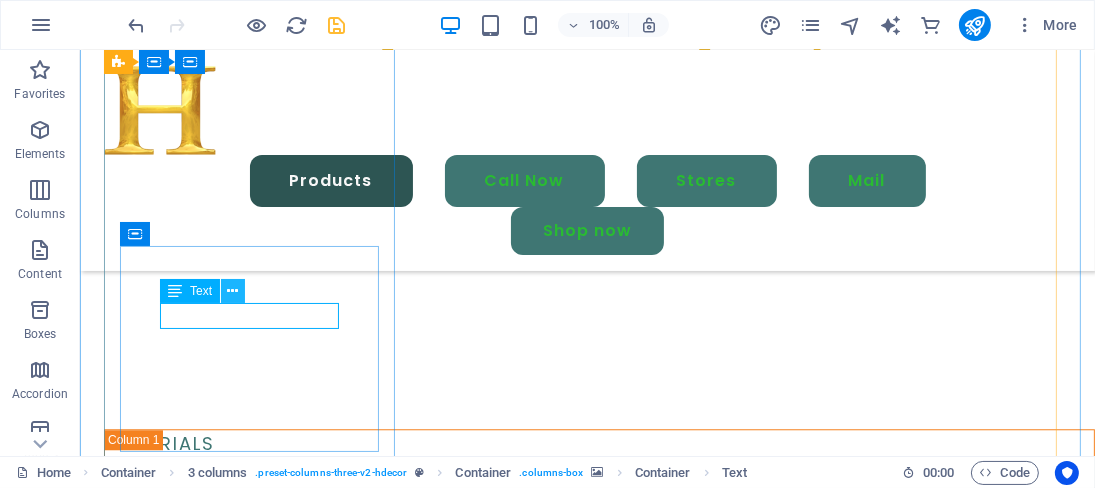 click at bounding box center (233, 291) 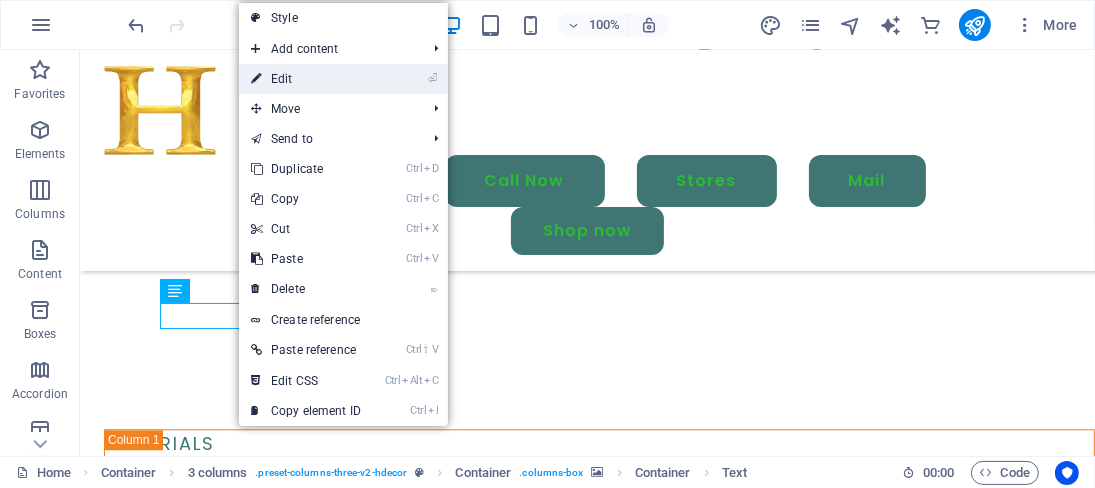 click on "⏎  Edit" at bounding box center [306, 79] 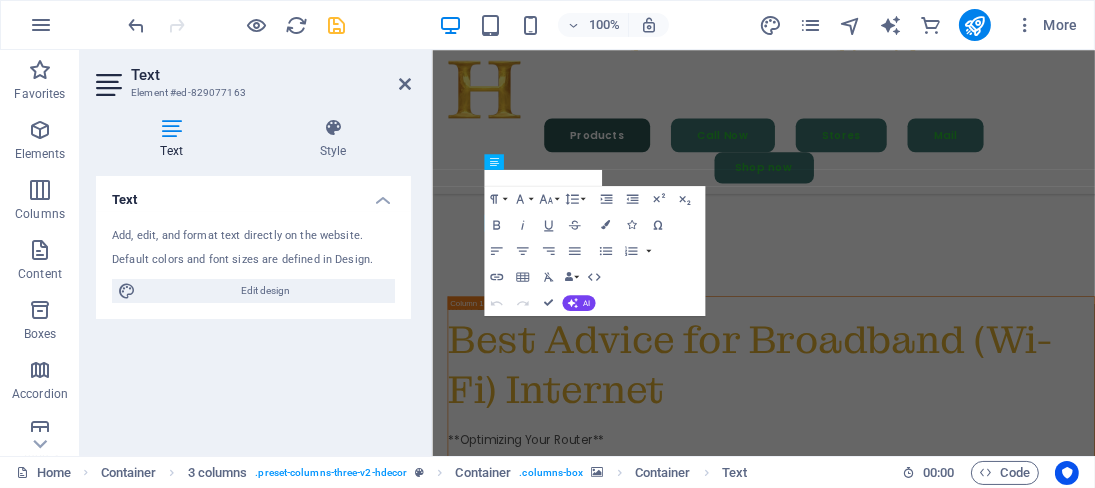 click on "Interior Designer" at bounding box center [604, 3576] 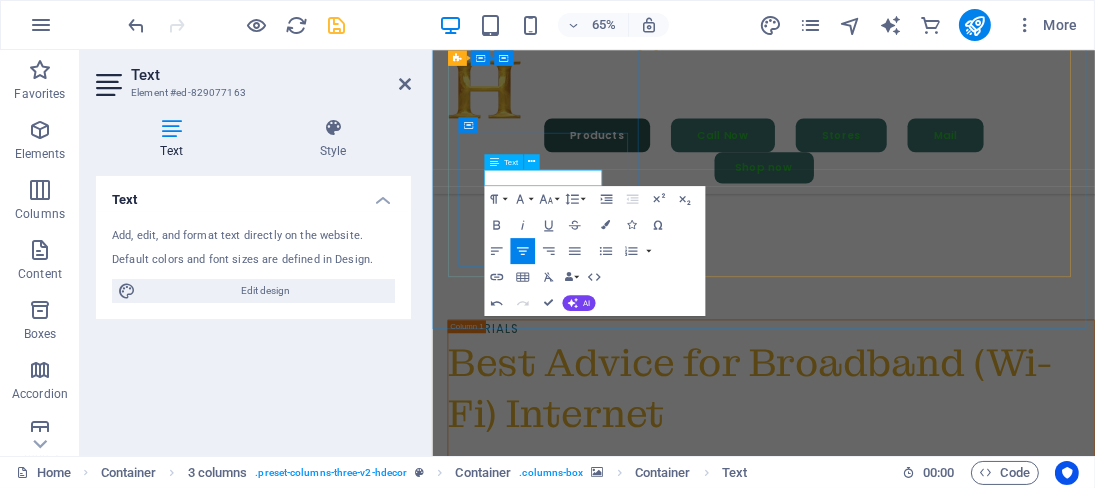 type 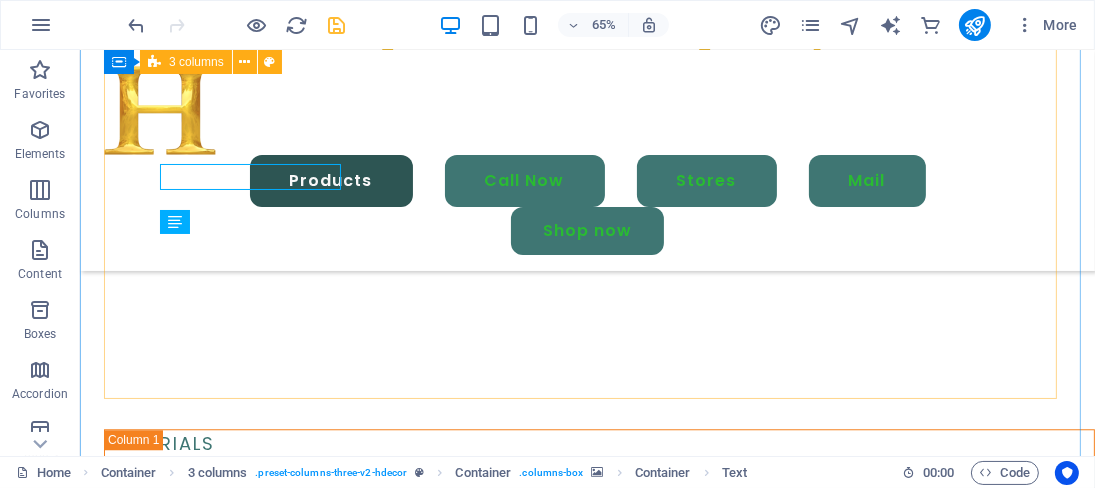 scroll, scrollTop: 4808, scrollLeft: 0, axis: vertical 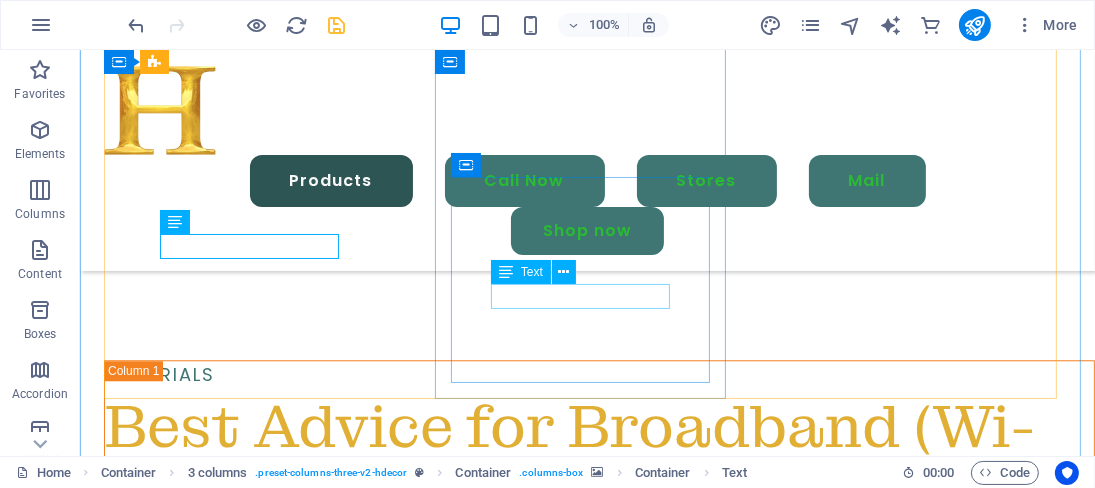click on "Interior Designer" at bounding box center [251, 4287] 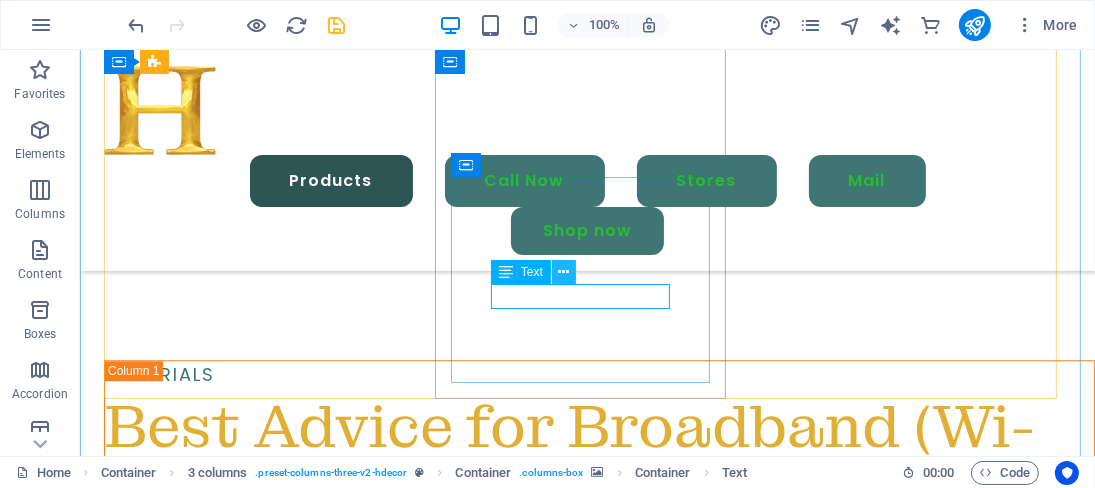 click at bounding box center [563, 272] 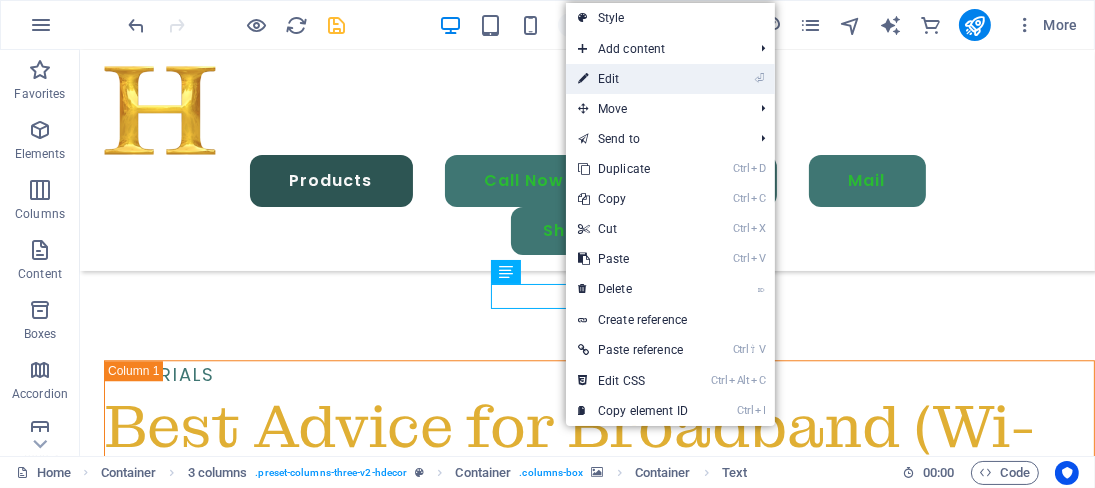 click on "⏎  Edit" at bounding box center [633, 79] 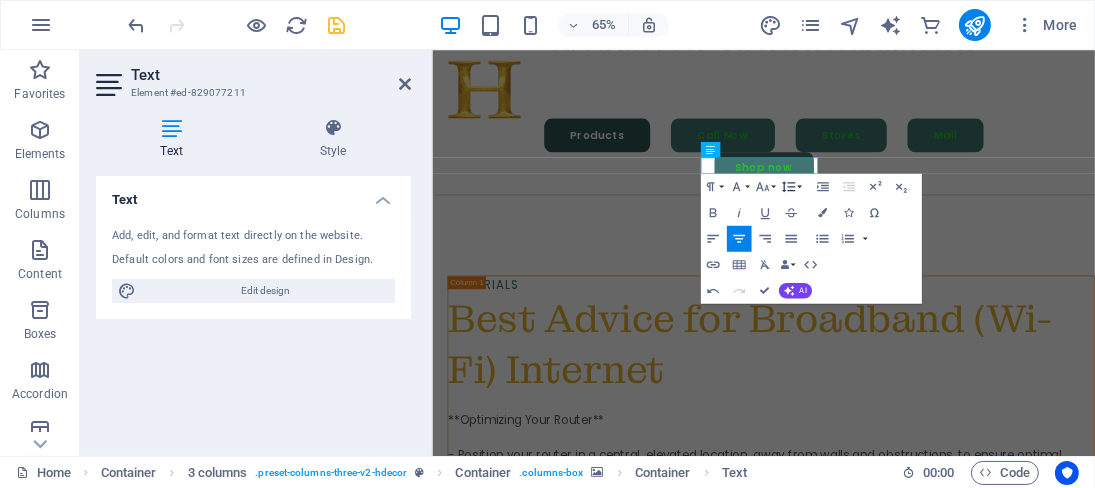type 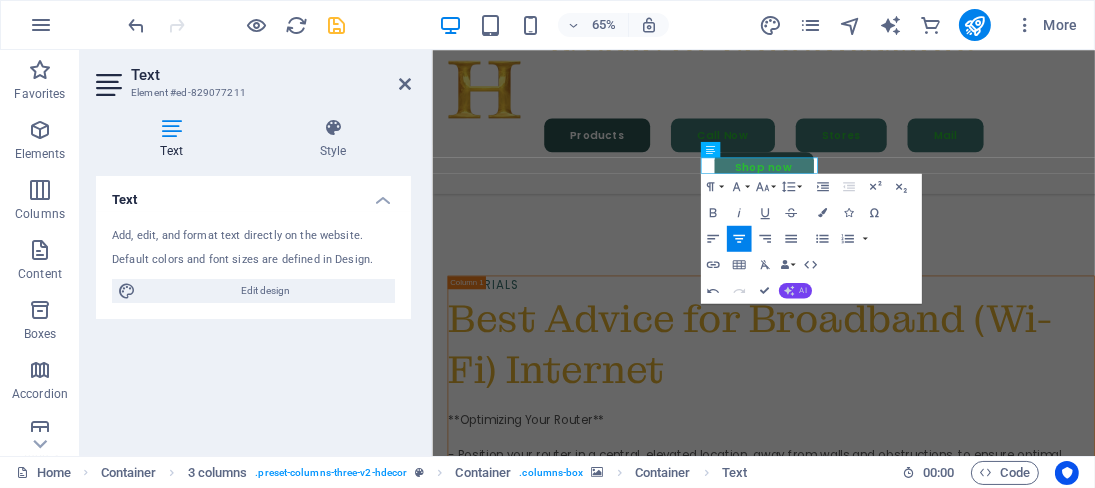 click on "AI" at bounding box center [794, 291] 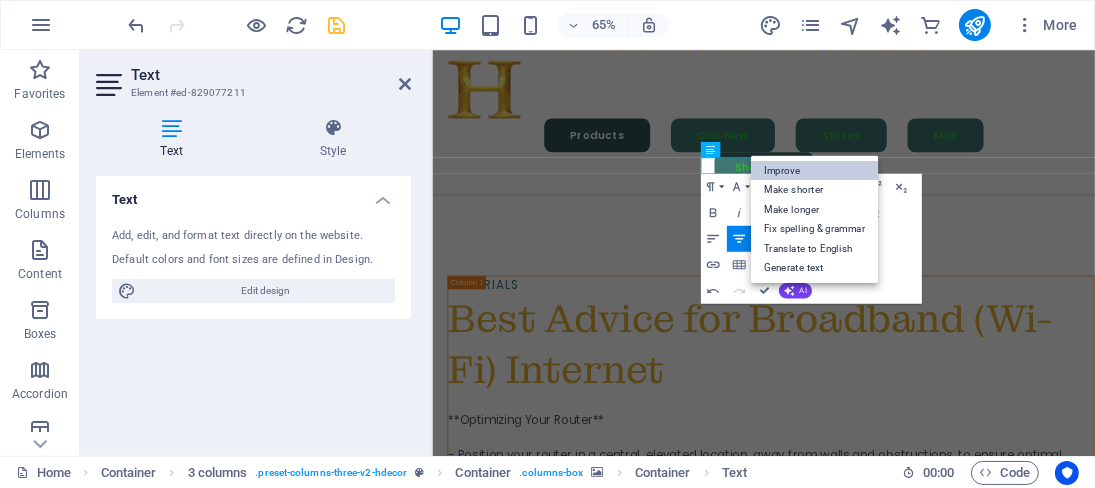 click on "Improve" at bounding box center [814, 169] 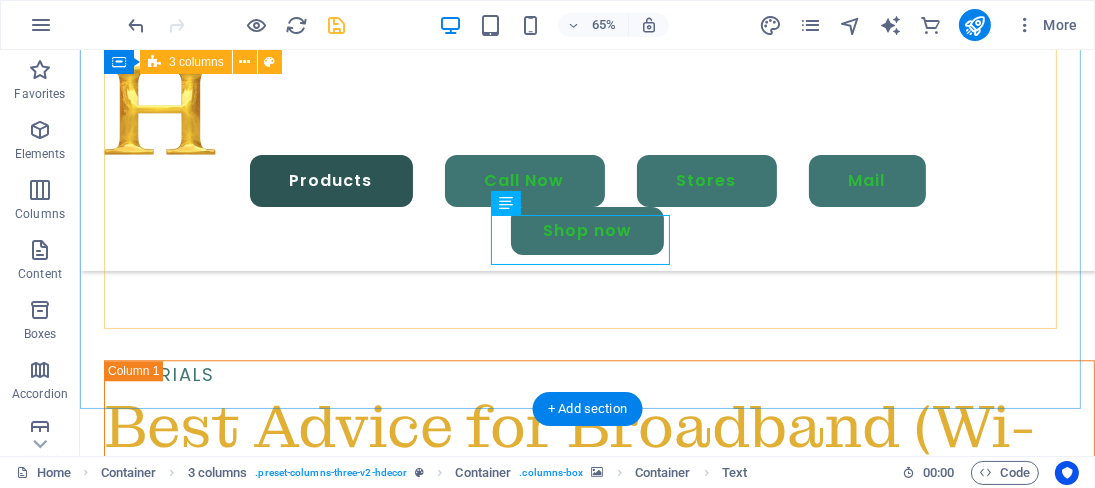 scroll, scrollTop: 4878, scrollLeft: 0, axis: vertical 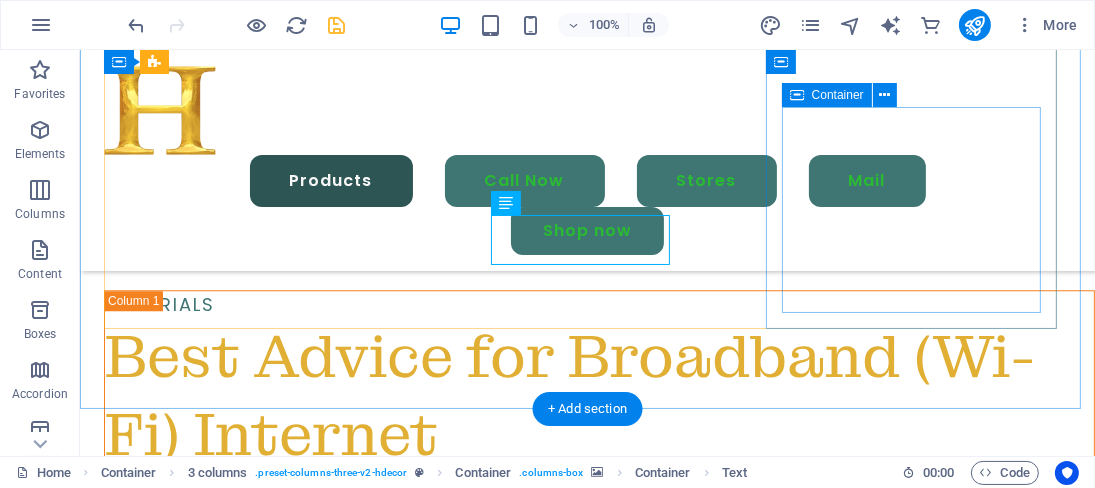 click on "Interior Designer" at bounding box center (251, 4904) 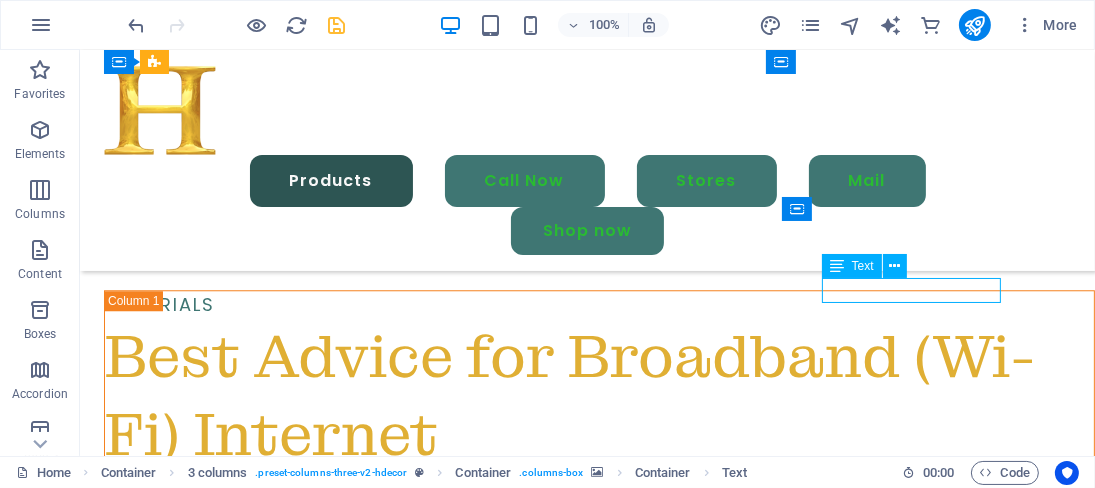 scroll, scrollTop: 4764, scrollLeft: 0, axis: vertical 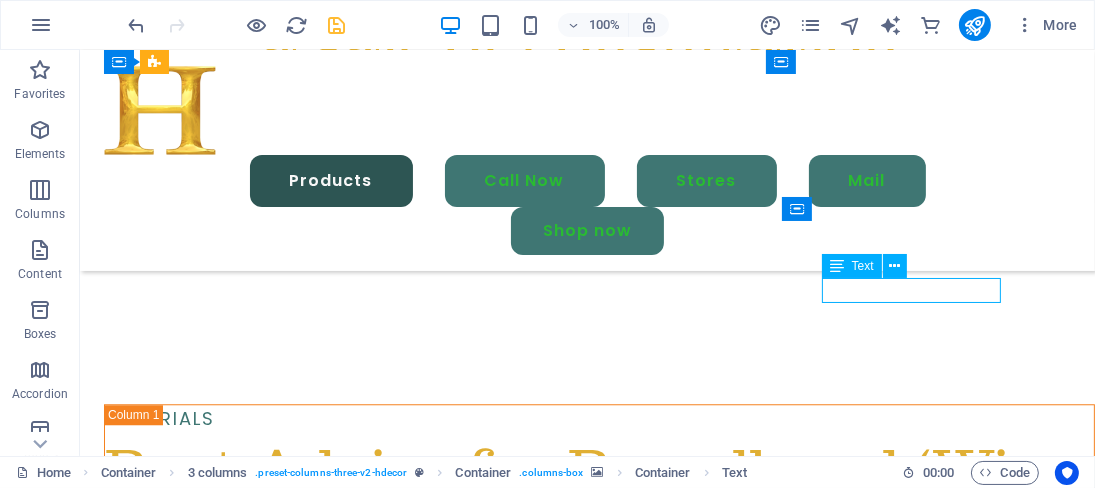 click on "Interior Designer" at bounding box center [251, 5018] 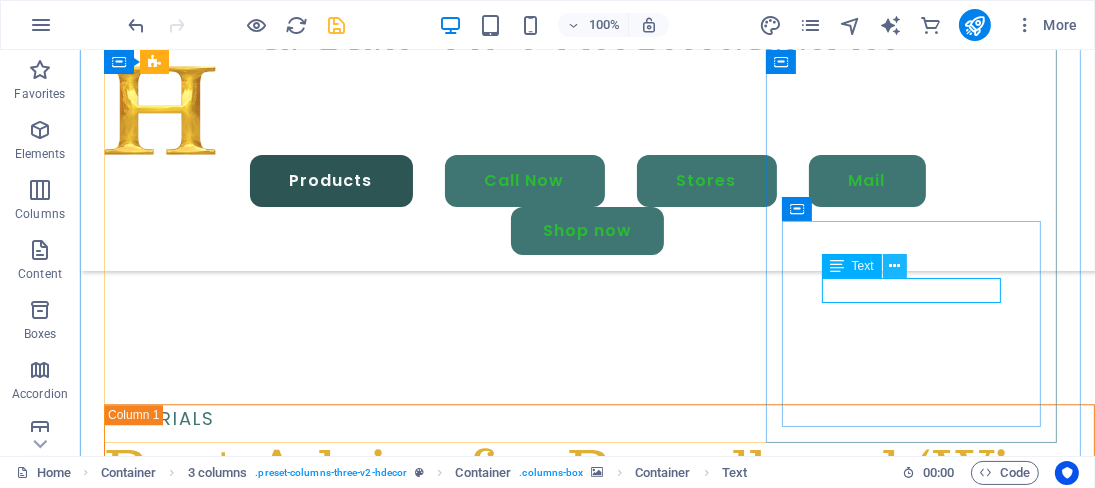 click at bounding box center [894, 266] 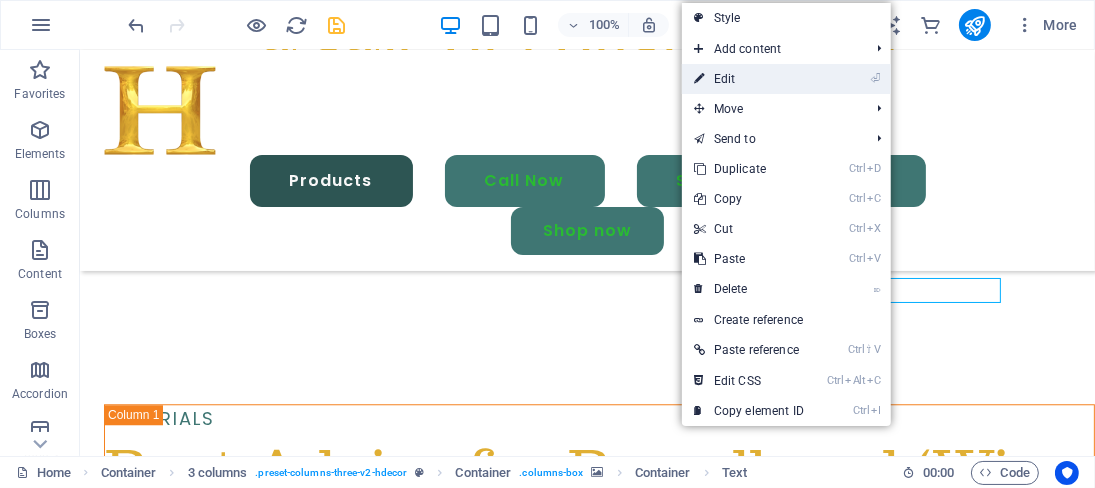 click on "⏎  Edit" at bounding box center (749, 79) 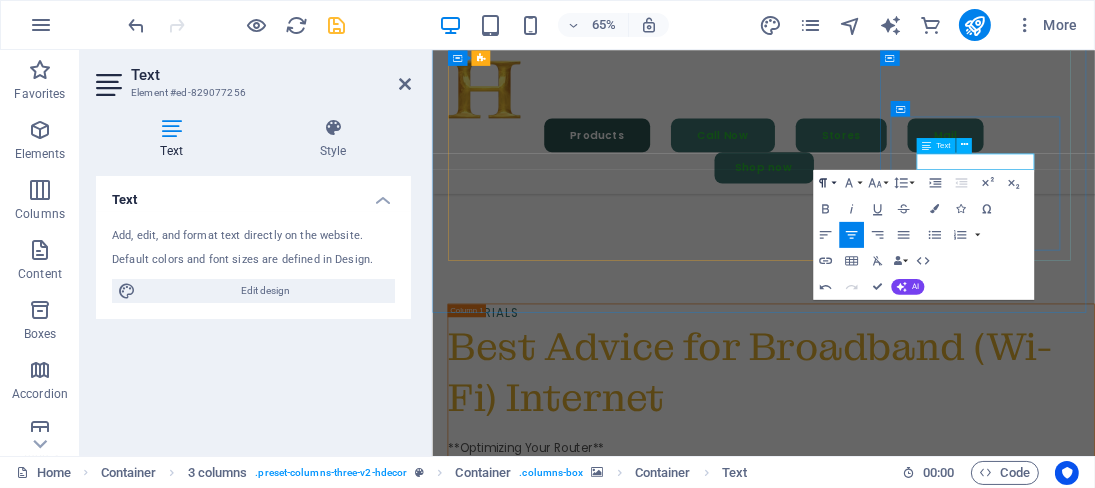 type 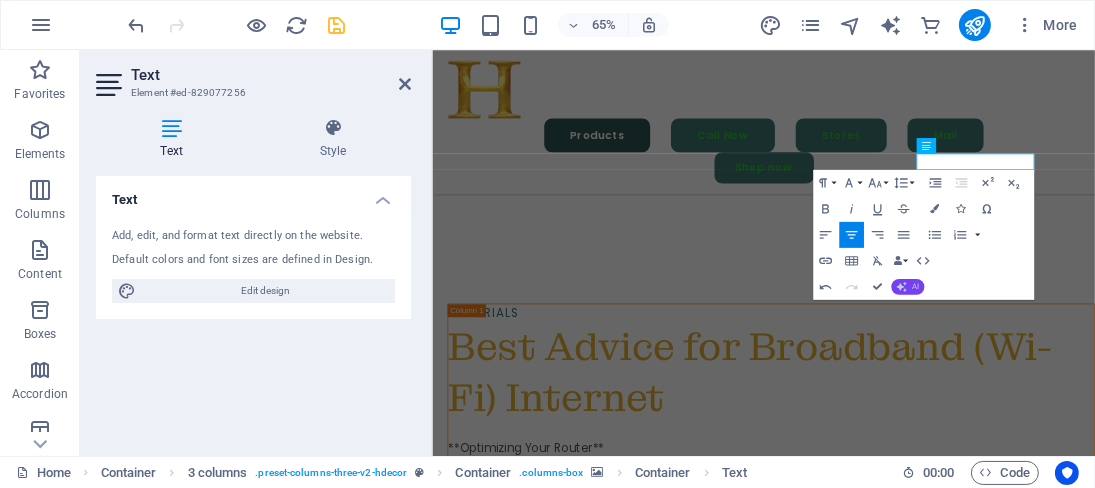 click 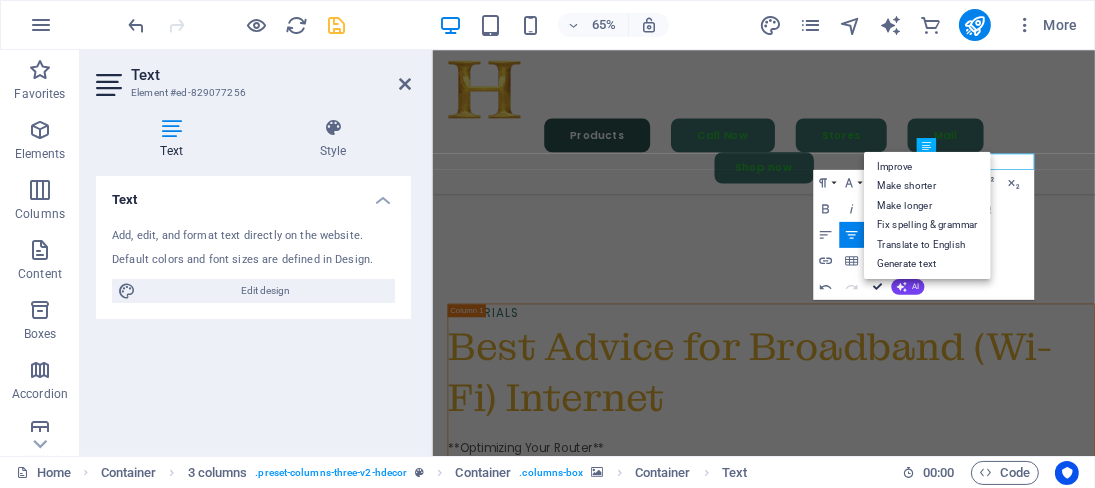 click on "The Best" at bounding box center [603, 5061] 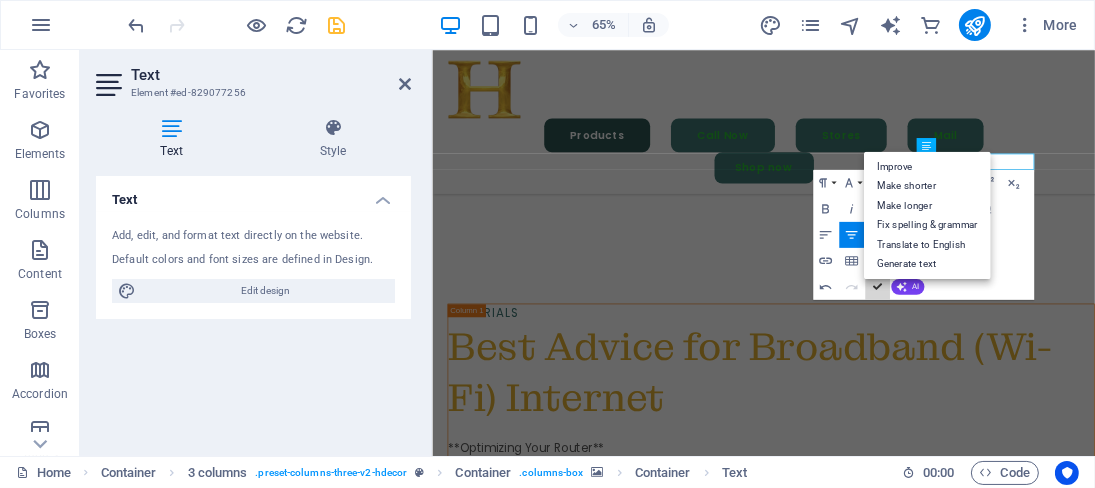 click on "Uas molestias excepturi sint occaecati cupiditate non provident, similique." at bounding box center [603, 5112] 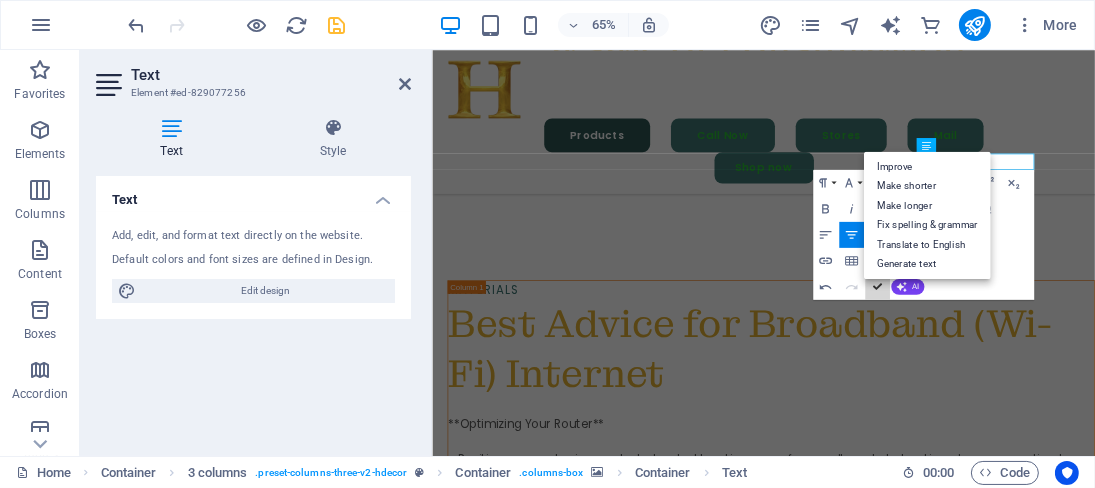 click on "Premium Plan" at bounding box center (603, 5000) 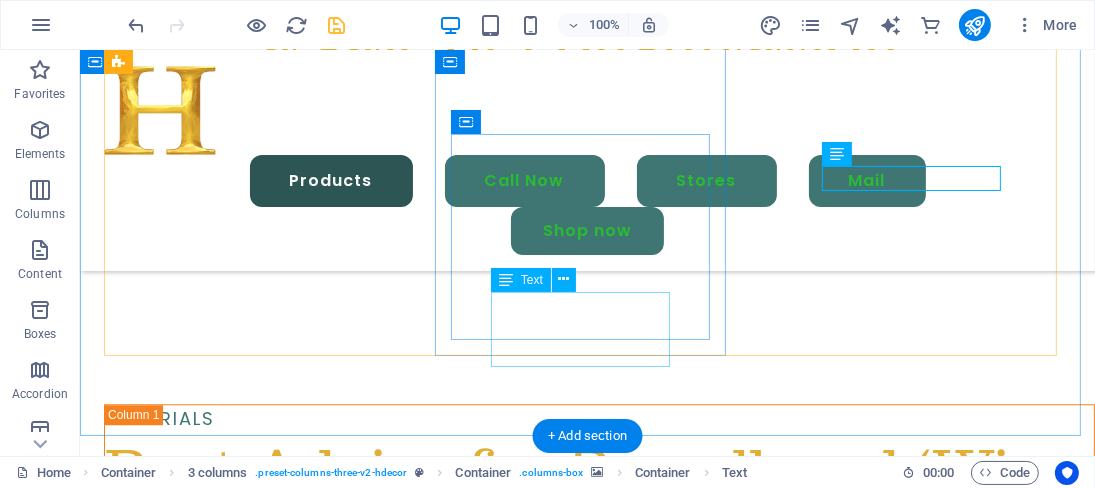 scroll, scrollTop: 4851, scrollLeft: 0, axis: vertical 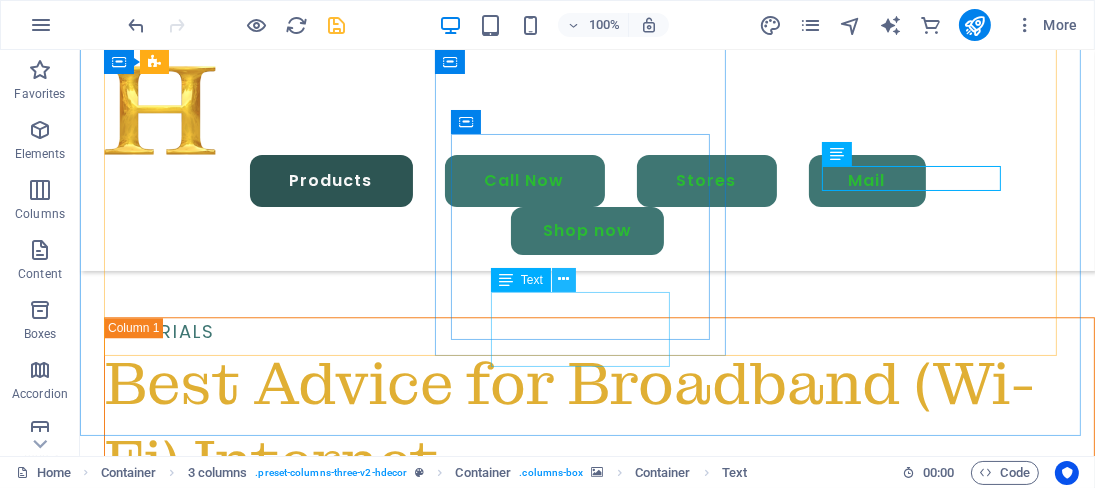 click at bounding box center [563, 279] 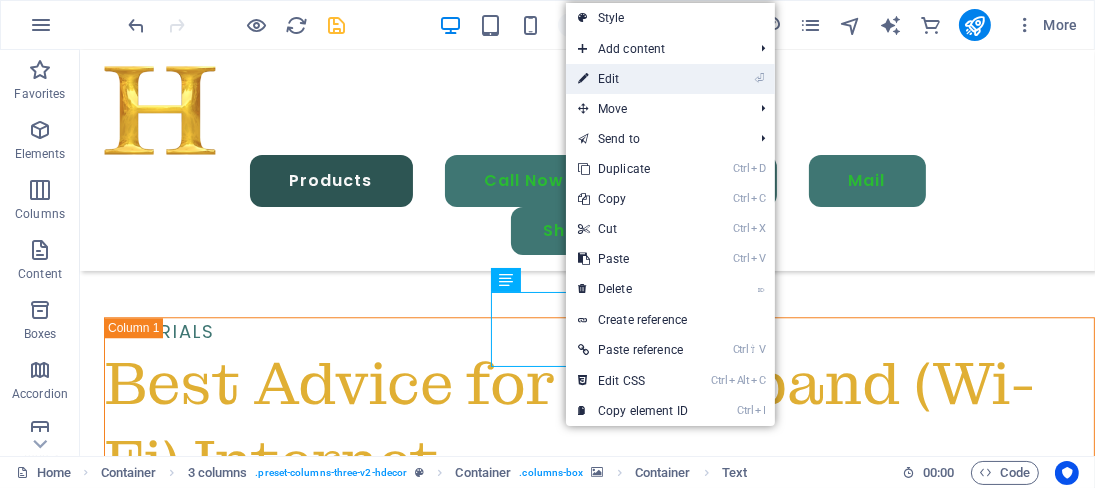 click on "⏎  Edit" at bounding box center (633, 79) 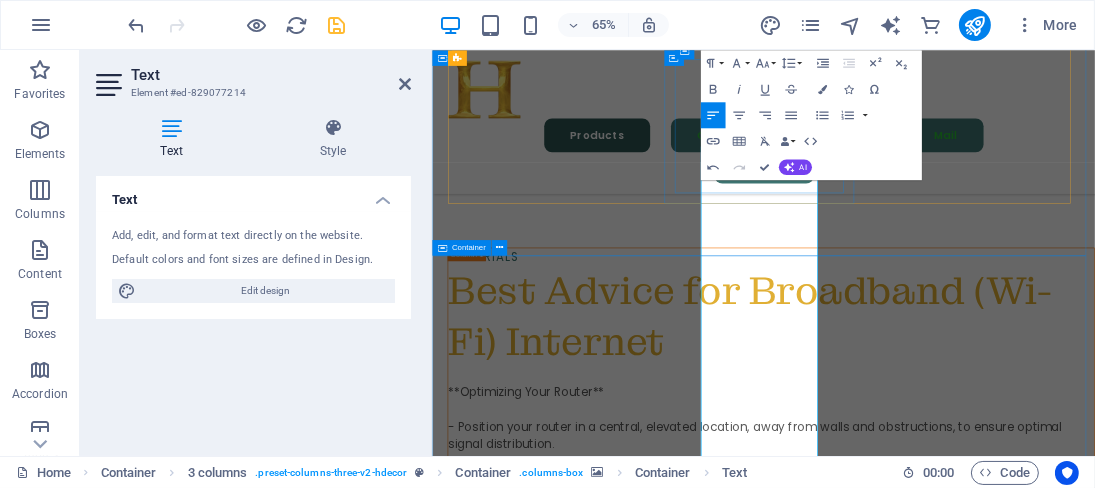 scroll, scrollTop: 13409, scrollLeft: 7, axis: both 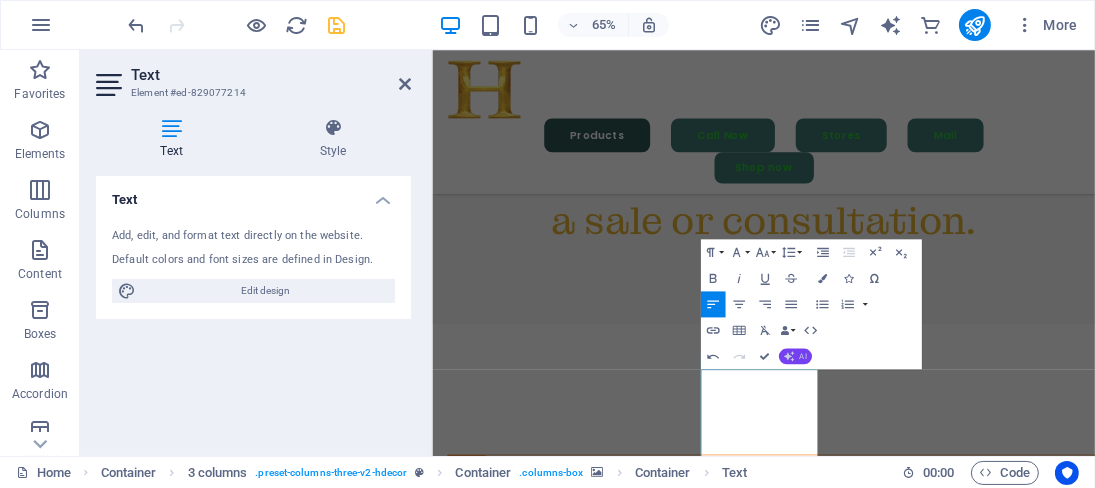 click on "AI" at bounding box center [802, 357] 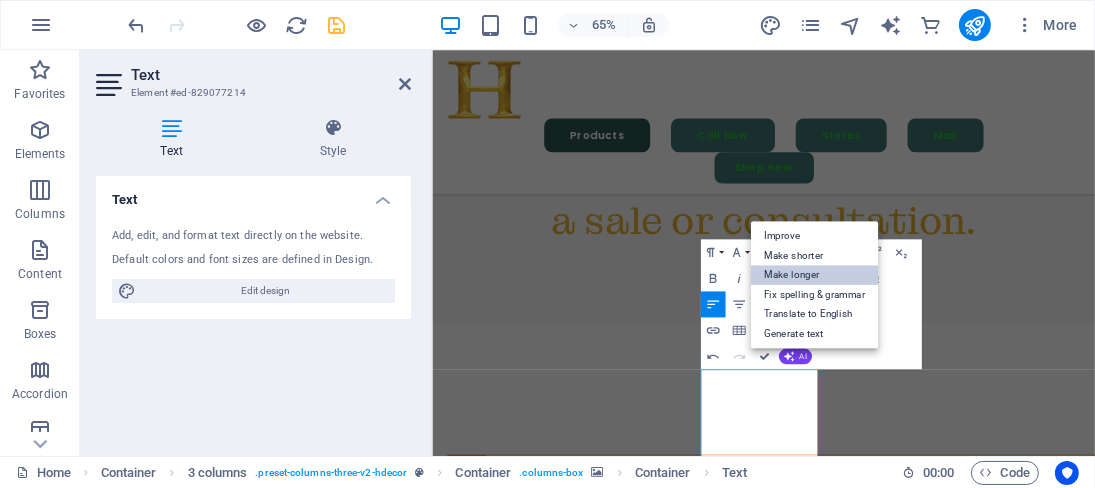 drag, startPoint x: 804, startPoint y: 358, endPoint x: 796, endPoint y: 265, distance: 93.34345 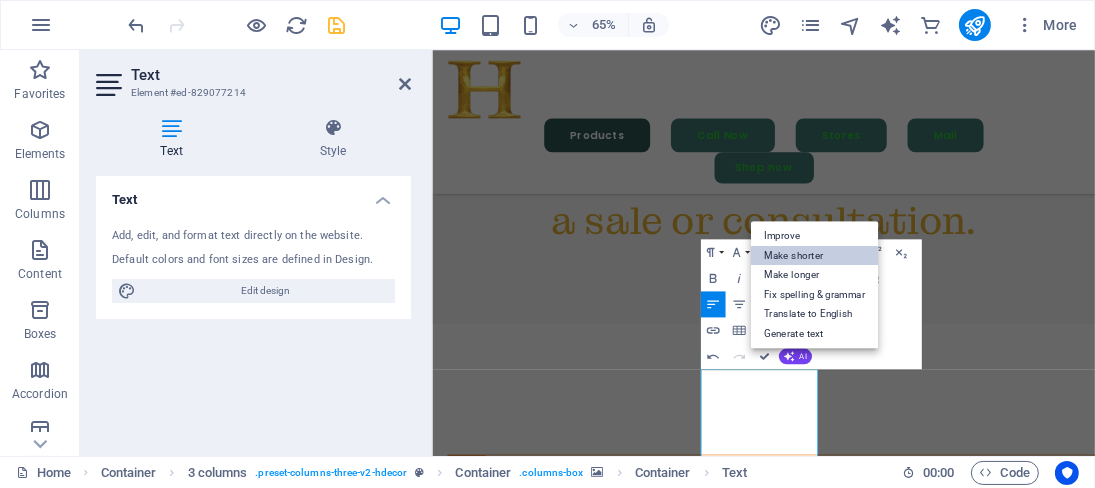click on "Make shorter" at bounding box center (814, 256) 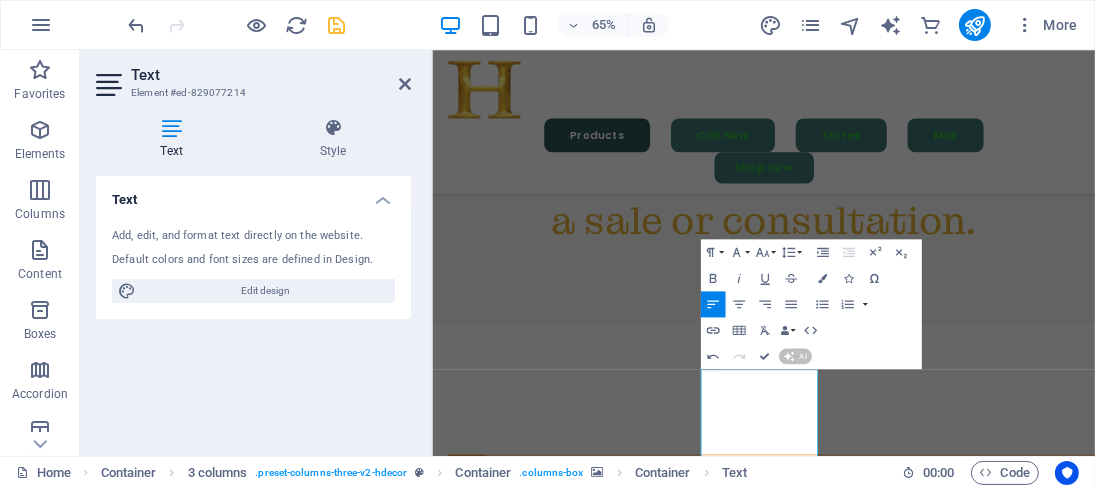 type 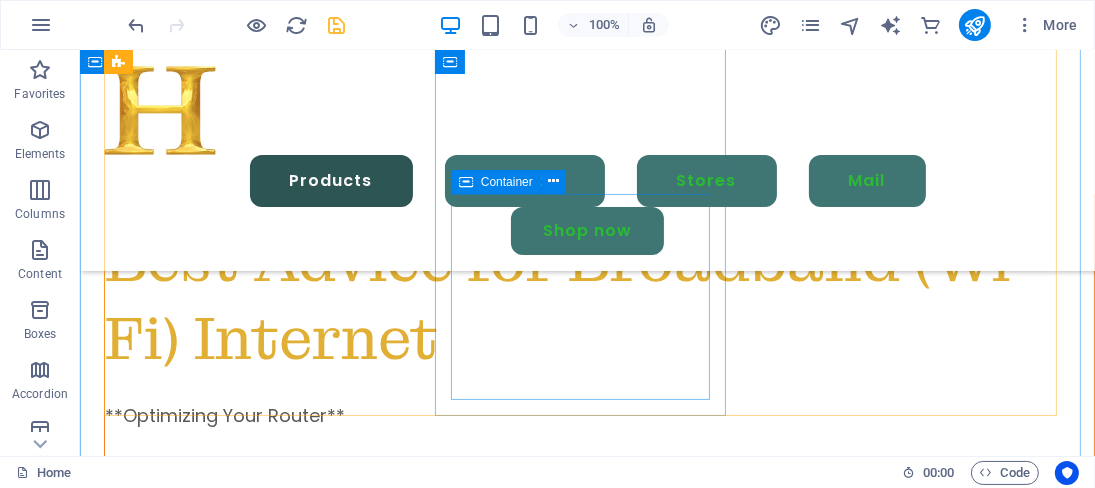 scroll, scrollTop: 4791, scrollLeft: 0, axis: vertical 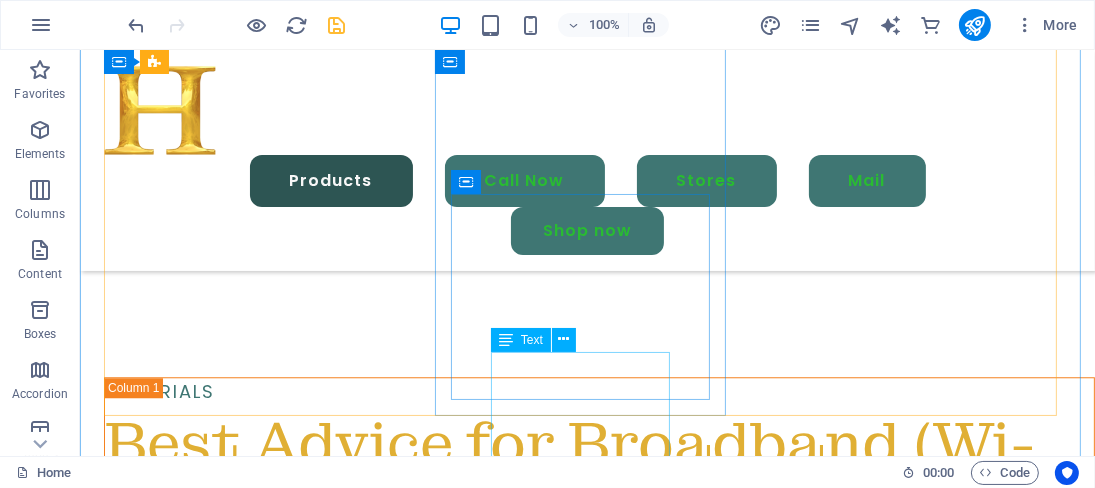 click on "Uas molestias excepturi sint occaecati cupiditate non provident, similique." at bounding box center (251, 5042) 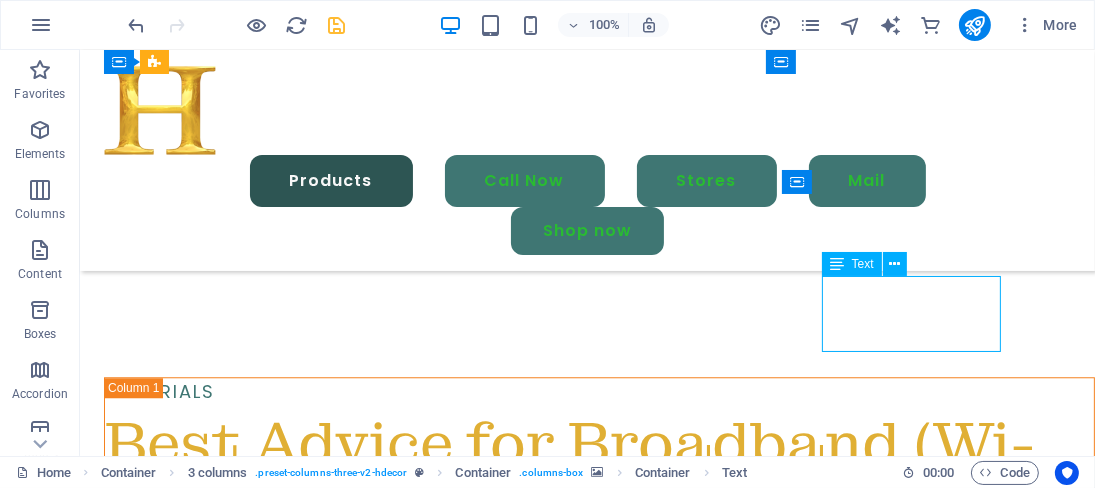click on "The Best" at bounding box center [251, 4991] 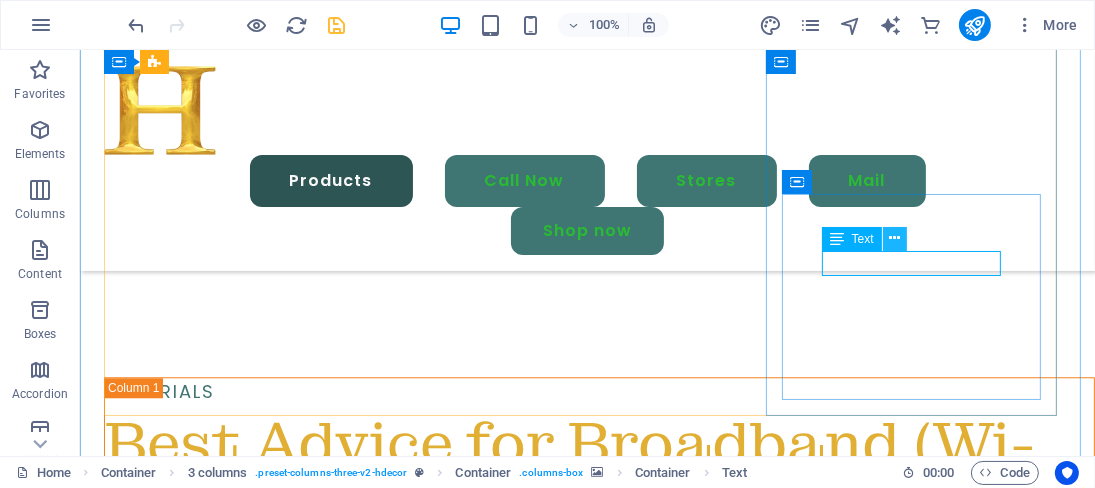 click at bounding box center (894, 238) 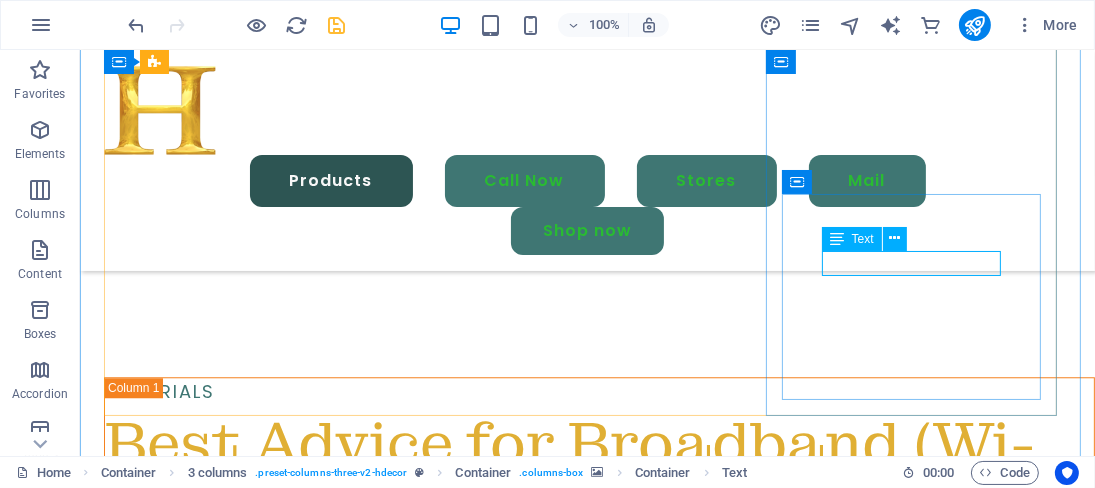 click at bounding box center [251, 4938] 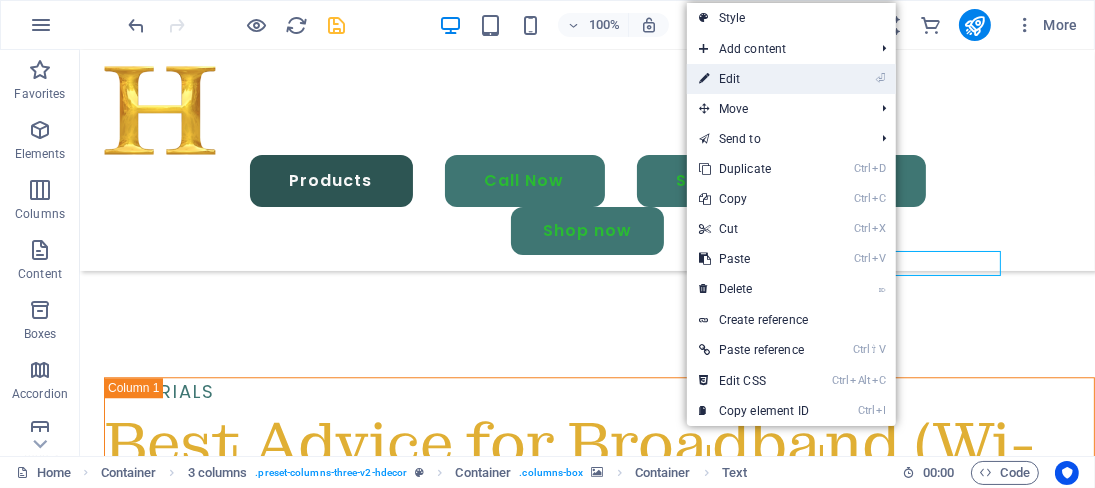 click on "⏎  Edit" at bounding box center (754, 79) 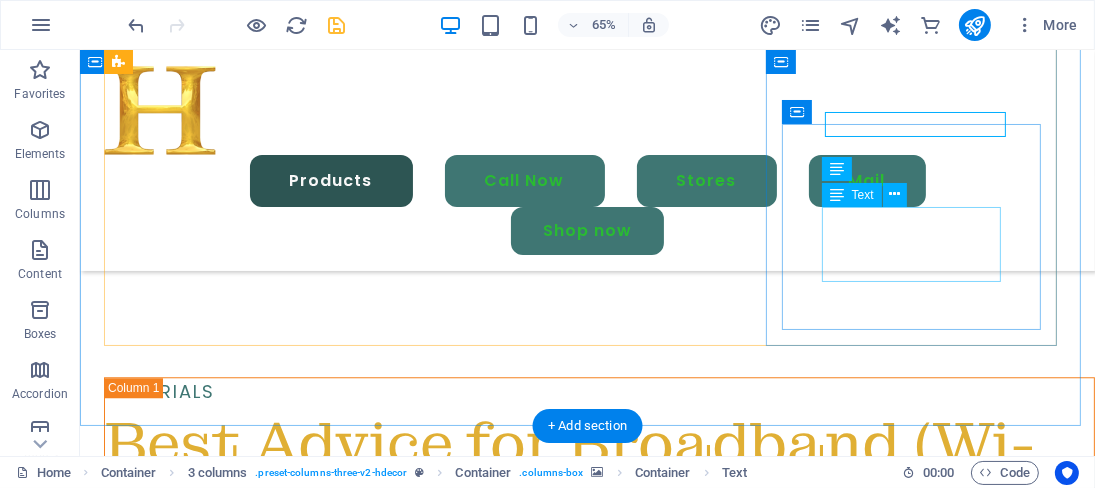click on "Uas molestias excepturi sint occaecati cupiditate non provident, similique." at bounding box center [251, 5042] 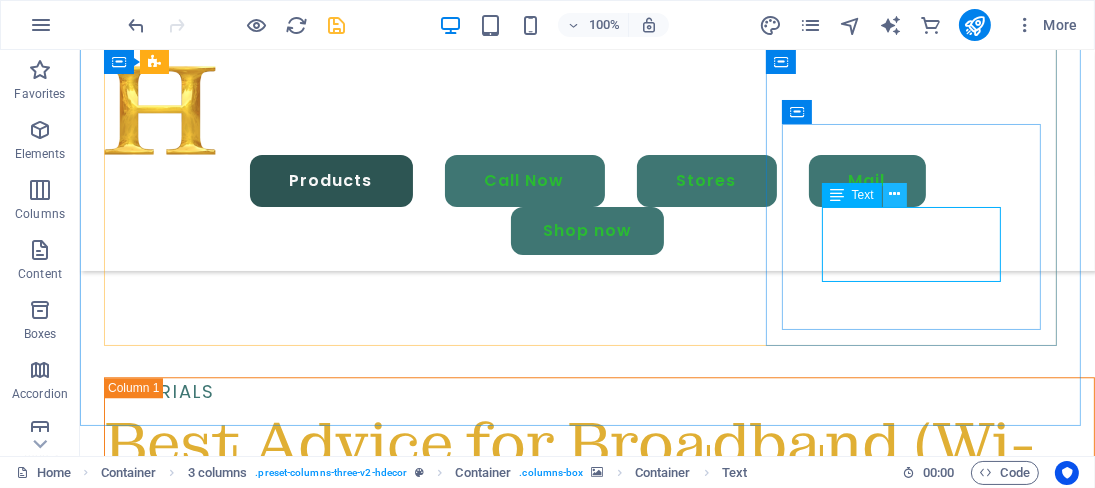 click at bounding box center [894, 194] 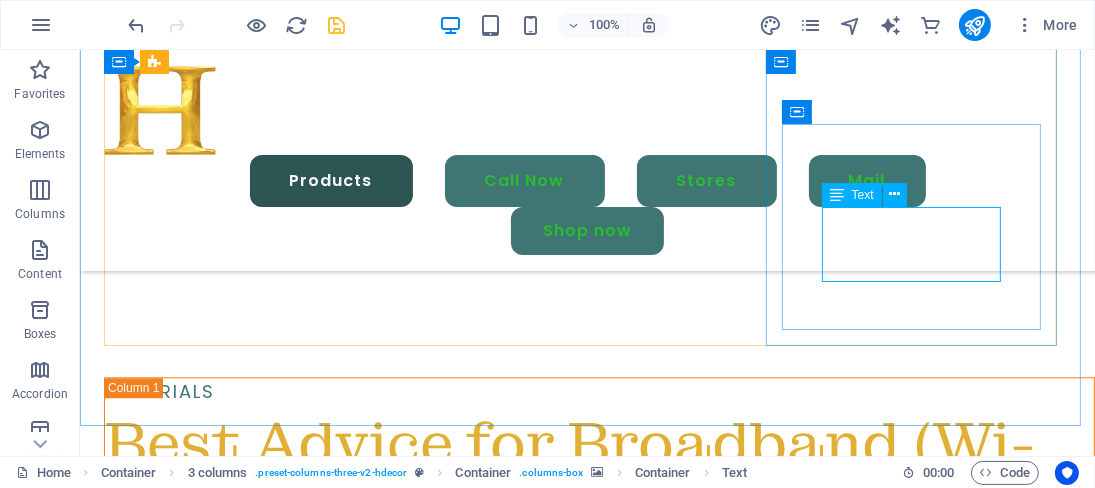 click on "Uas molestias excepturi sint occaecati cupiditate non provident, similique." at bounding box center (251, 5042) 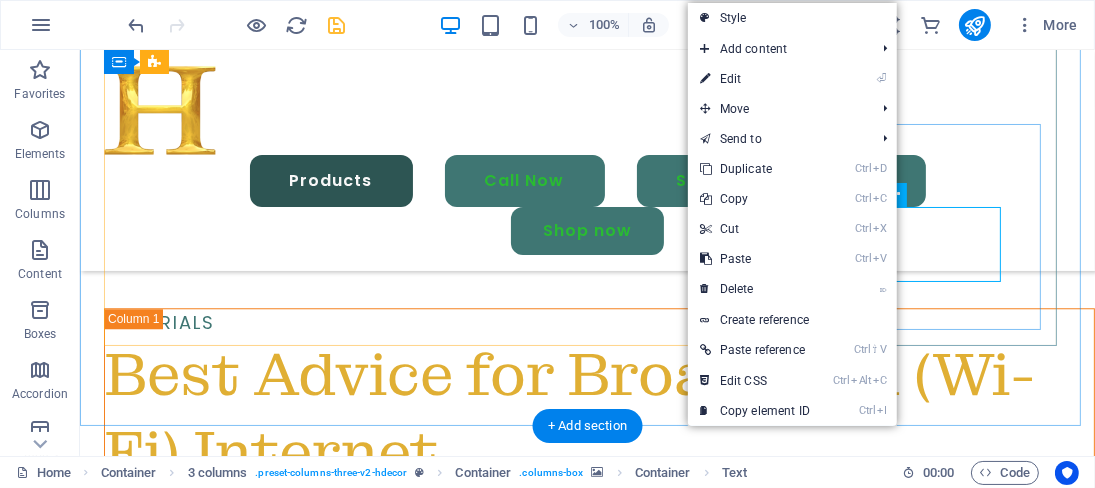 click on "Uas molestias excepturi sint occaecati cupiditate non provident, similique." at bounding box center (251, 4973) 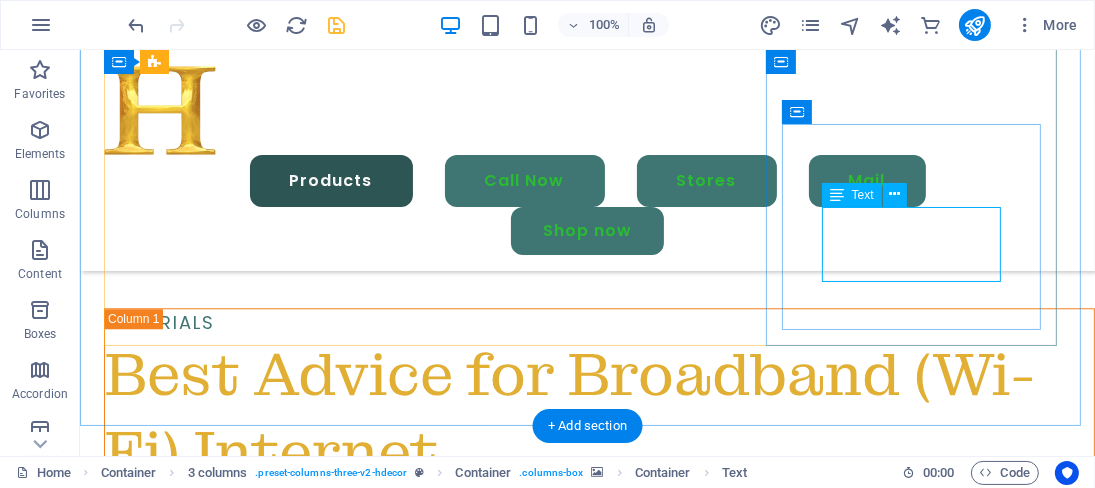 click on "Uas molestias excepturi sint occaecati cupiditate non provident, similique." at bounding box center [251, 4973] 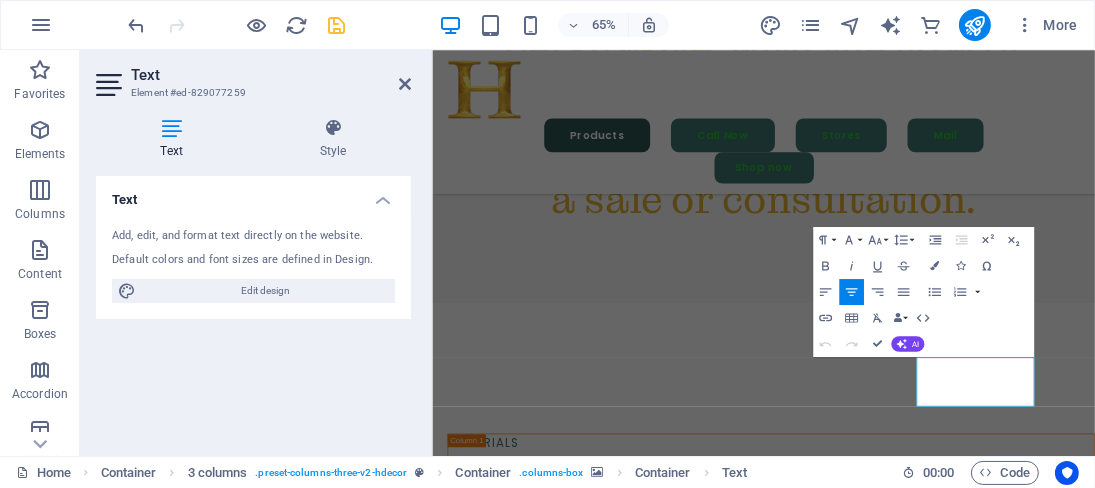 scroll, scrollTop: 4475, scrollLeft: 0, axis: vertical 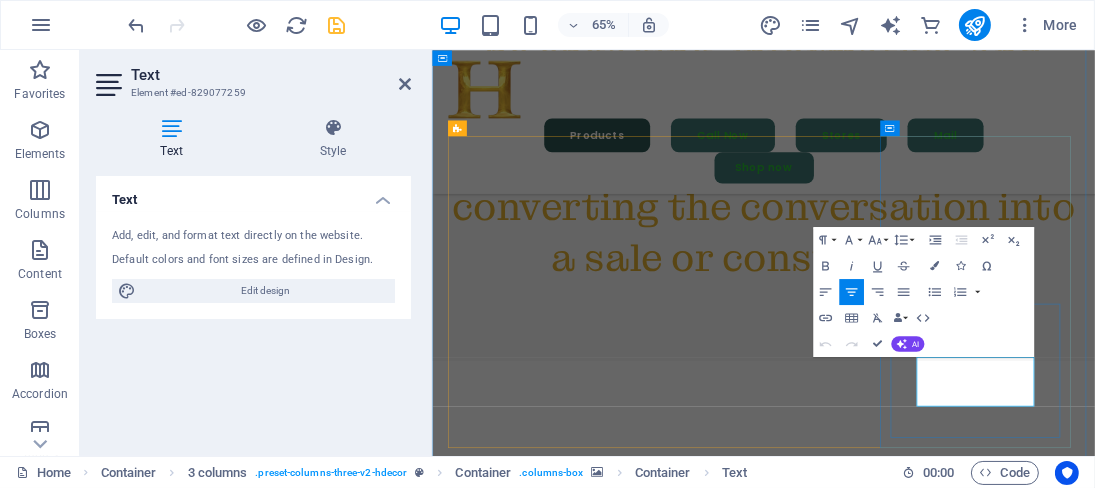 click on "Uas molestias excepturi sint occaecati cupiditate non provident, similique." at bounding box center (603, 5402) 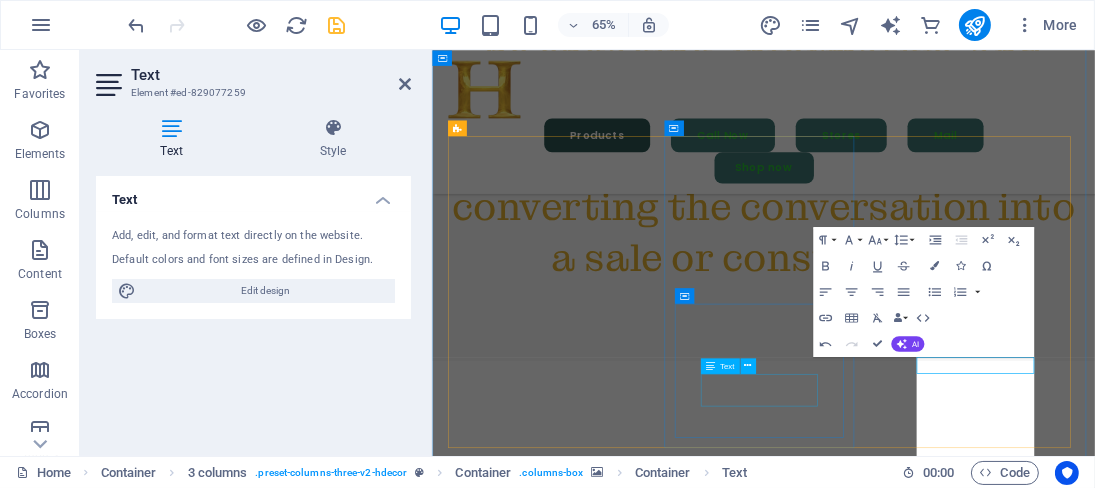 scroll, scrollTop: 4641, scrollLeft: 1, axis: both 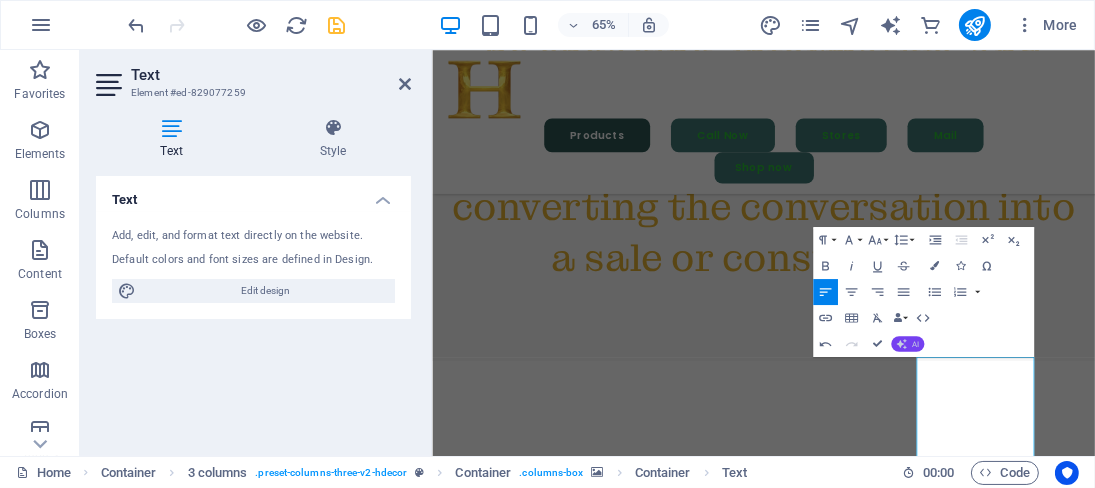 click on "AI" at bounding box center [915, 344] 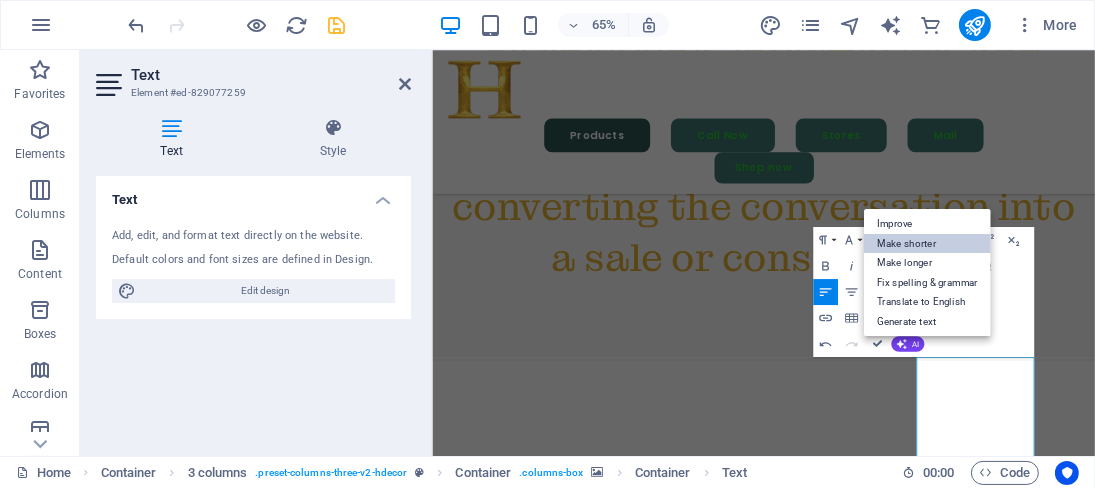 click on "Make shorter" at bounding box center (927, 244) 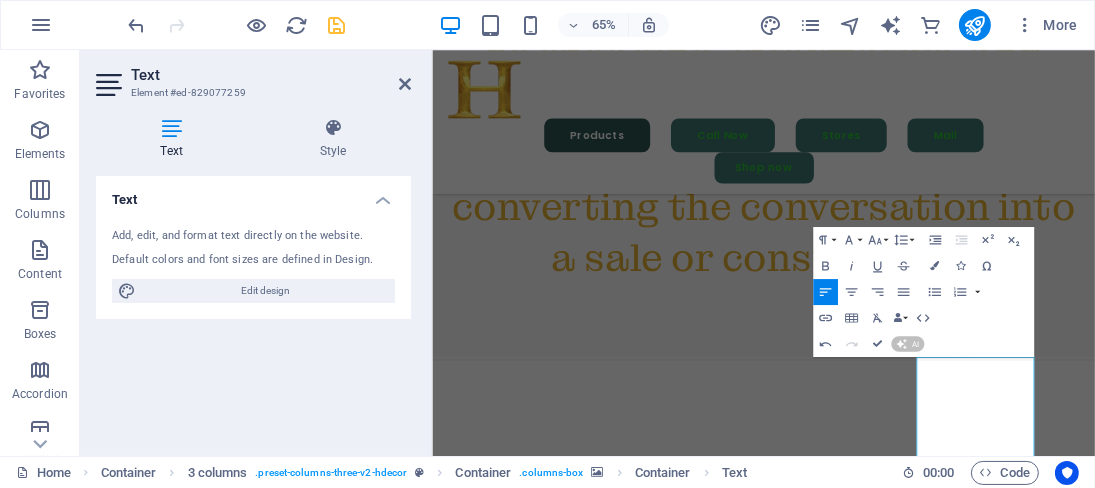 type 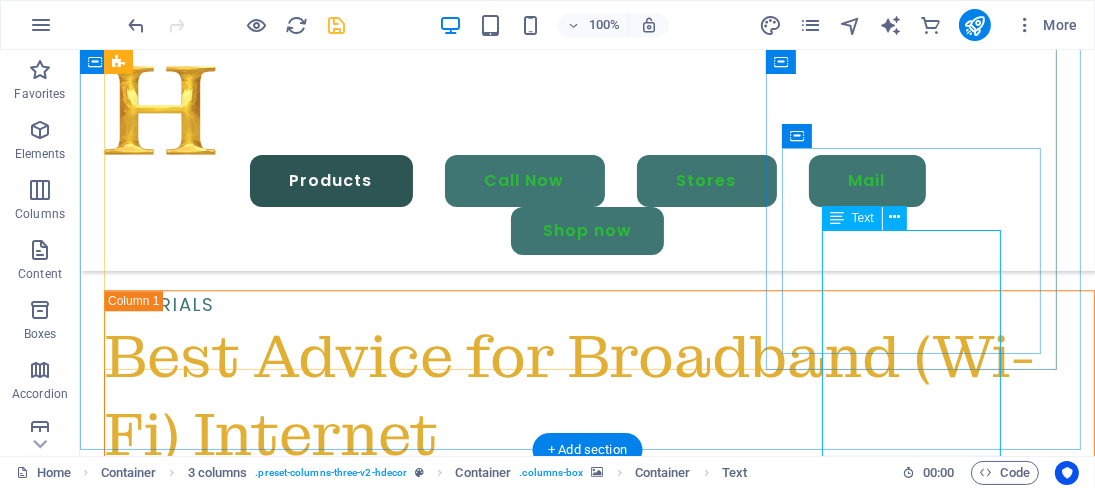 scroll, scrollTop: 4770, scrollLeft: 0, axis: vertical 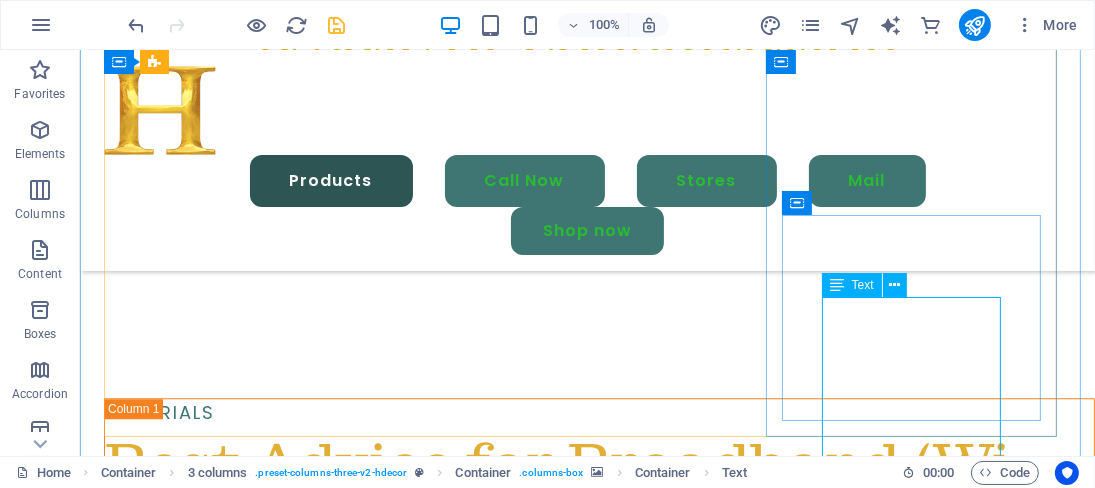 click on "Premium Plan" at bounding box center (251, 4987) 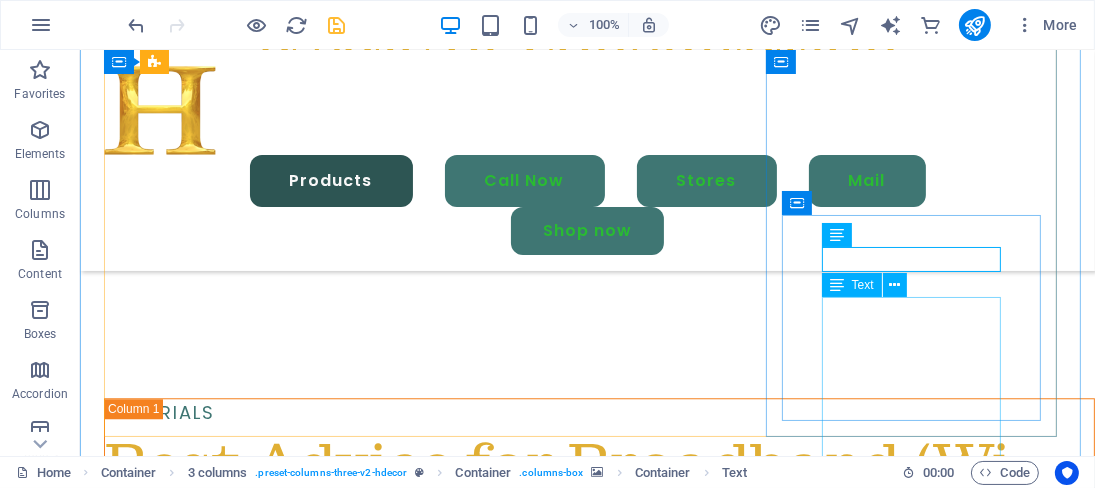 click on "Stores Our Stores [CITY], [COUNTRY] [NUMBER] [STREET], [CITY], [STATE] [POSTAL_CODE] Get Directions​ ​ [CITY], [COUNTRY] [NUMBER] [STREET], [CITY], [POSTAL_CODE] Get Directions" at bounding box center (586, 6294) 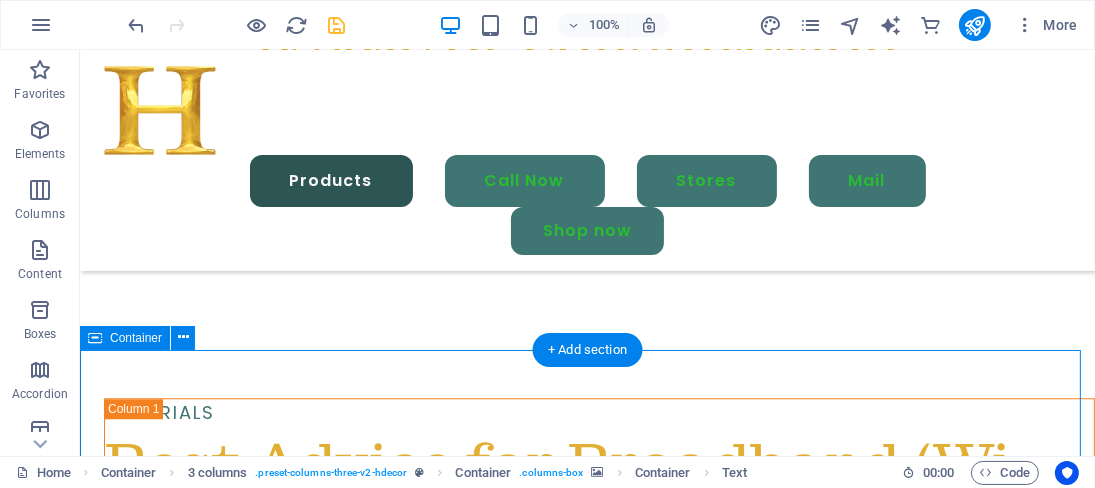 scroll, scrollTop: 4937, scrollLeft: 0, axis: vertical 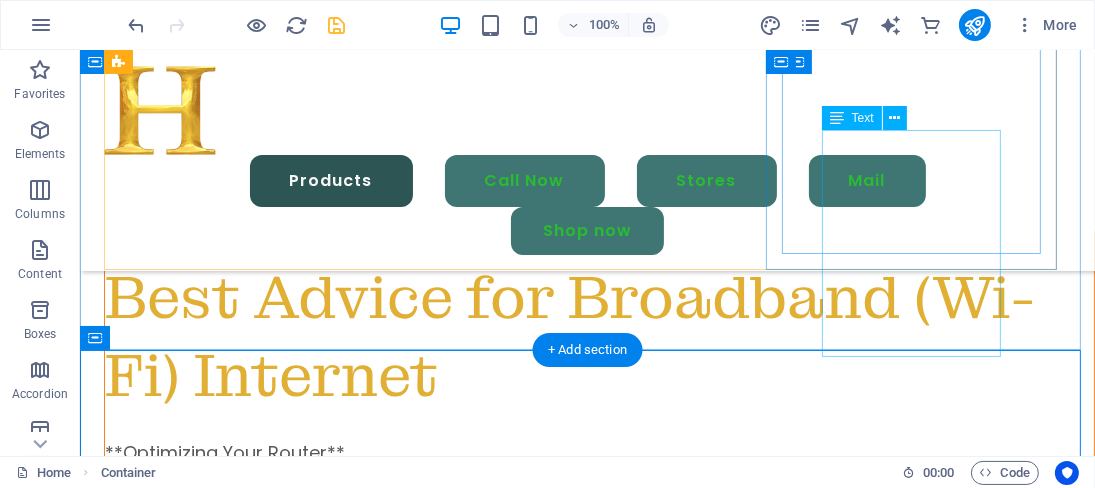 click on "India's internet speed is improving, particularly with 5G rollout. As of April 2025, the median download speed reached 136.53 Mbps, ranking 26th globally." at bounding box center [251, 4971] 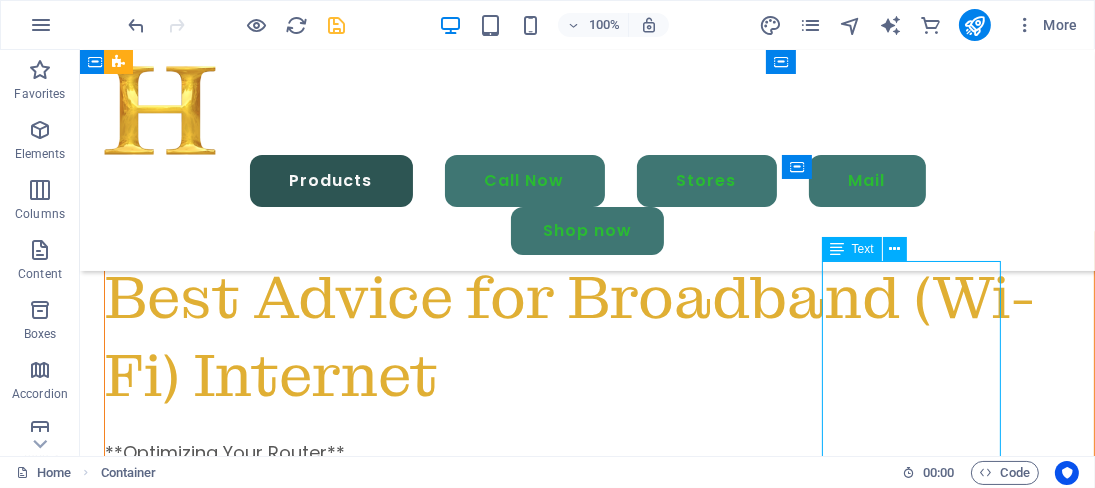 scroll, scrollTop: 4806, scrollLeft: 0, axis: vertical 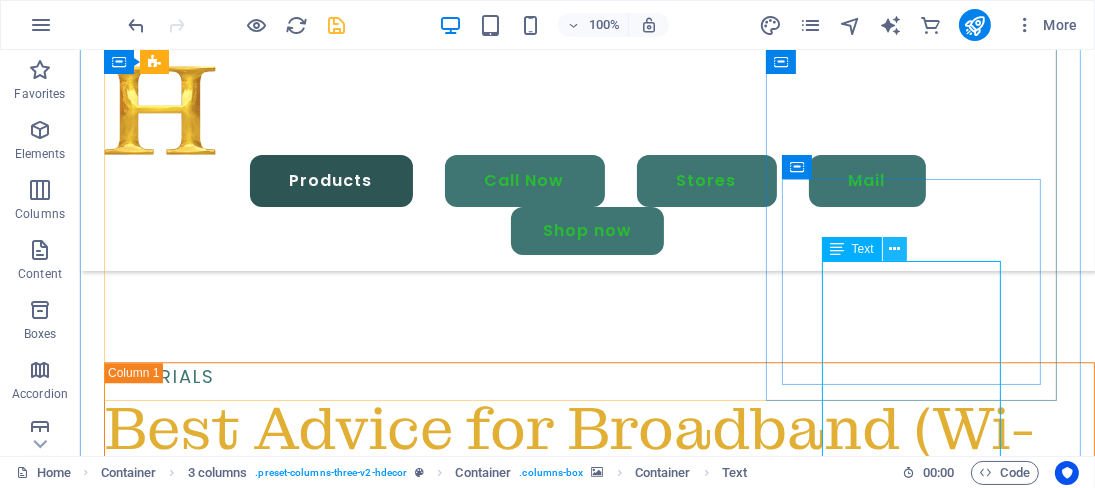 click at bounding box center (894, 249) 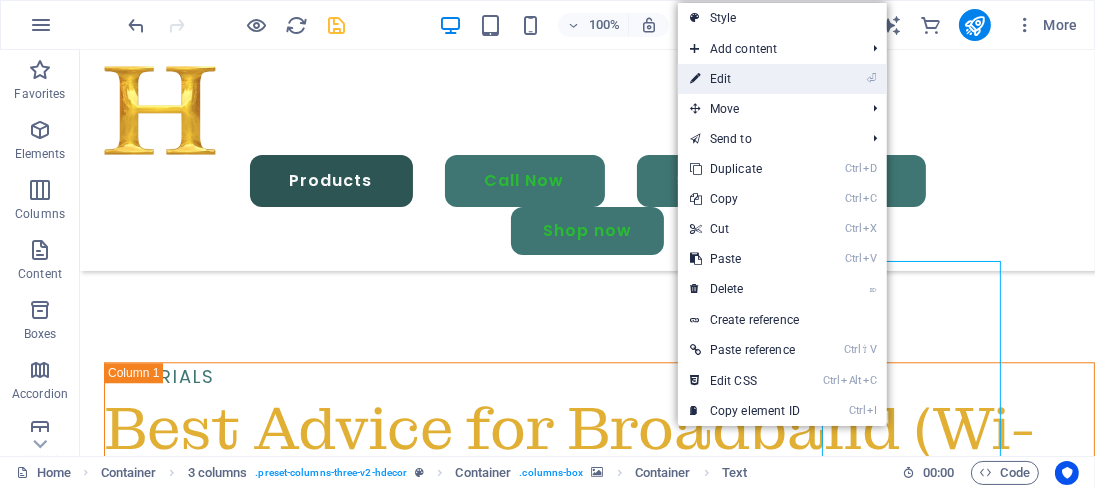 click on "⏎  Edit" at bounding box center [745, 79] 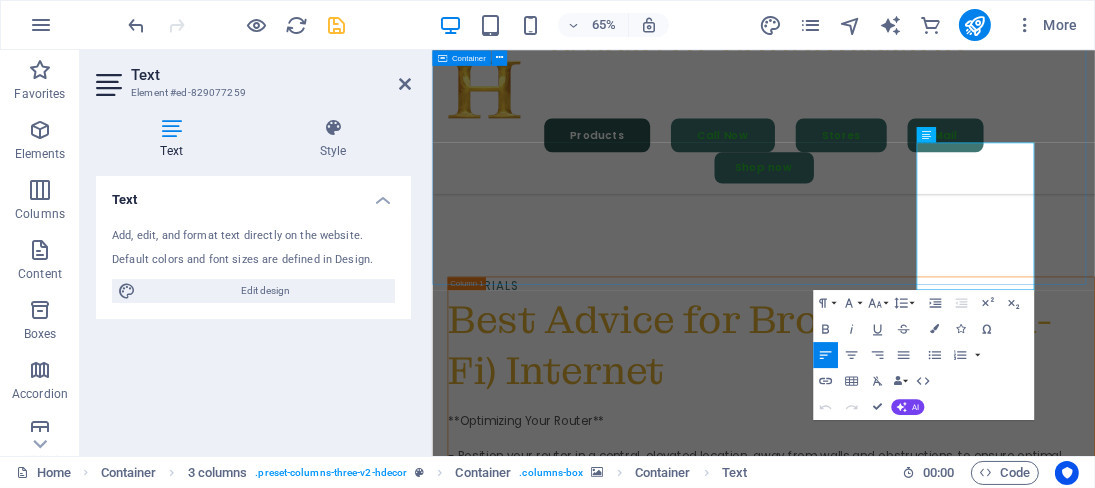 type 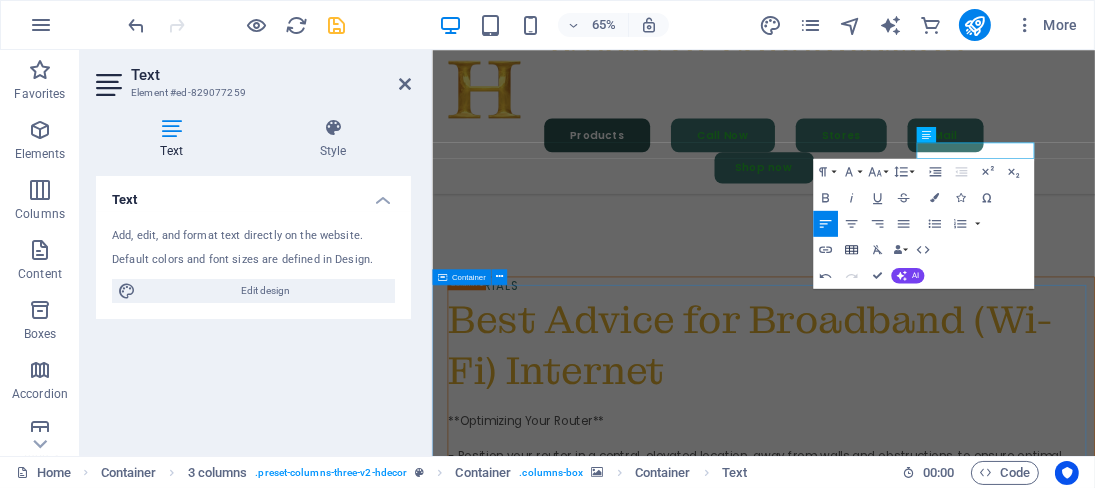 click 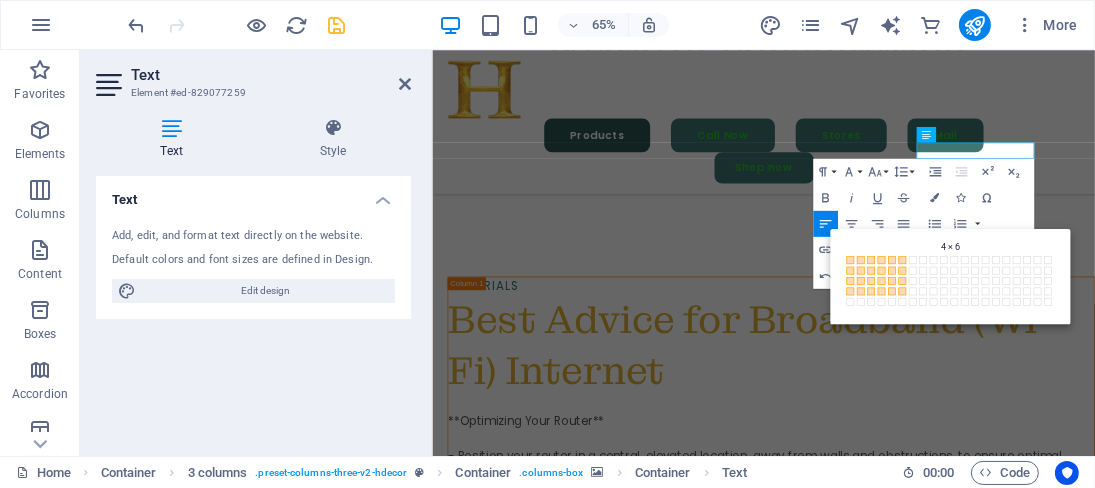 click at bounding box center (902, 291) 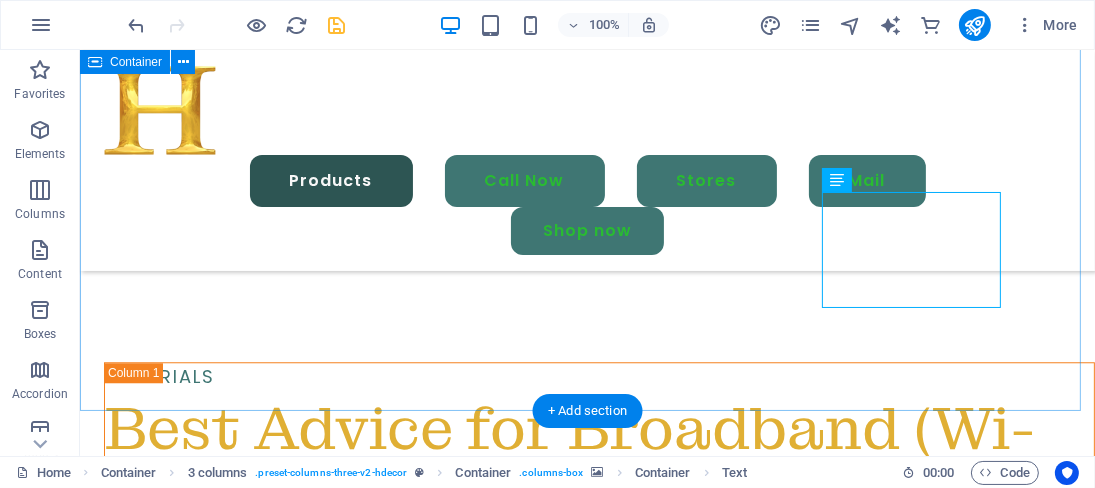 scroll, scrollTop: 4875, scrollLeft: 0, axis: vertical 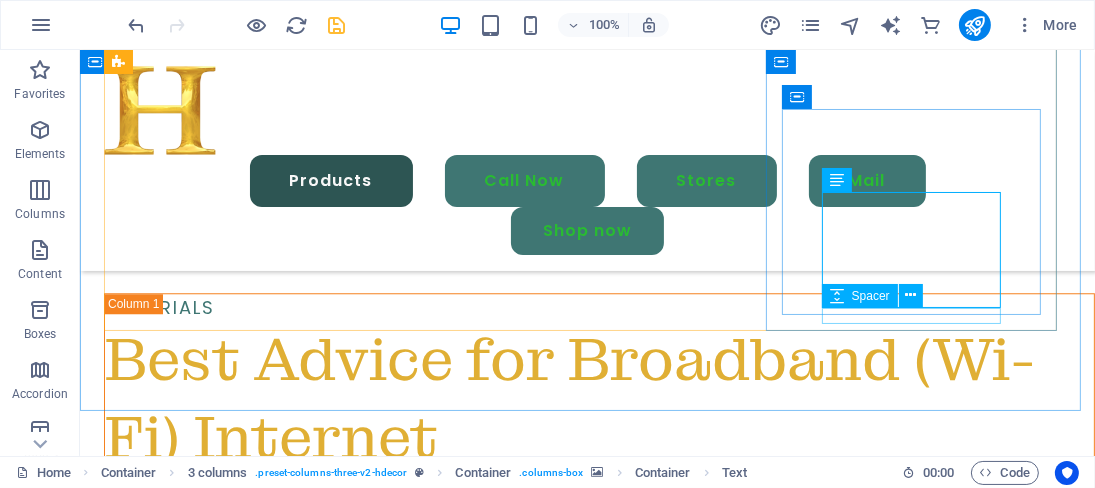 click at bounding box center (251, 4978) 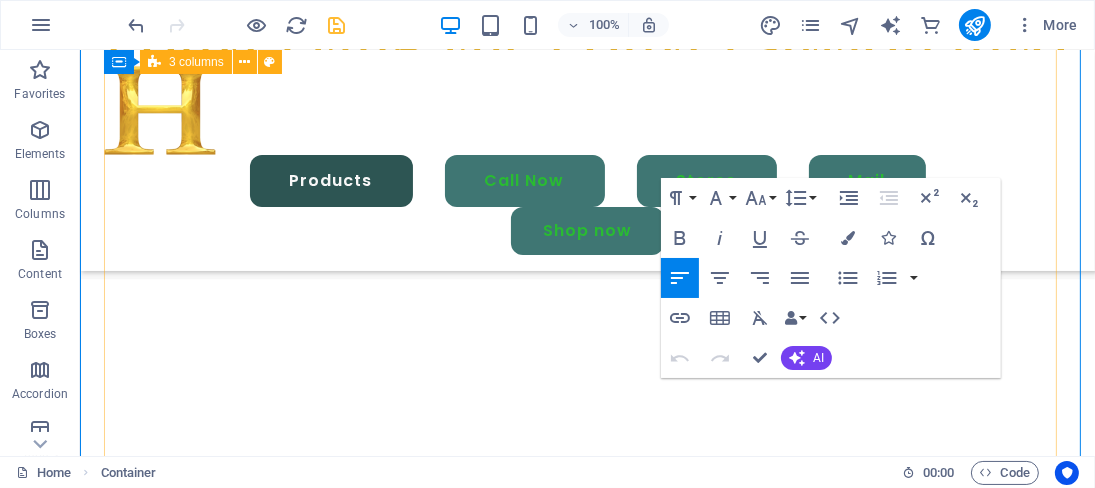 scroll, scrollTop: 4690, scrollLeft: 0, axis: vertical 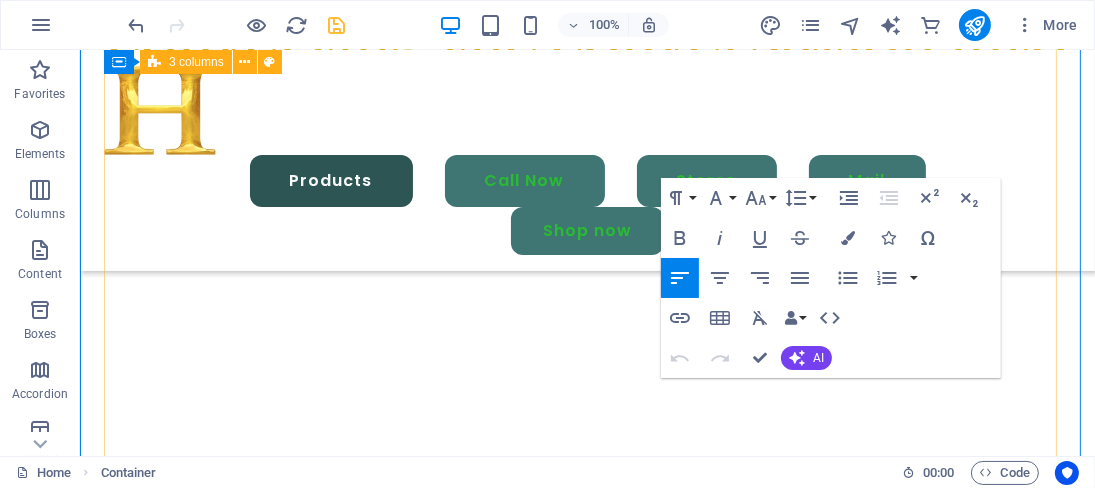 click at bounding box center [175, 5121] 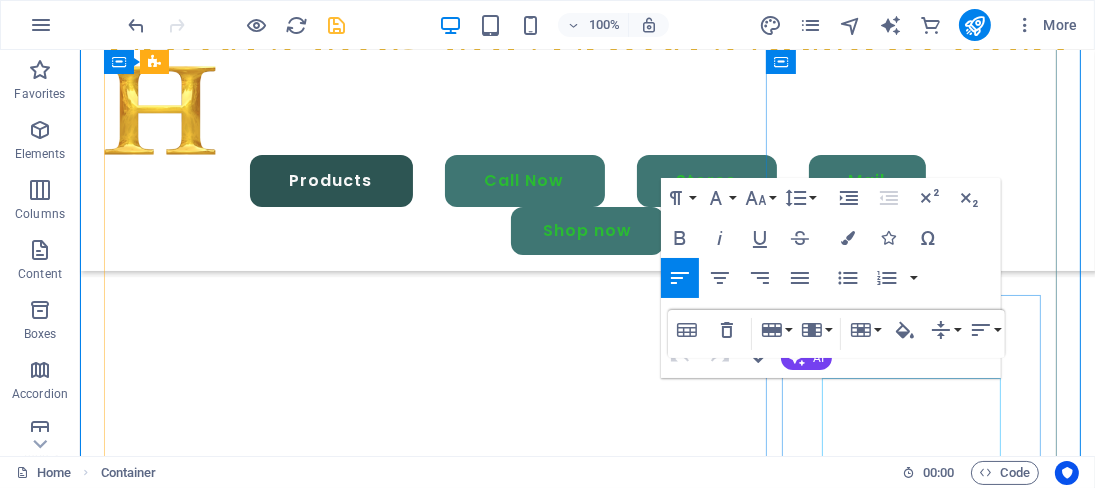 type 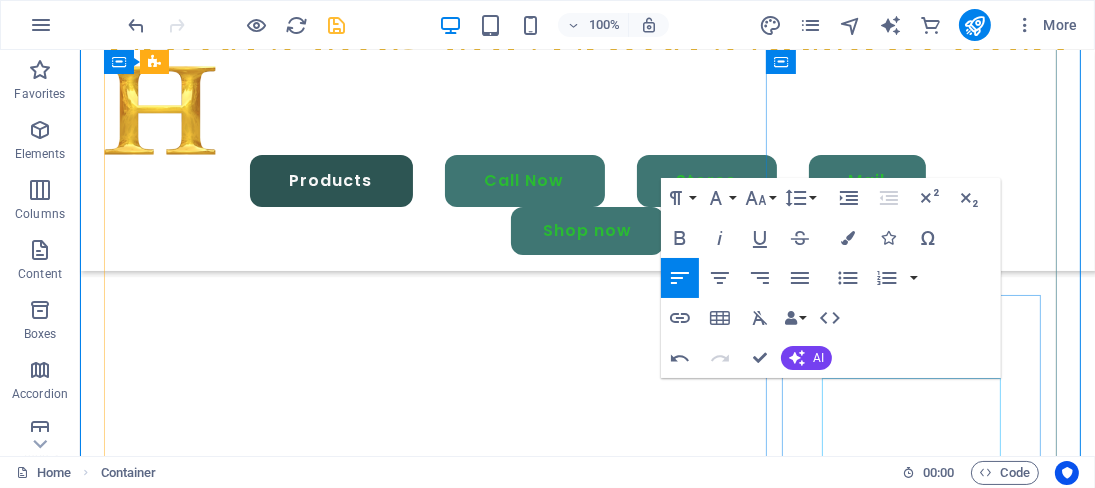 click at bounding box center [228, 5134] 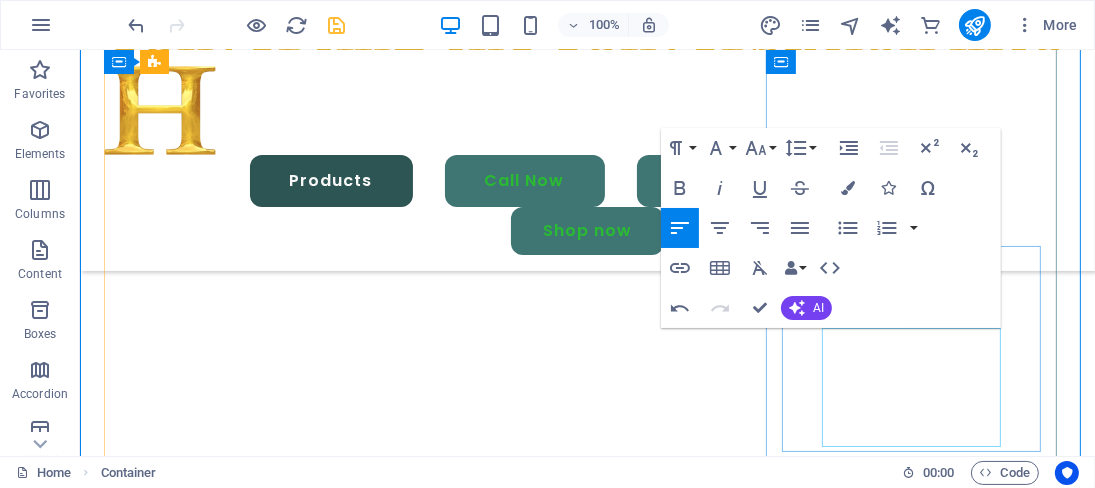 scroll, scrollTop: 4739, scrollLeft: 0, axis: vertical 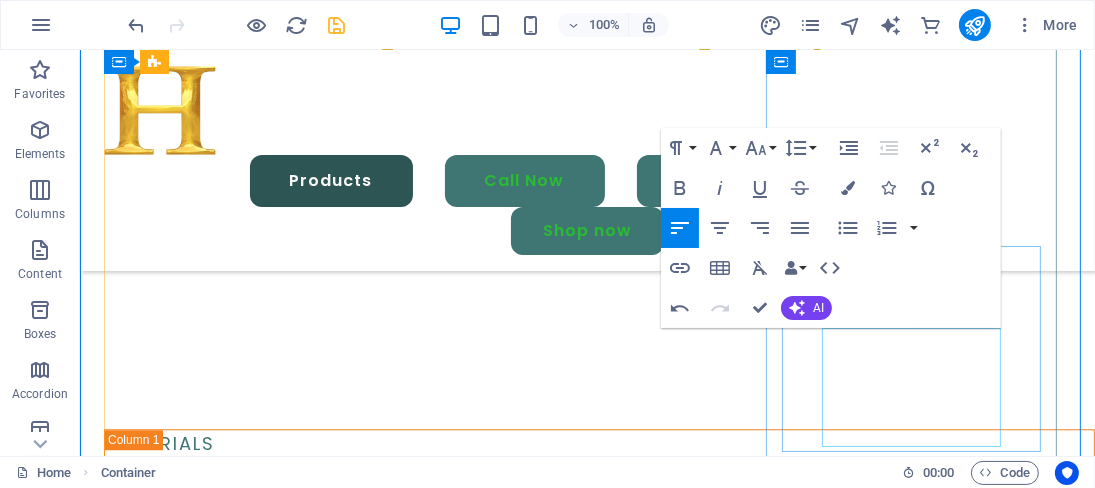 click on "5" at bounding box center (275, 5102) 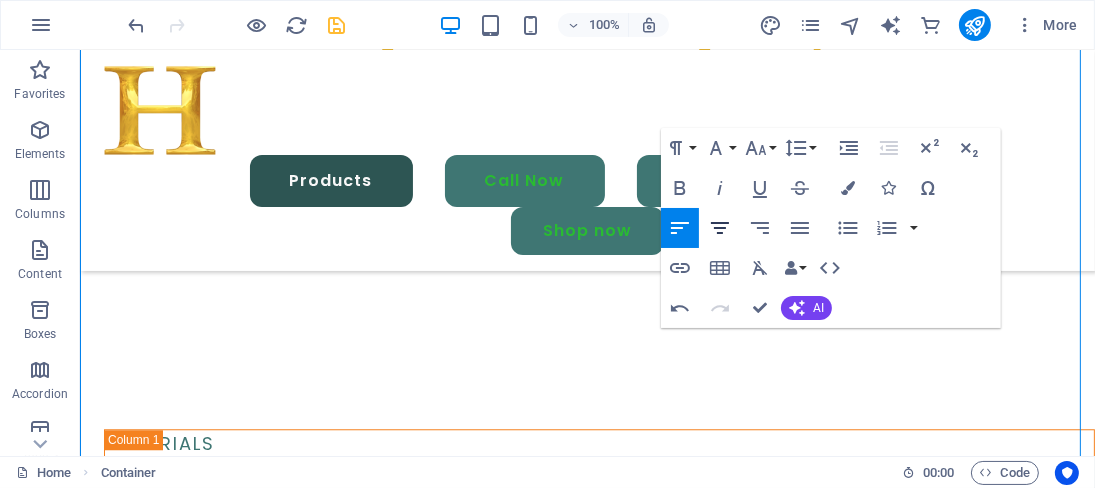 click 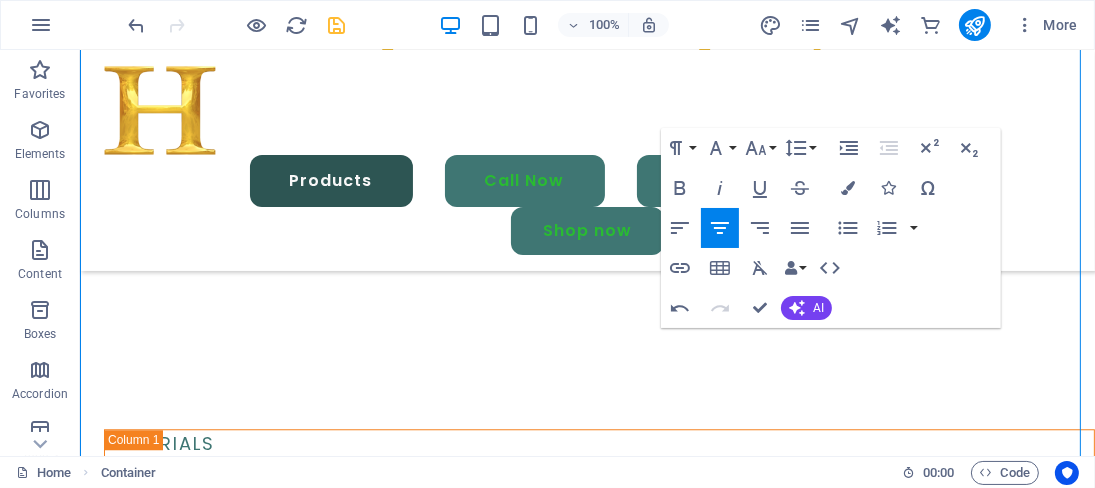 click on "200" at bounding box center [189, 5101] 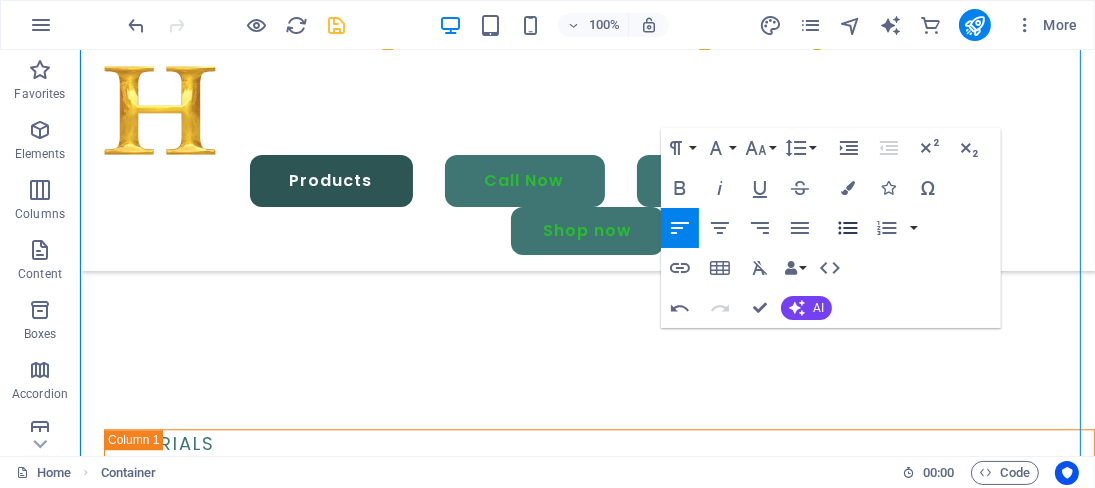 click 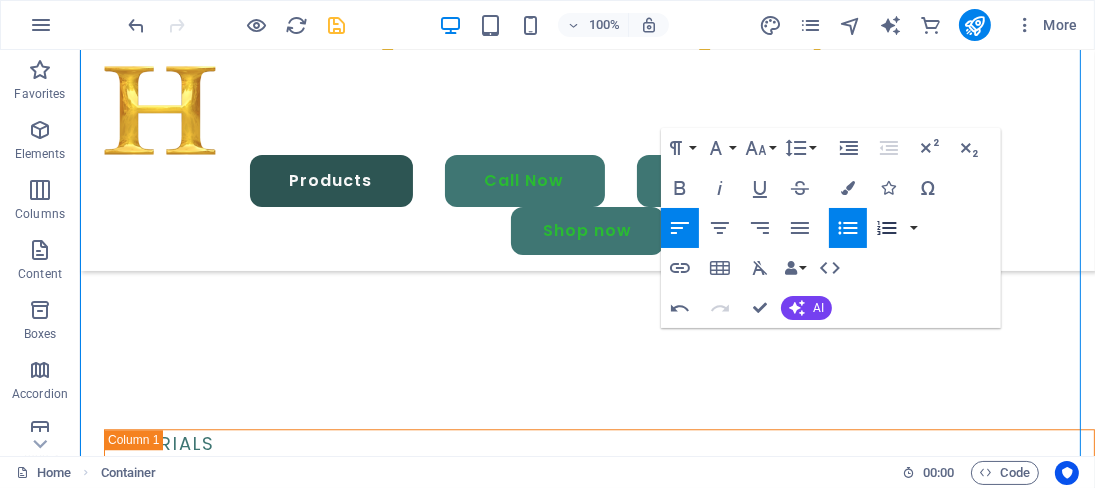 click 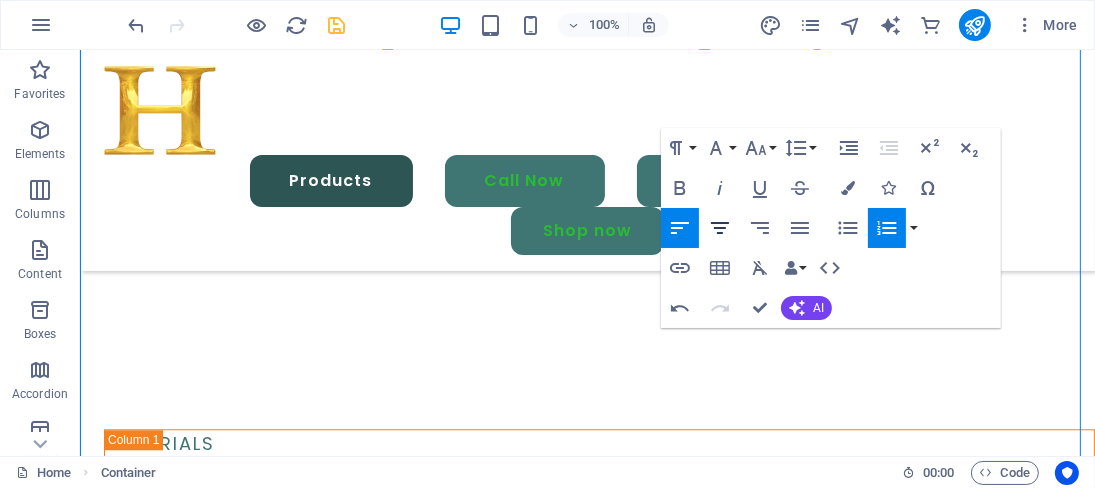 click 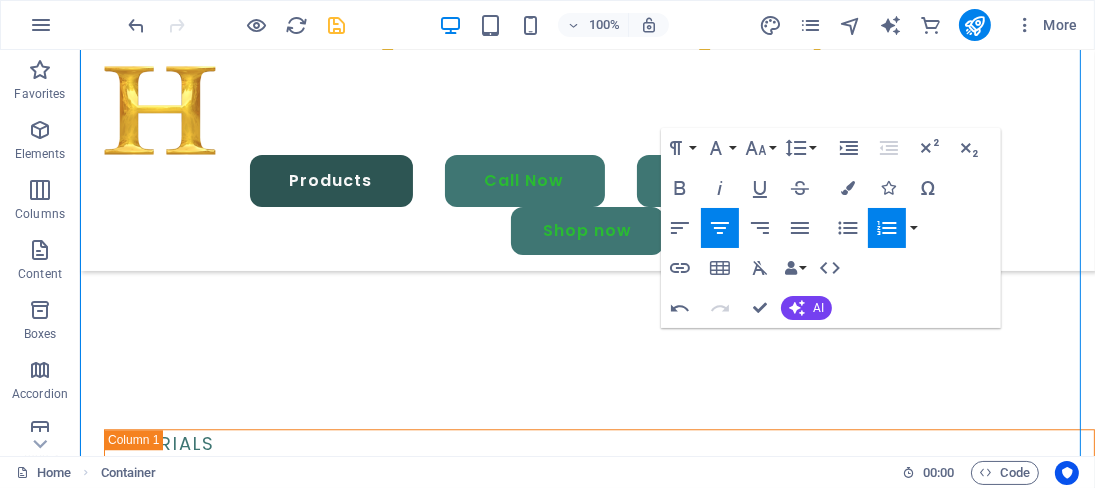 click 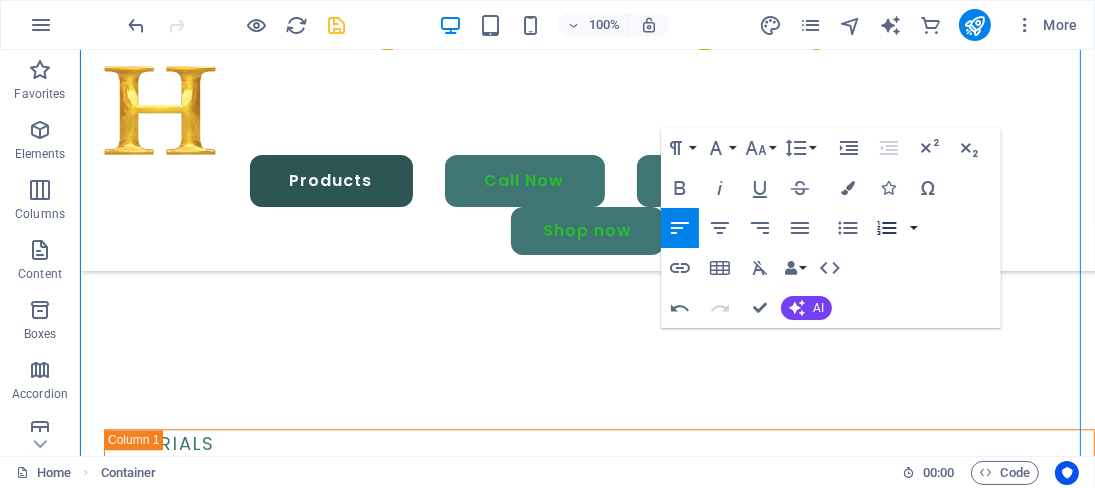 click at bounding box center [914, 228] 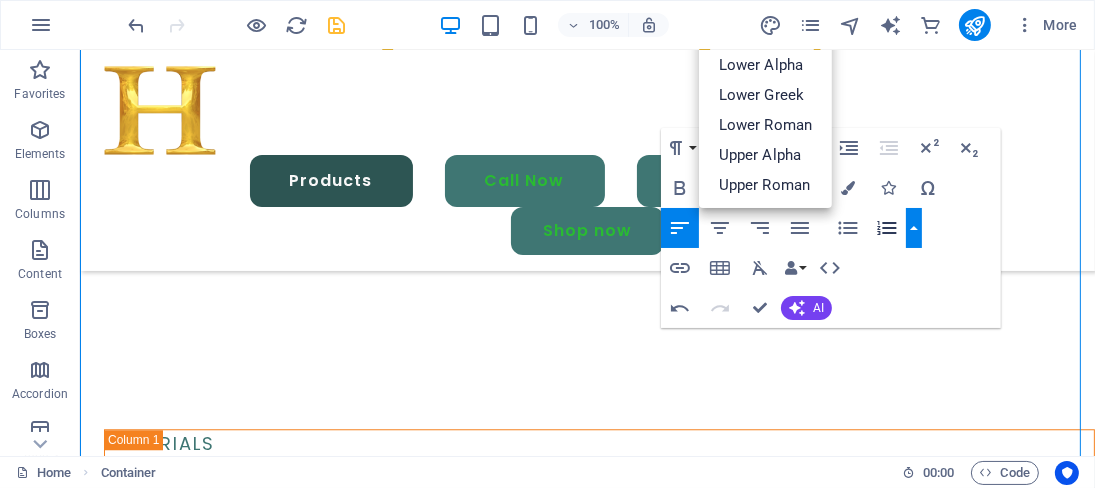 click on "Ordered List" at bounding box center [887, 228] 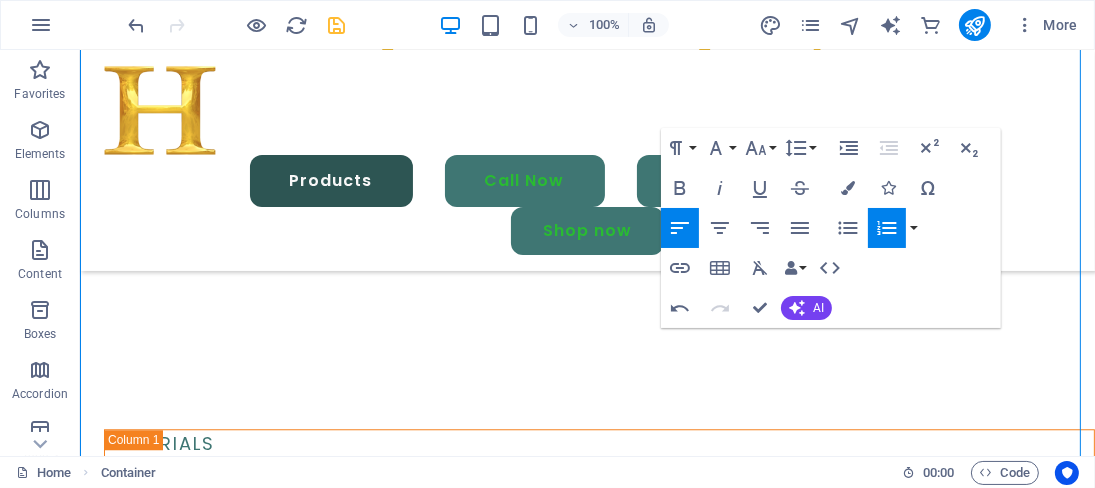 click on "Ordered List" at bounding box center (887, 228) 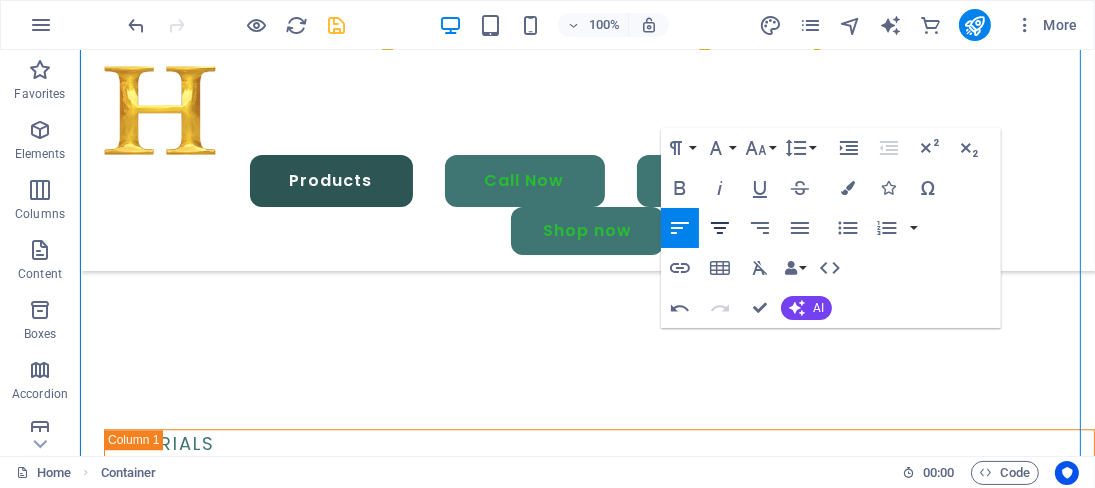click 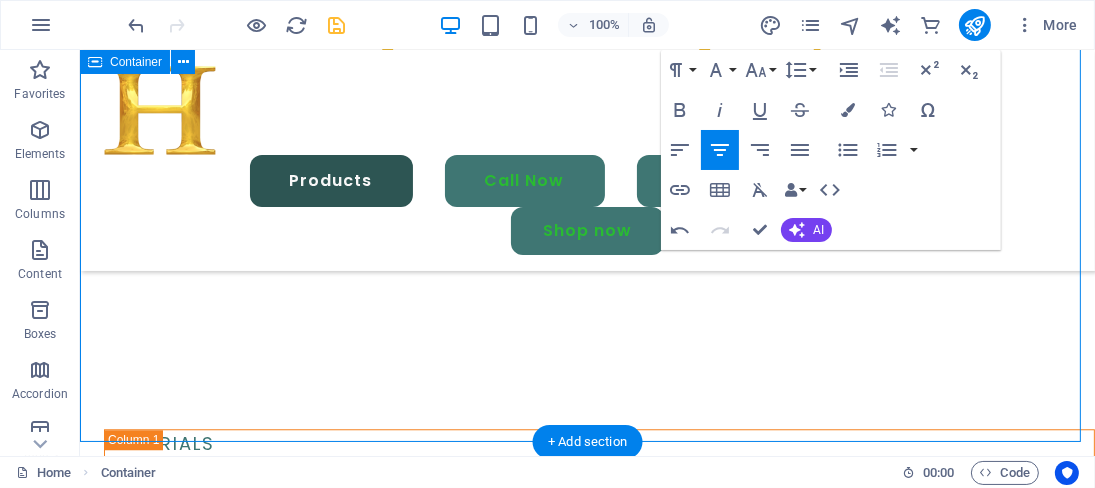 scroll, scrollTop: 4845, scrollLeft: 0, axis: vertical 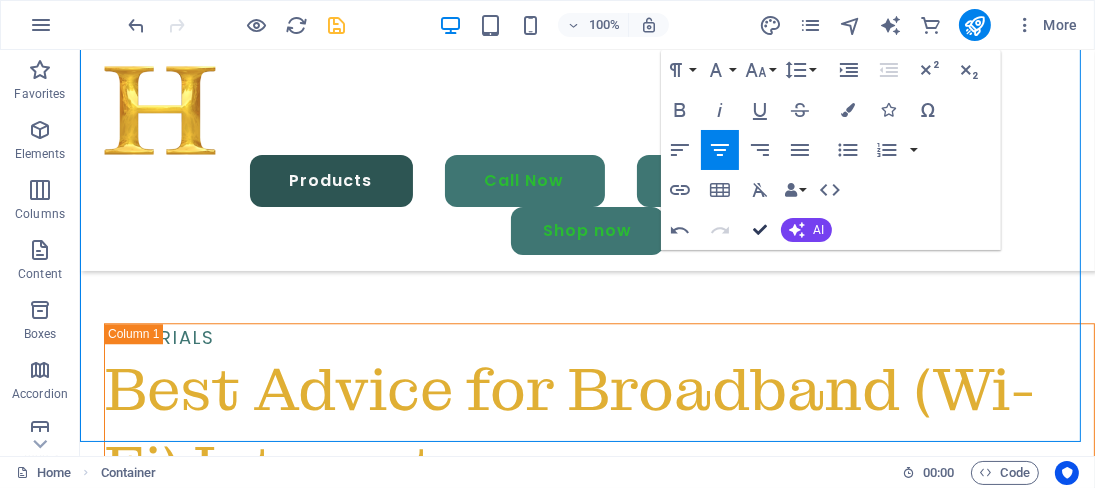 click at bounding box center (760, 230) 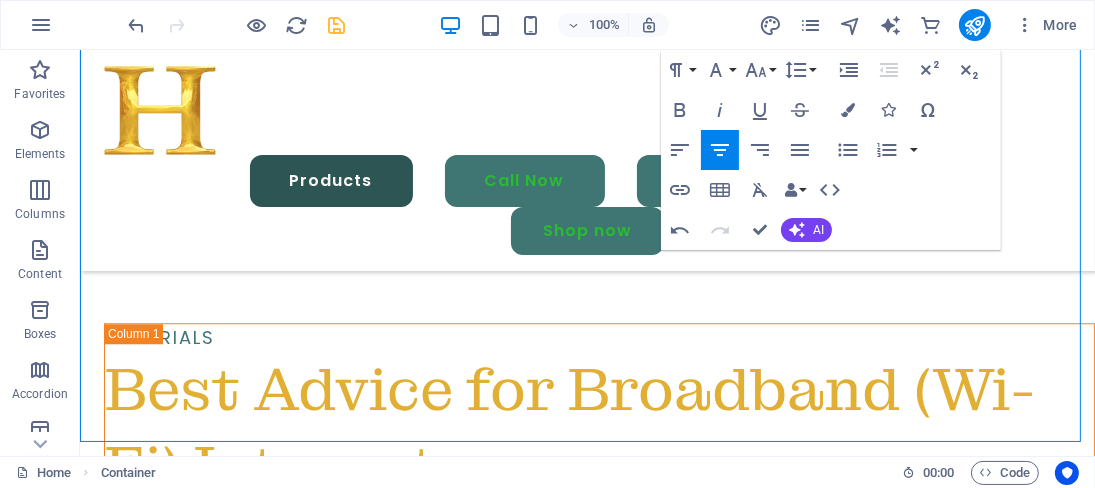 click at bounding box center (760, 230) 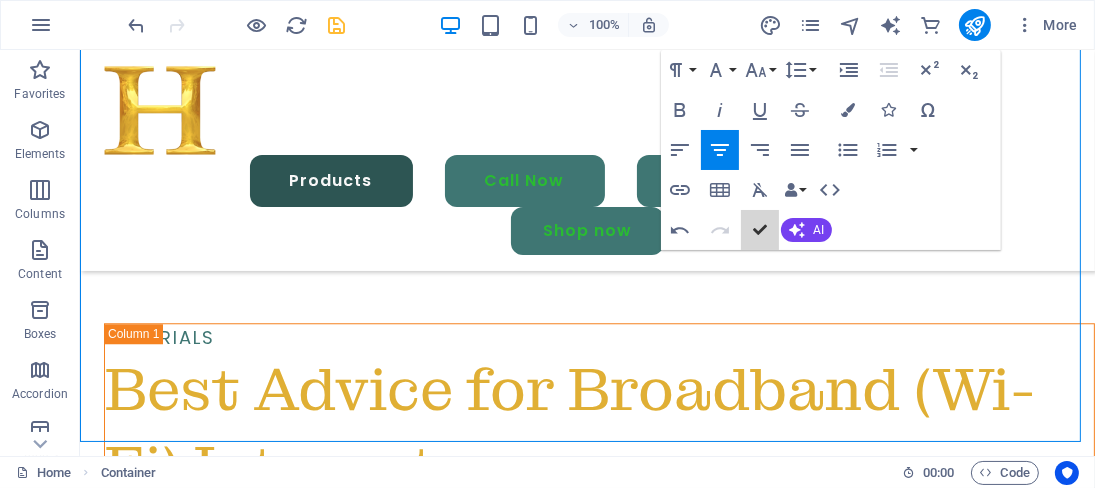 click at bounding box center (760, 230) 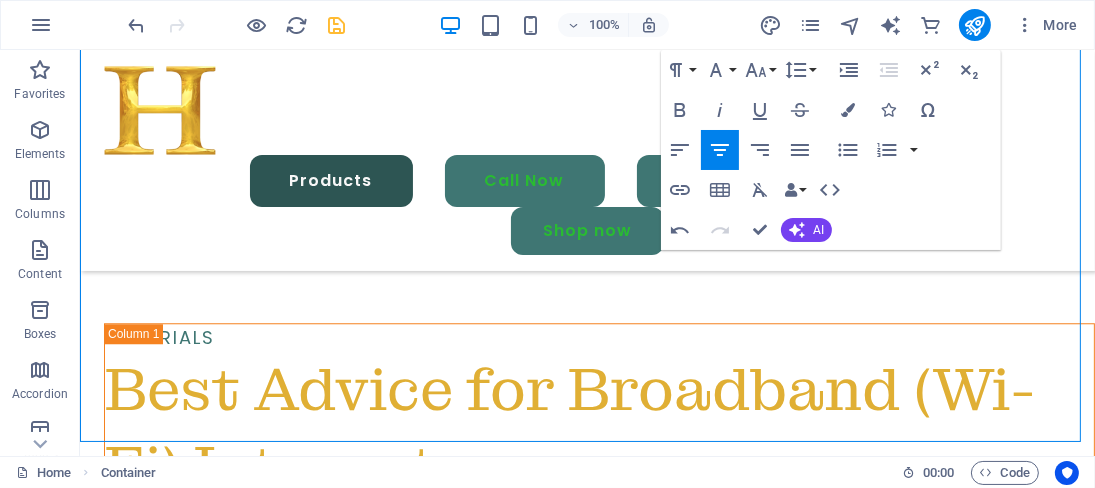click on "Speed Plan The Speed  - Rs. 499 - 75 Mbps   - Rs. 699 - 200 Mbps   - Rs. 899 - 300 Mbps   - Rs. 1,999 - 1 Gbps Standard Entertainment Solutions With IPTV and OTT services **IPTV**   - Streams live channels and on-demand content via internet protocol   - Requires stable internet and often a set-top box or app   - Provides high-quality streaming with low latency, ideal for live events   - Generally more reliable than OTT due to managed infrastructure   **OTT**   - Directly delivers content over the internet, bypassing cable/satellite   - Accessible on multiple devices like smartphones and smart TVs   - Offers on-demand content for flexible viewing   - May have quality issues due to variable network conditions Premium Plan The Best   Speed Iptv OTT 200 yes 5 300 yes 5 500 yes 5" at bounding box center [586, 3993] 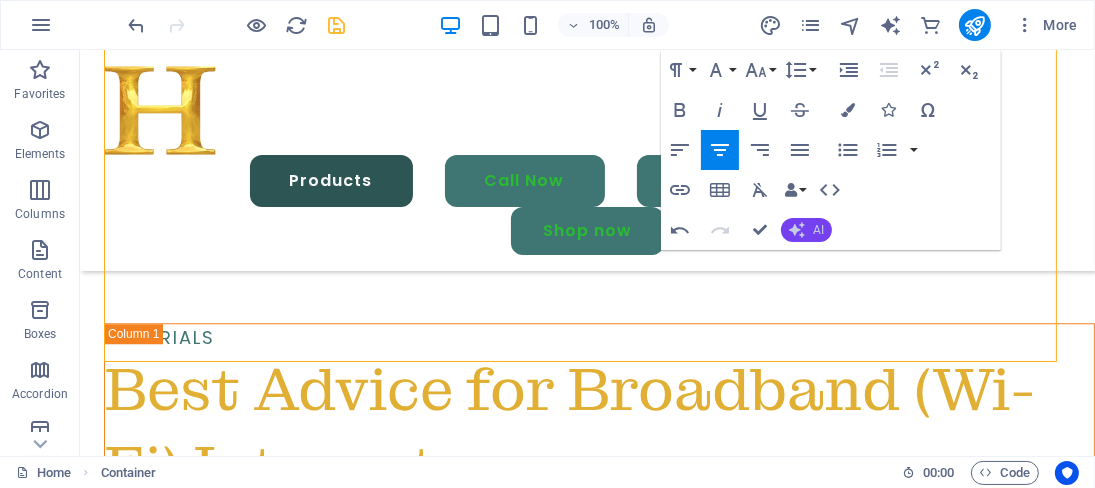 click 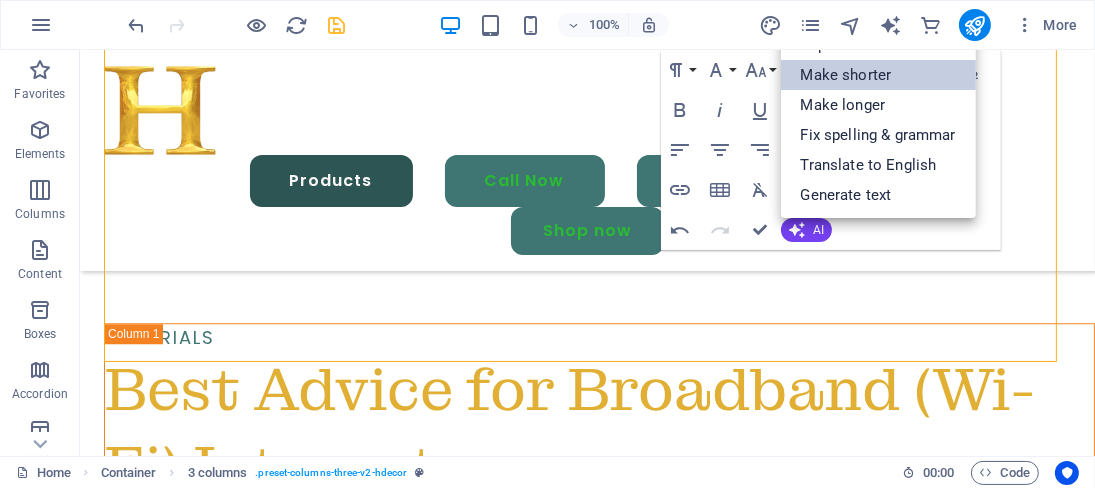 click on "Make shorter" at bounding box center (878, 75) 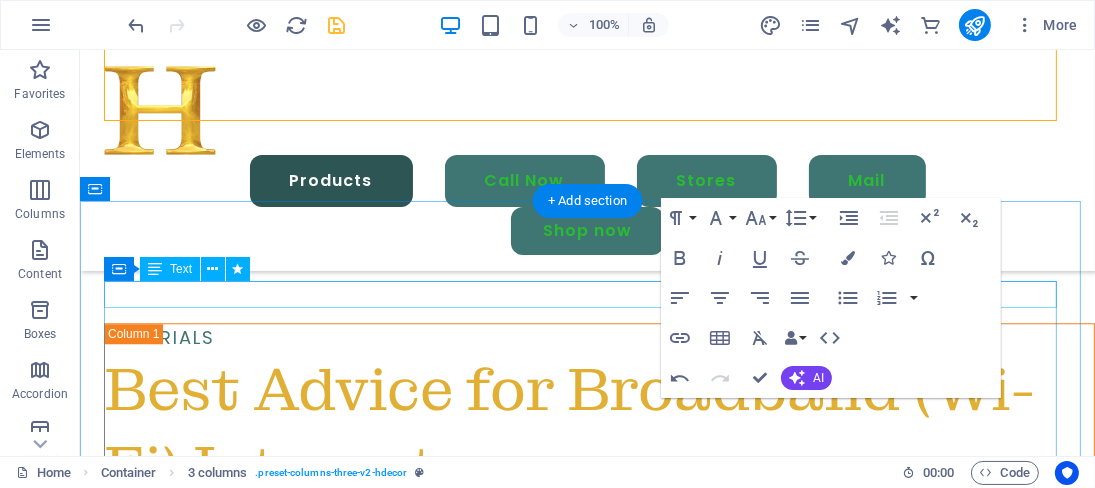 scroll, scrollTop: 5086, scrollLeft: 0, axis: vertical 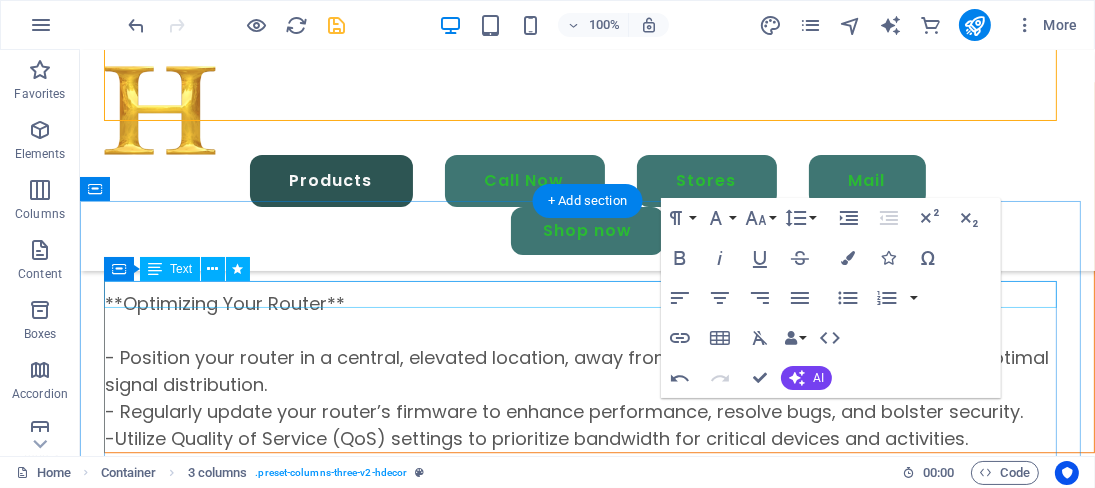 click on "Products Call Now Stores Mail Shop now" at bounding box center [586, 160] 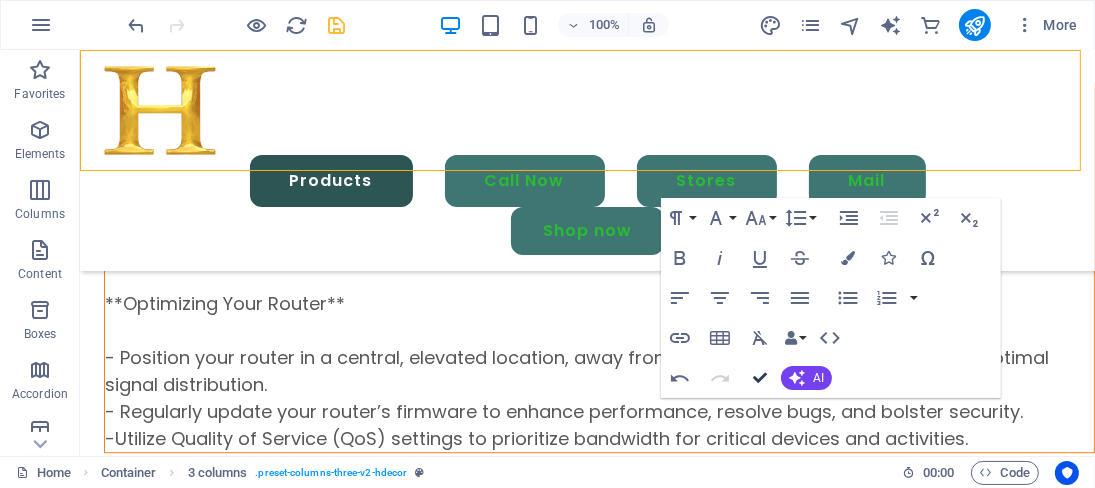 click at bounding box center [760, 378] 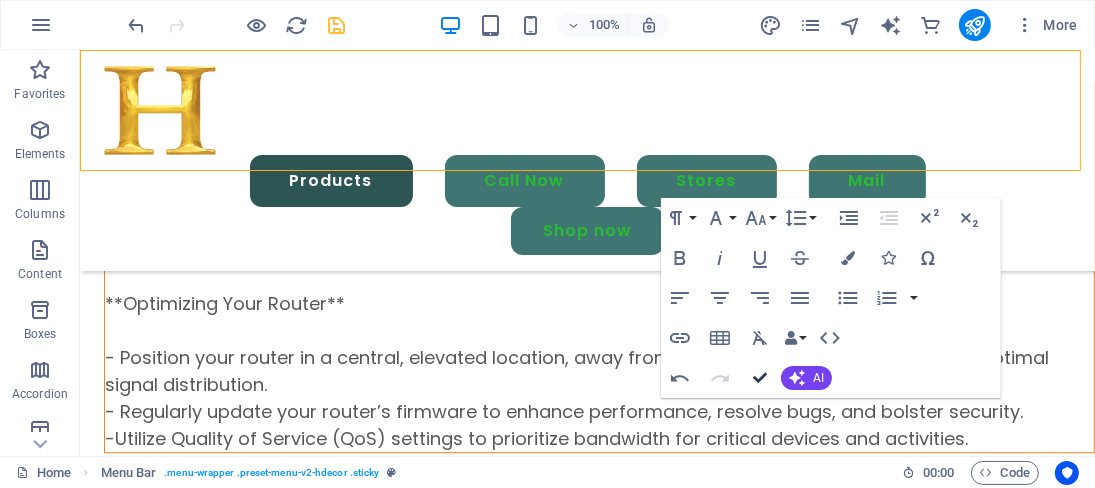 click at bounding box center [760, 378] 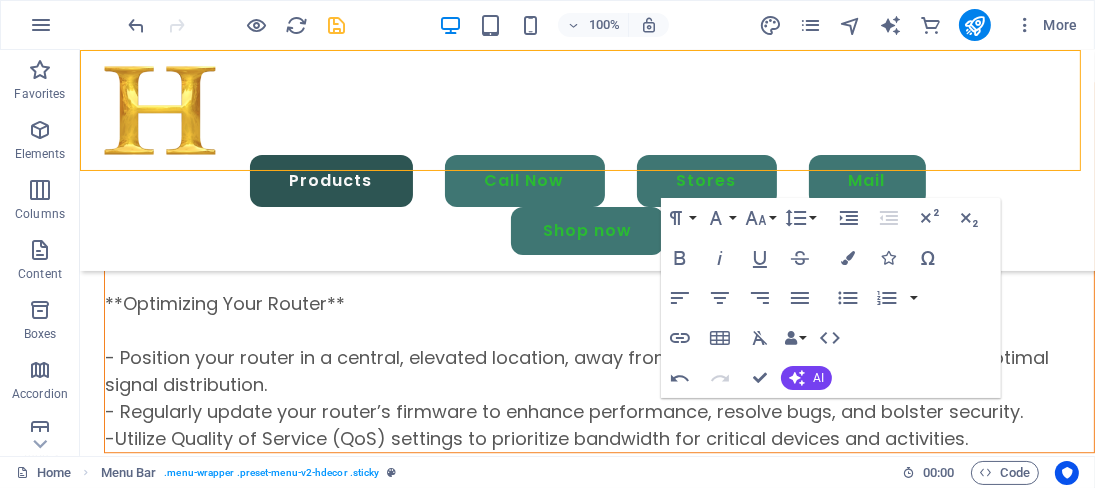 click on "Stores Our Stores [CITY], [COUNTRY] [NUMBER] [STREET], [CITY], [STATE] [POSTAL_CODE] Get Directions​ ​ [CITY], [COUNTRY] [NUMBER] [STREET], [CITY], [POSTAL_CODE] Get Directions" at bounding box center [586, 5978] 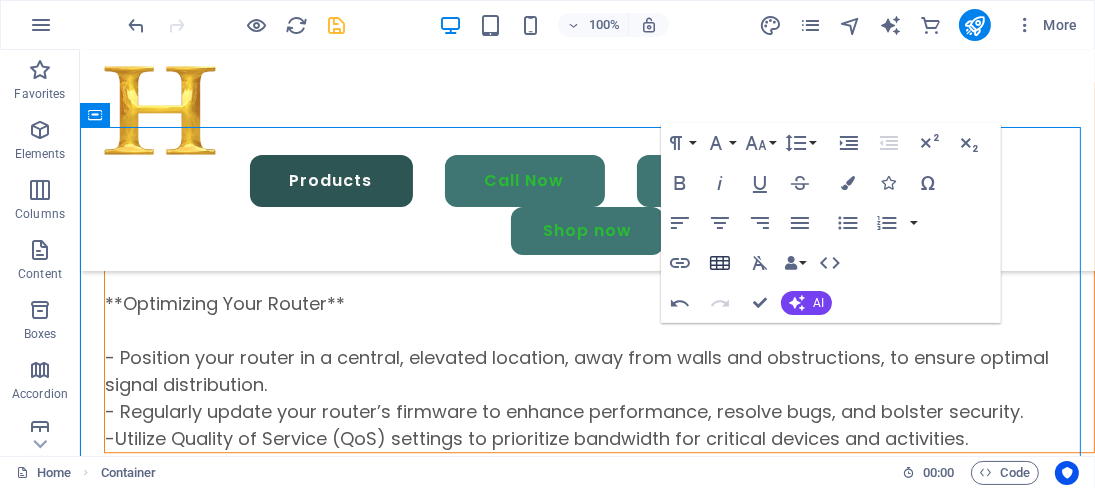 scroll, scrollTop: 5160, scrollLeft: 0, axis: vertical 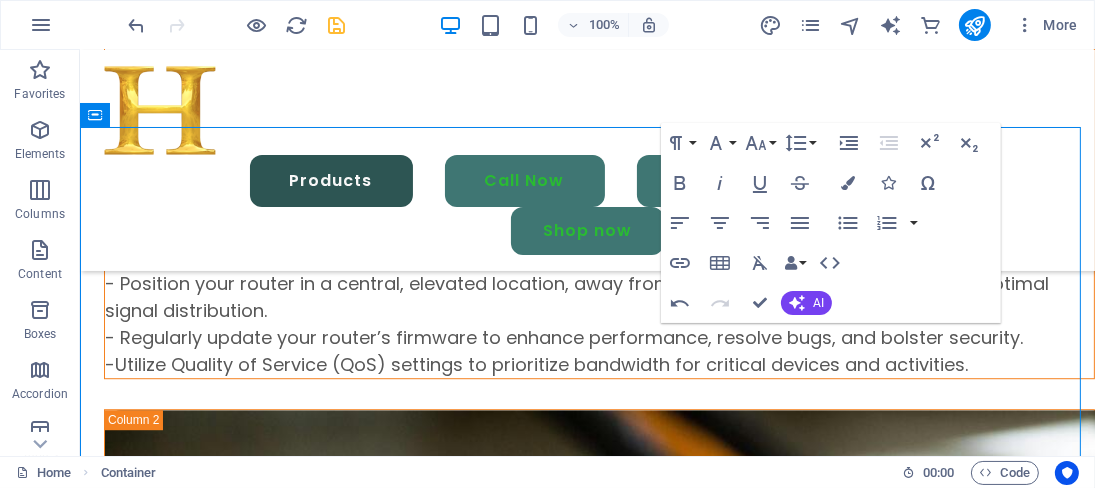 click at bounding box center (337, 25) 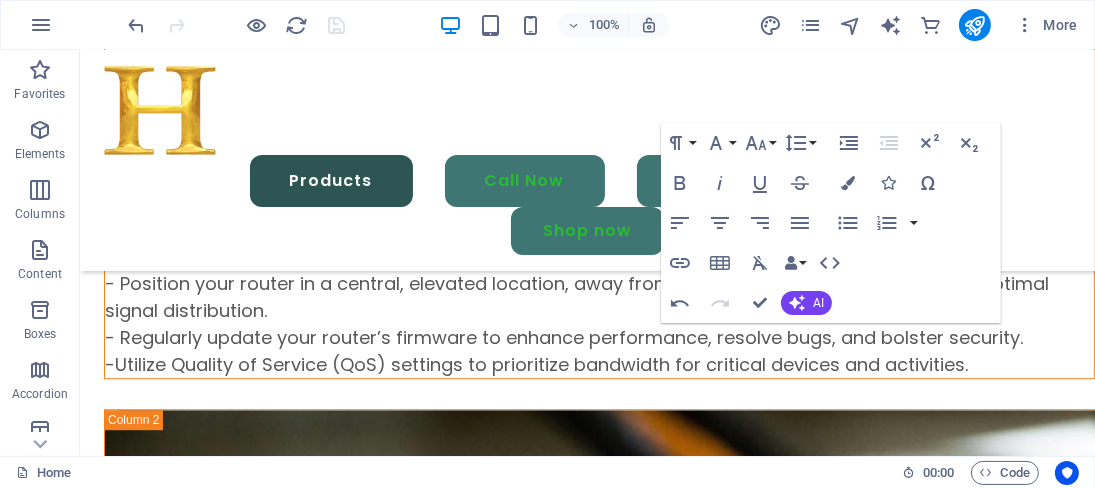 click on "Standard Entertainment Solutions With IPTV and OTT services **IPTV**   - Streams live channels and on-demand content via internet protocol   - Requires stable internet and often a set-top box or app   - Provides high-quality streaming with low latency, ideal for live events   - Generally more reliable than OTT due to managed infrastructure   **OTT**   - Directly delivers content over the internet, bypassing cable/satellite   - Accessible on multiple devices like smartphones and smart TVs   - Offers on-demand content for flexible viewing   - May have quality issues due to variable network conditions" at bounding box center (251, 3918) 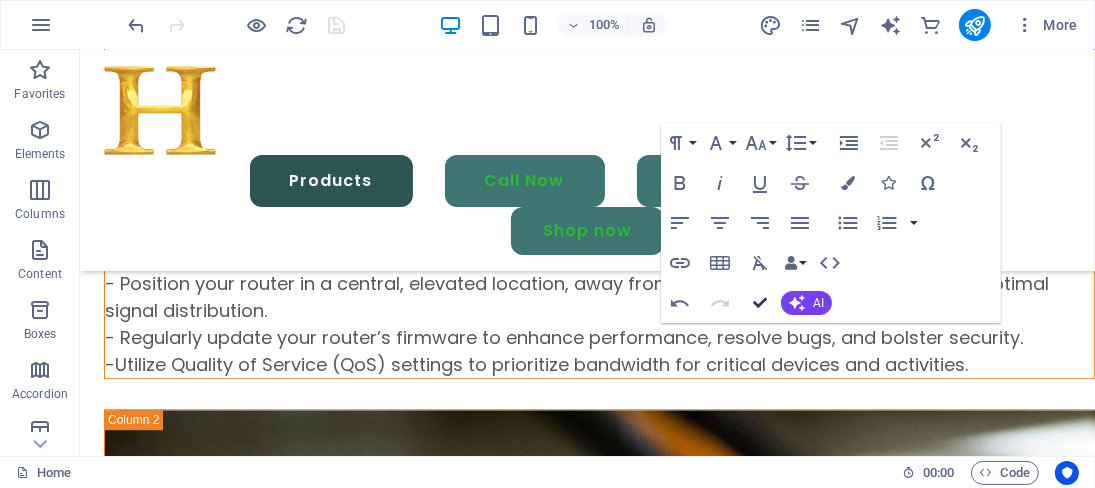 click at bounding box center (760, 303) 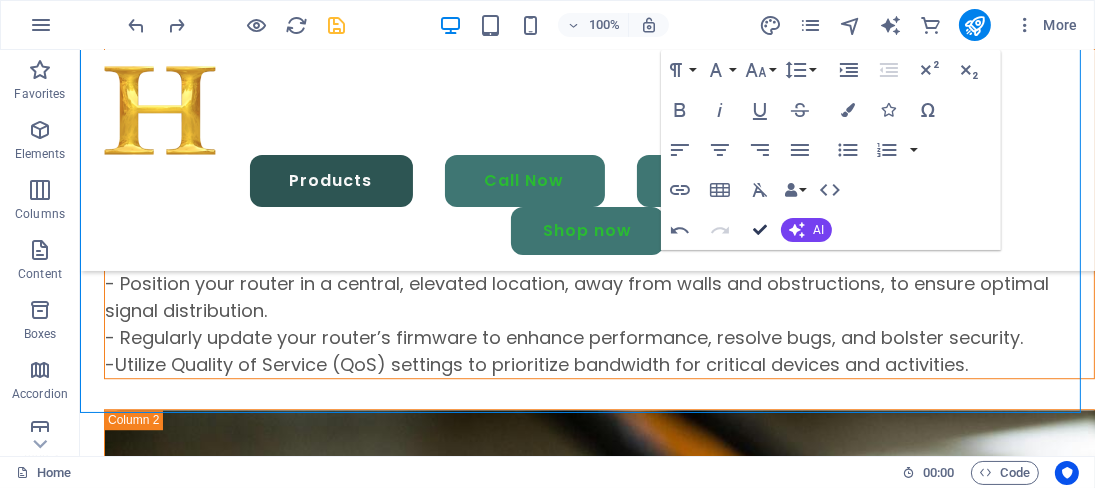 click at bounding box center (760, 230) 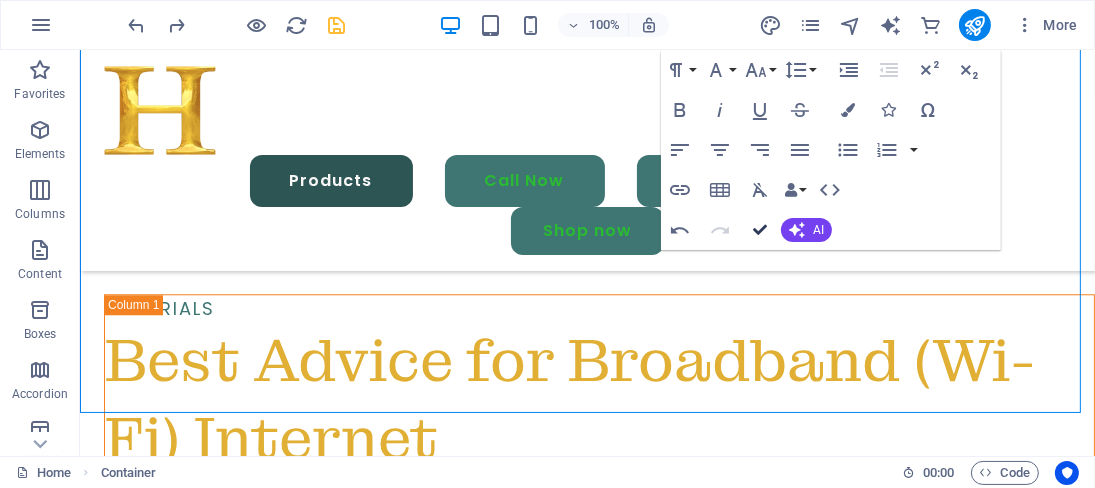 click at bounding box center (760, 230) 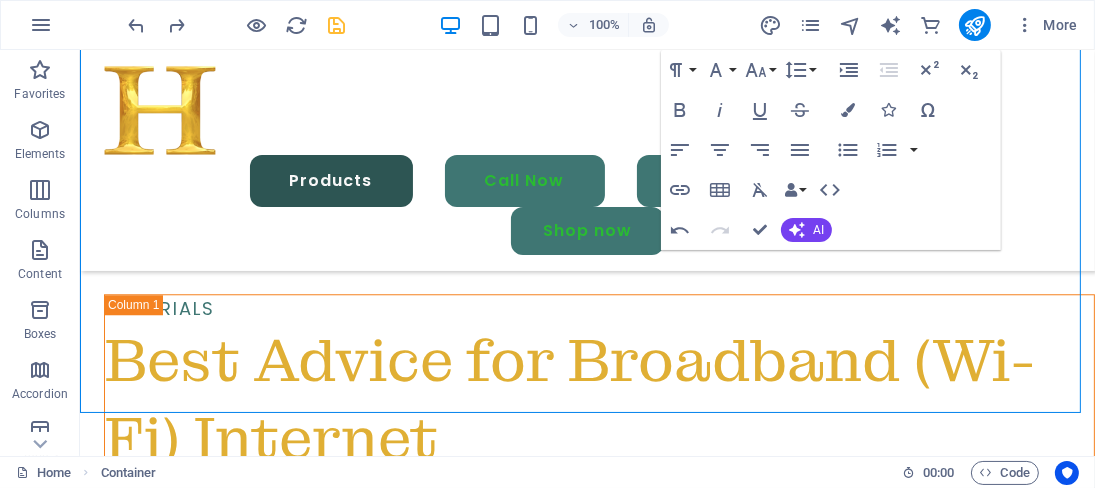 click on "100% More" at bounding box center [605, 25] 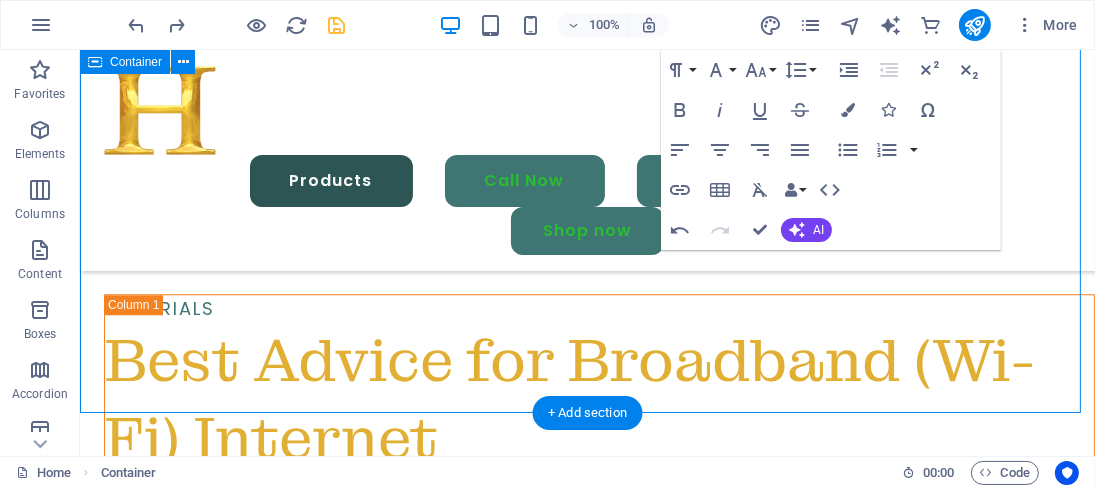 click on "**IPTV**   - Streams live channels and on-demand content via internet protocol   - Requires stable internet and often a set-top box or app   - Provides high-quality streaming with low latency, ideal for live events   - Generally more reliable than OTT due to managed infrastructure   **OTT**   - Directly delivers content over the internet, bypassing cable/satellite   - Accessible on multiple devices like smartphones and smart TVs   - Offers on-demand content for flexible viewing   - May have quality issues due to variable network conditions" at bounding box center (251, 4674) 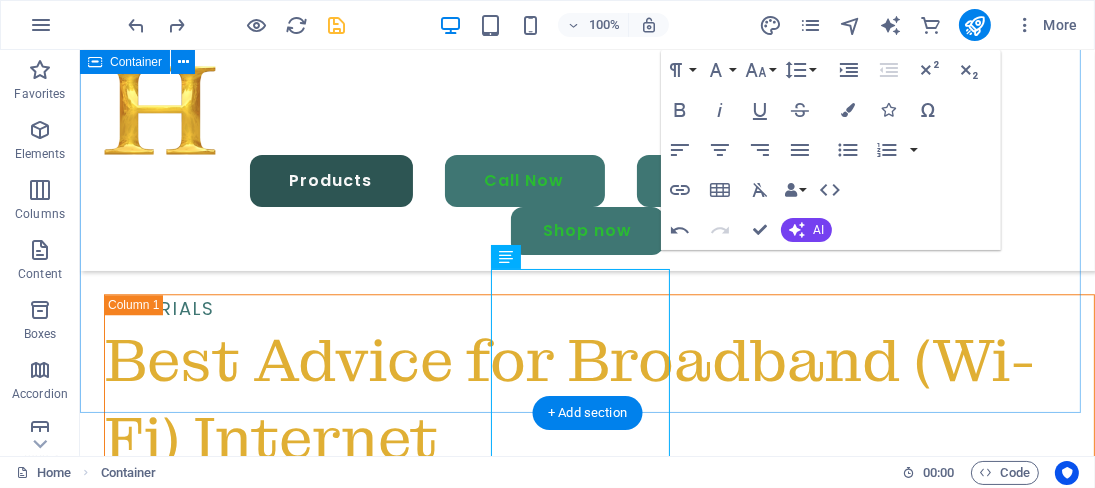 click on "Testimonials Our Products Speed Plan The Speed  - Rs. 499 - 75 Mbps   - Rs. 699 - 200 Mbps   - Rs. 899 - 300 Mbps   - Rs. 1,999 - 1 Gbps Standard Entertainment Solutions With IPTV and OTT services **IPTV**   - Streams live channels and on-demand content via internet protocol   - Requires stable internet and often a set-top box or app   - Provides high-quality streaming with low latency, ideal for live events   - Generally more reliable than OTT due to managed infrastructure   **OTT**   - Directly delivers content over the internet, bypassing cable/satellite   - Accessible on multiple devices like smartphones and smart TVs   - Offers on-demand content for flexible viewing   - May have quality issues due to variable network conditions Premium Plan The Best   Speed Iptv OTT 200 yes 5 300 yes 5 500 yes 5" at bounding box center (586, 3891) 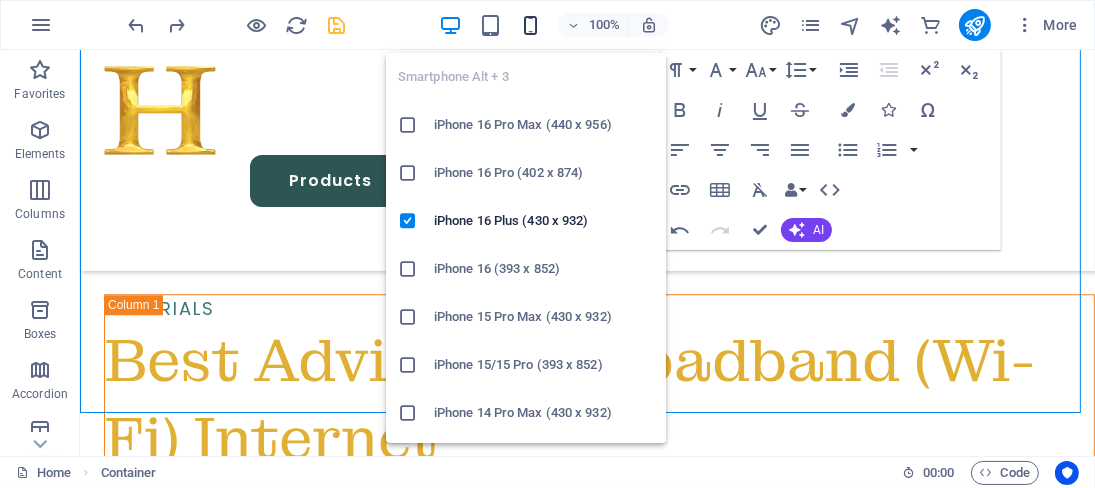 click at bounding box center (530, 25) 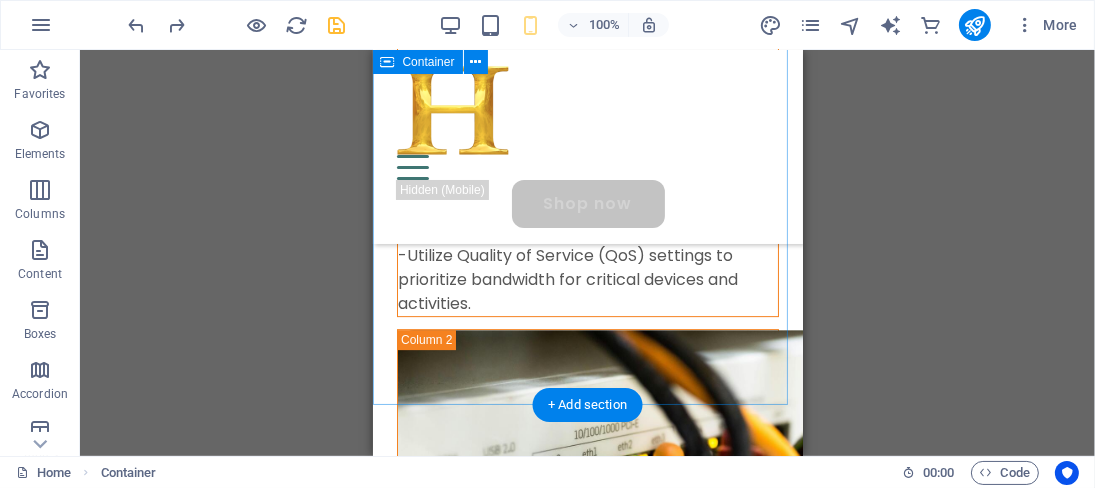 scroll, scrollTop: 7431, scrollLeft: 0, axis: vertical 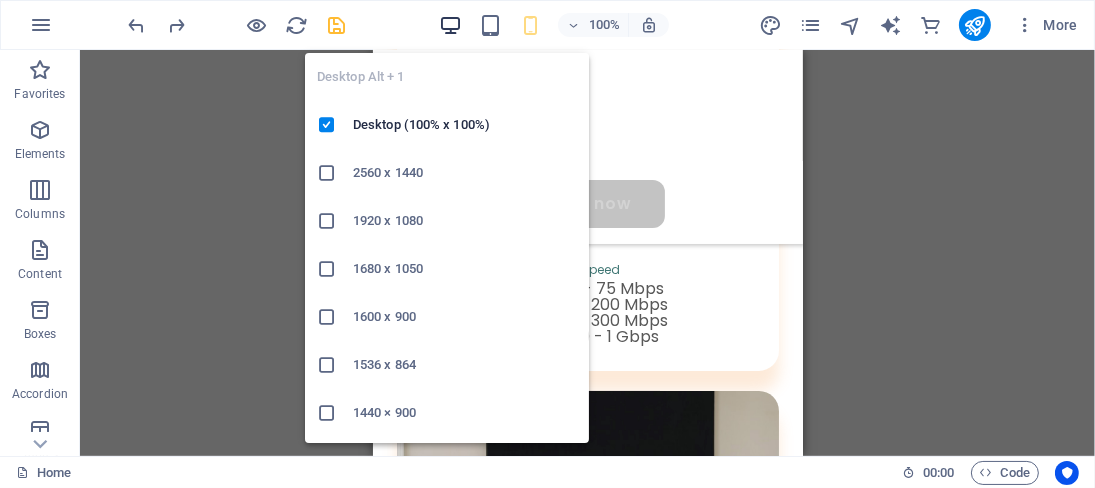 drag, startPoint x: 449, startPoint y: 29, endPoint x: 240, endPoint y: 195, distance: 266.90262 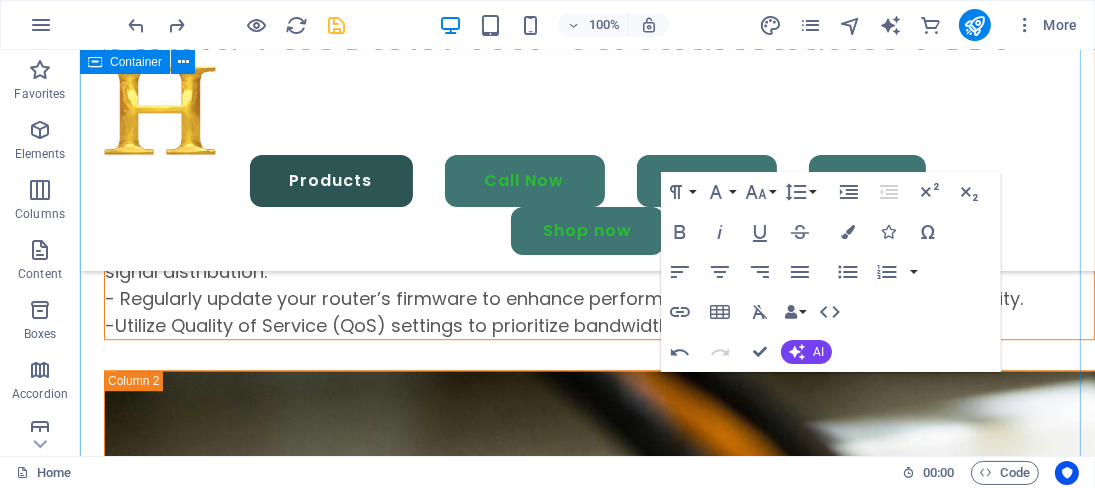 scroll, scrollTop: 4695, scrollLeft: 0, axis: vertical 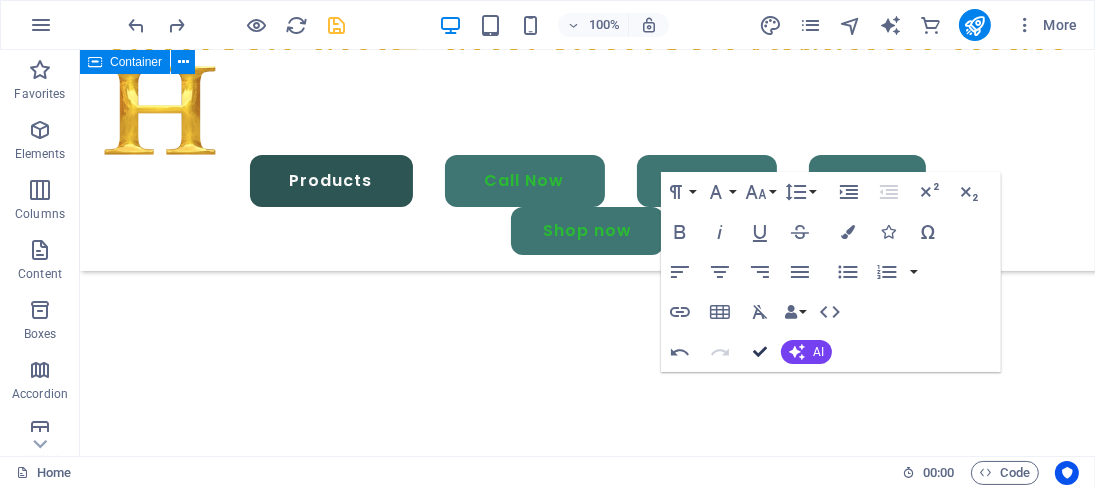 click at bounding box center (760, 352) 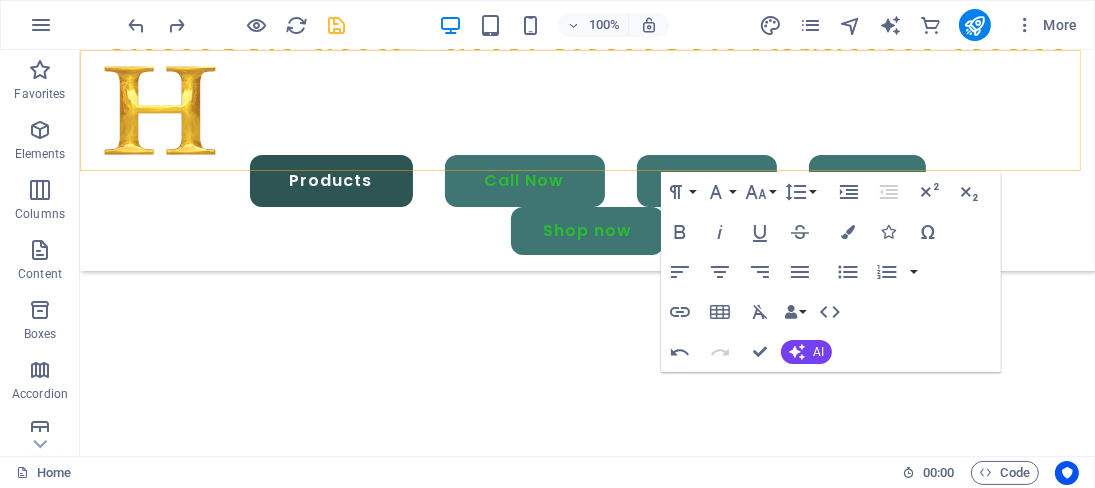 click on "Products Call Now Stores Mail Shop now" at bounding box center [586, 160] 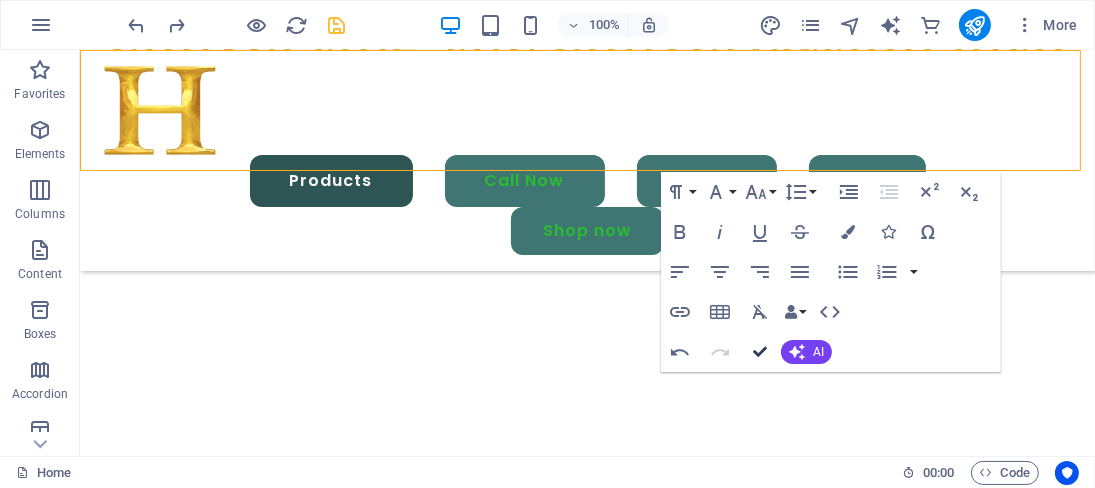click at bounding box center (760, 352) 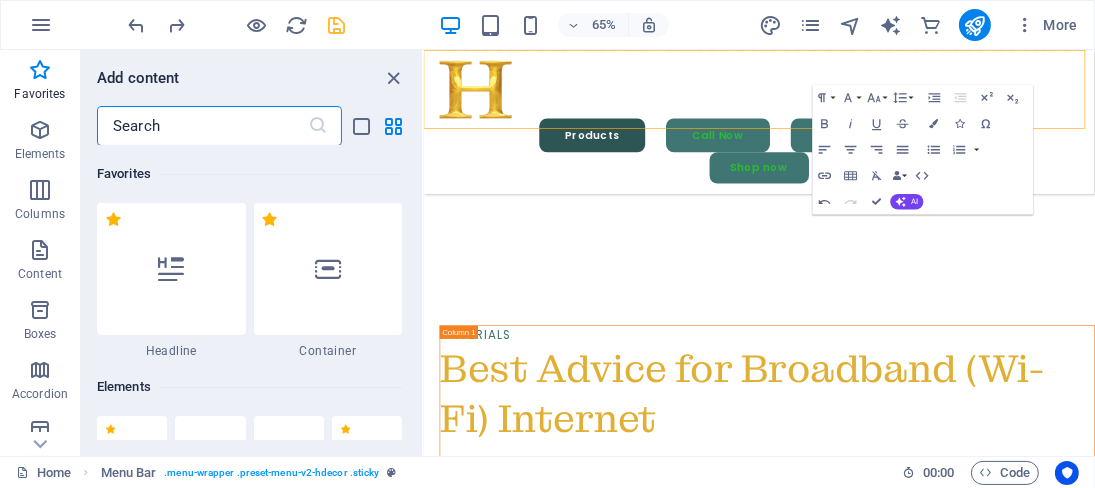 click at bounding box center (394, 78) 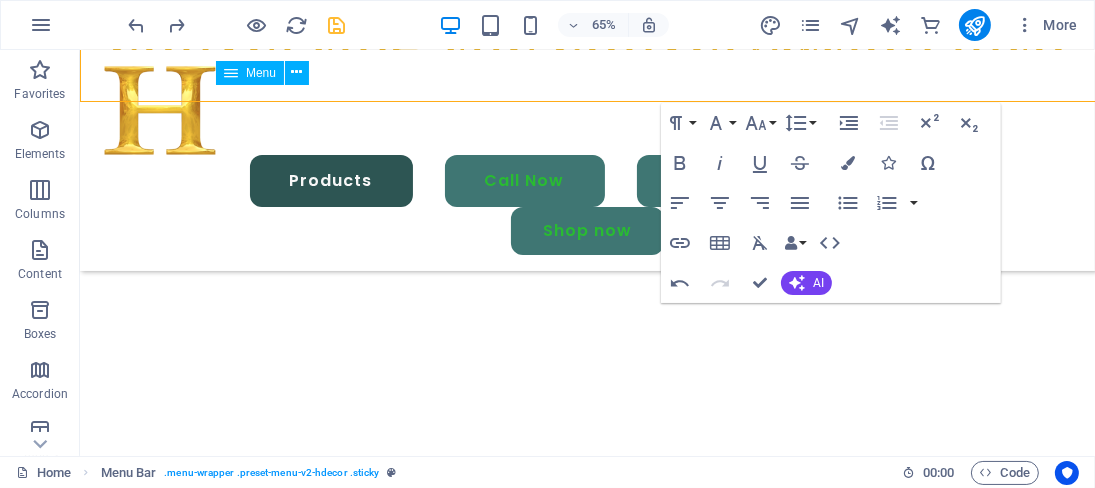 scroll, scrollTop: 4764, scrollLeft: 0, axis: vertical 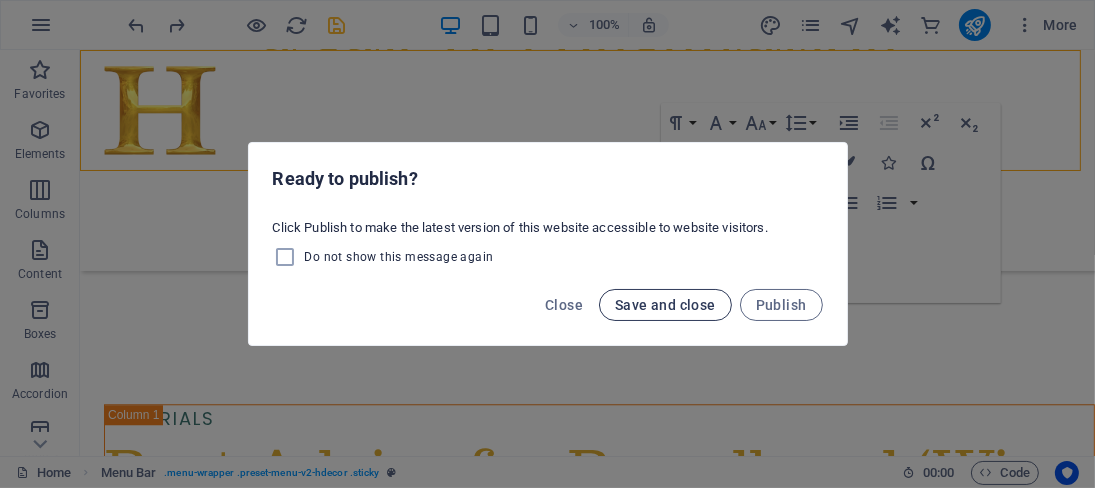 click on "Save and close" at bounding box center (665, 305) 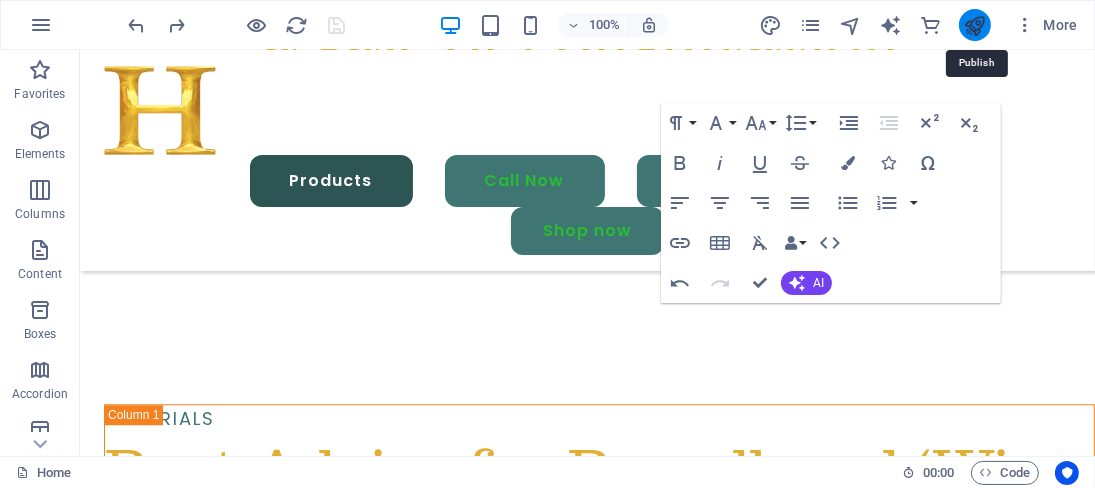 click at bounding box center (974, 25) 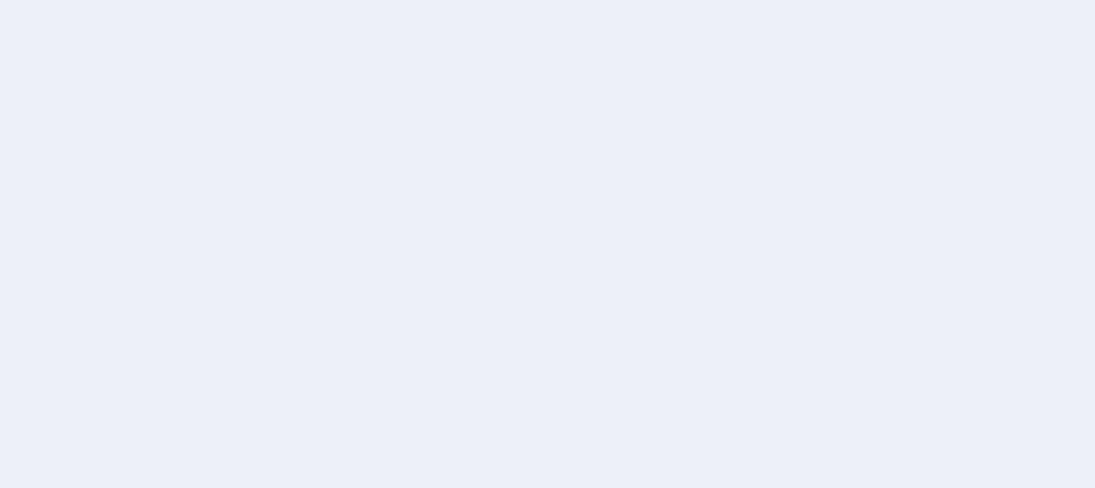 scroll, scrollTop: 0, scrollLeft: 0, axis: both 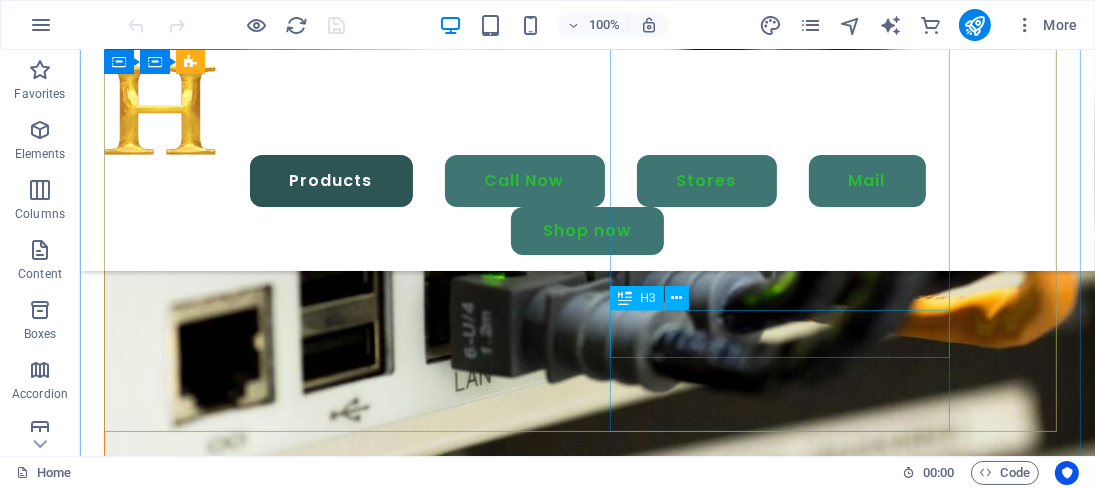 click on "[CITY], [COUNTRY]" at bounding box center (273, 5935) 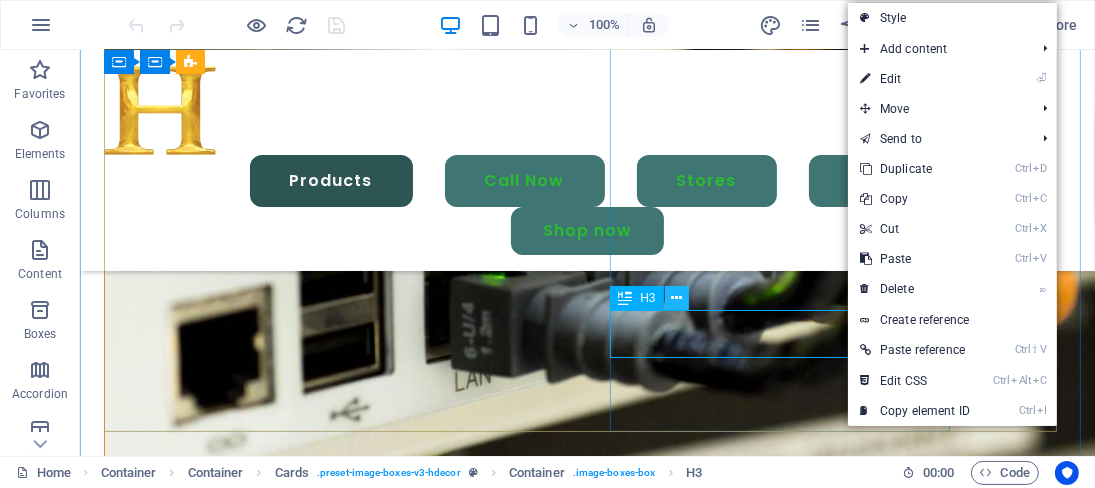 click at bounding box center [676, 298] 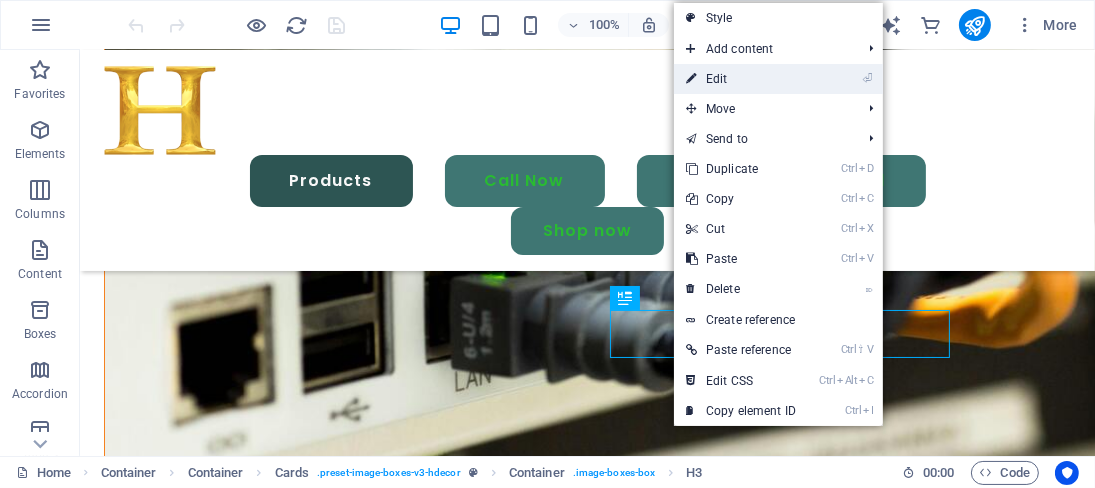 click on "⏎  Edit" at bounding box center [741, 79] 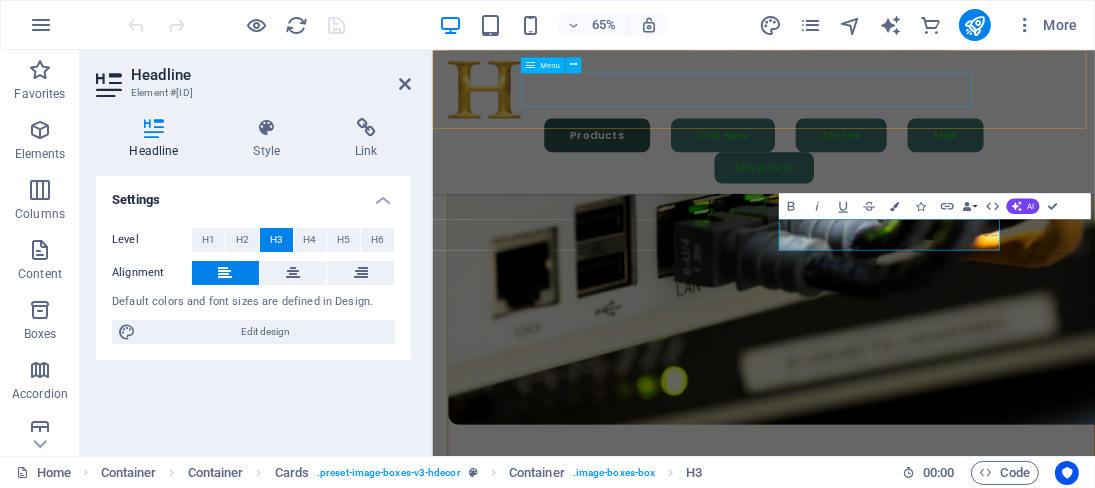 scroll, scrollTop: 5589, scrollLeft: 0, axis: vertical 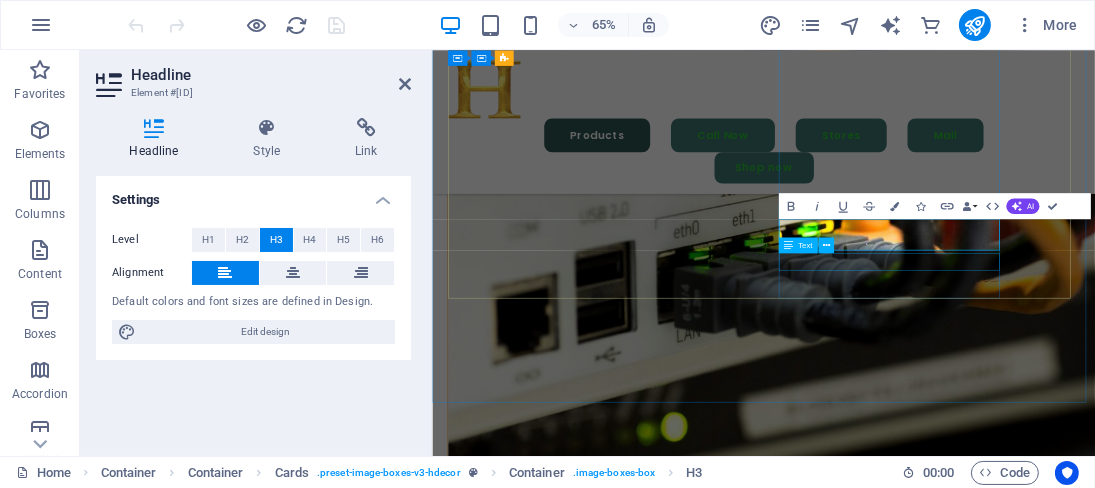 type 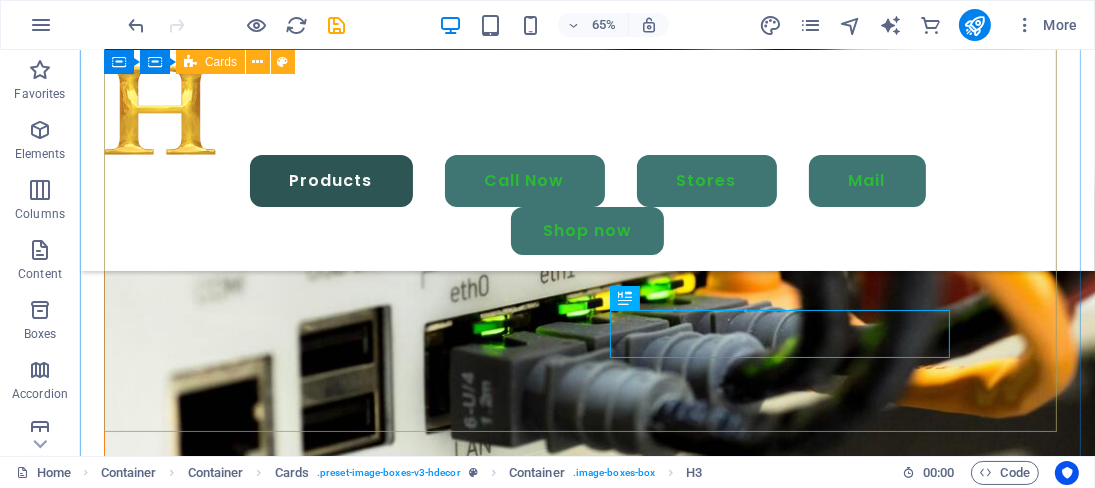 scroll, scrollTop: 5659, scrollLeft: 0, axis: vertical 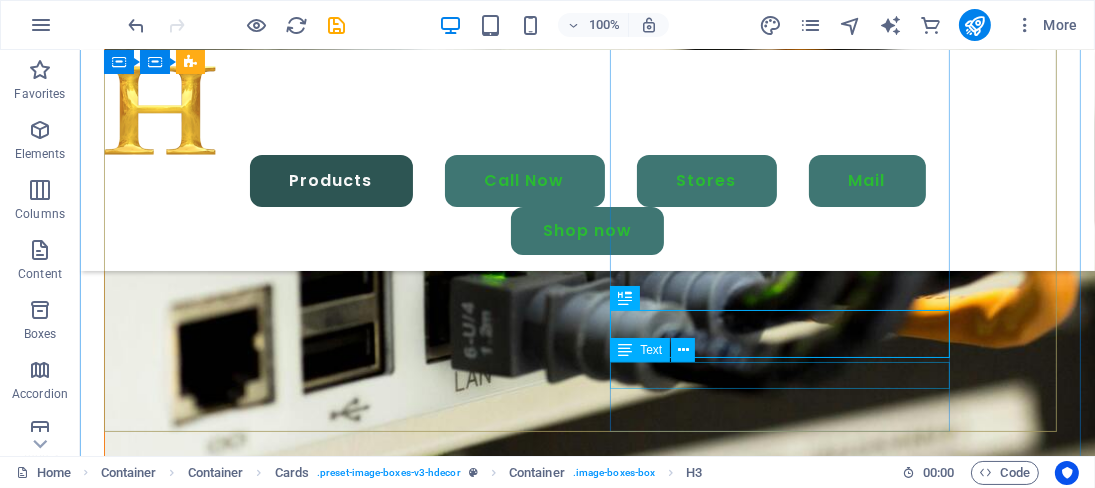 click on "[NUMBER] [STREET], [CITY], [POSTAL_CODE] [COUNTRY]" at bounding box center [273, 5990] 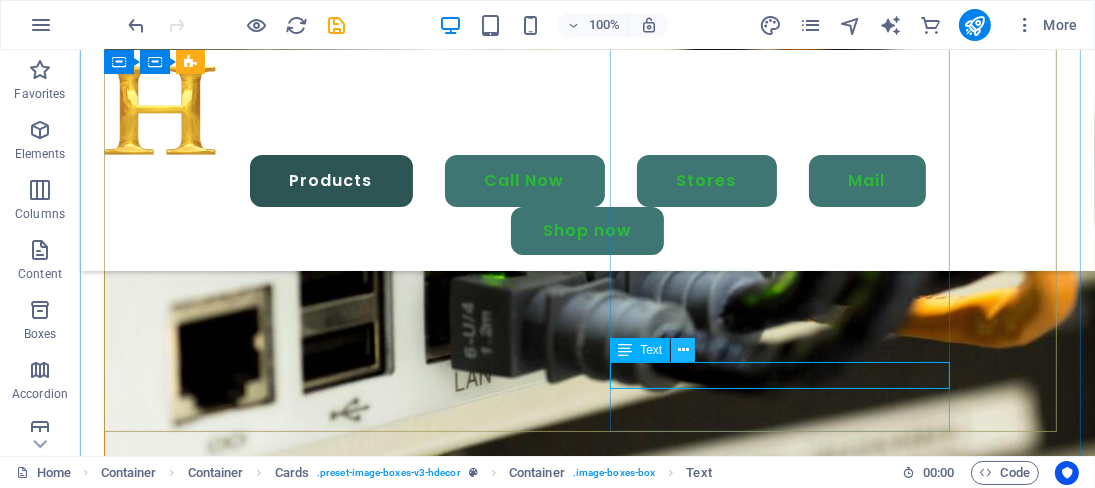 click at bounding box center (683, 350) 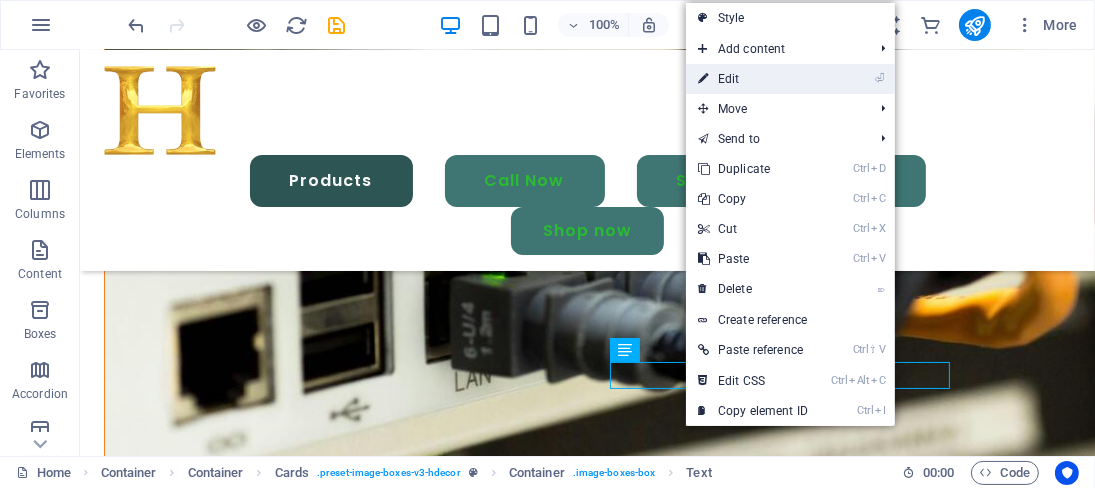 click on "⏎  Edit" at bounding box center [753, 79] 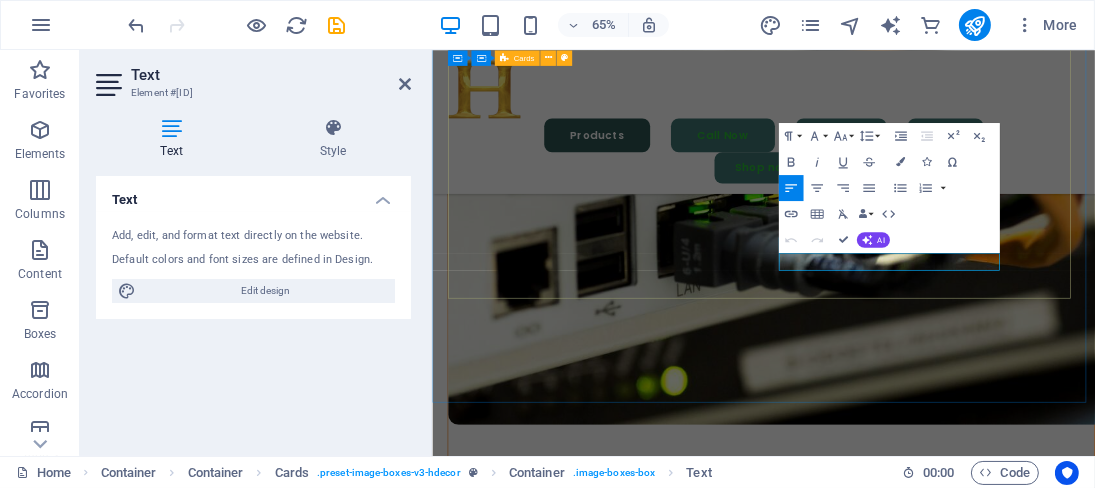 scroll, scrollTop: 5589, scrollLeft: 0, axis: vertical 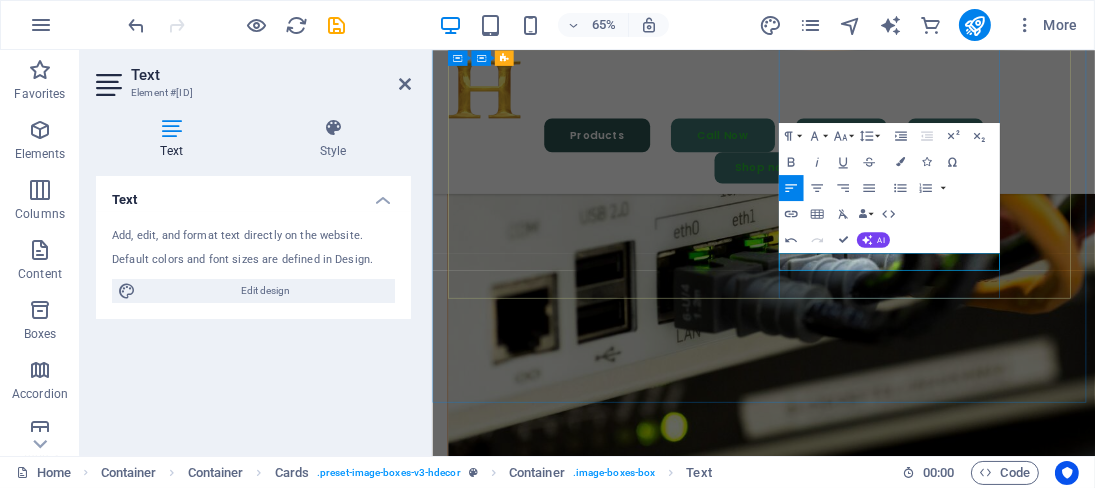 type 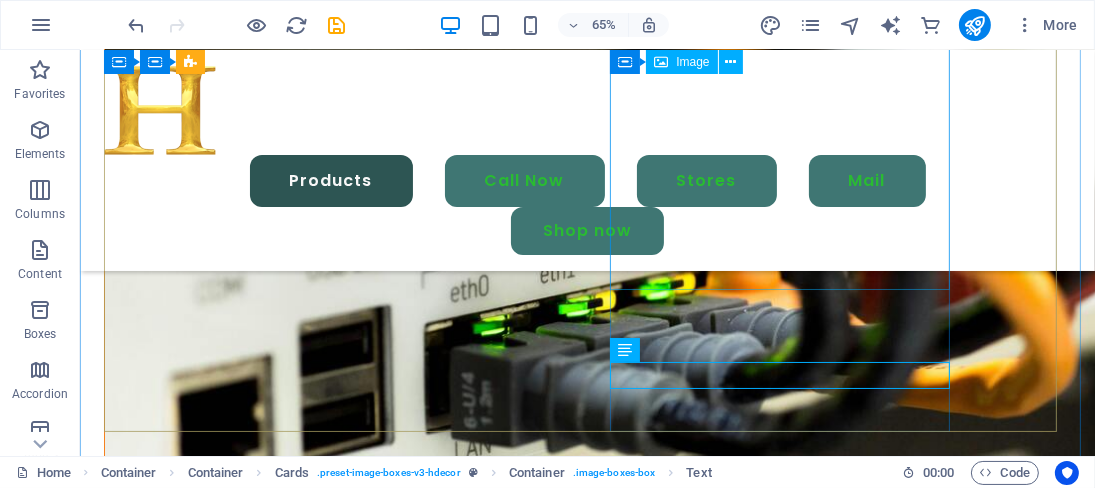 scroll, scrollTop: 5659, scrollLeft: 0, axis: vertical 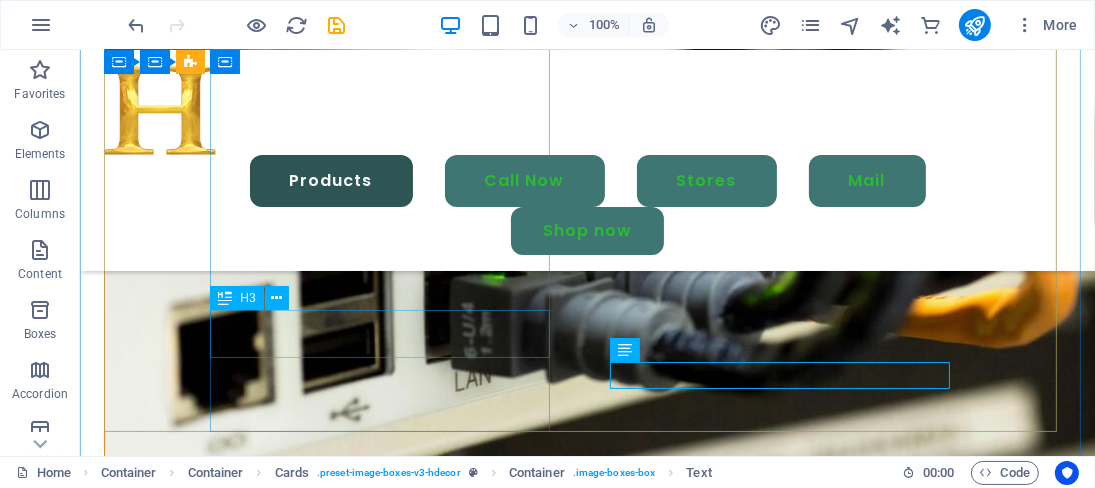 click on "[CITY], [COUNTRY]" at bounding box center [273, 5062] 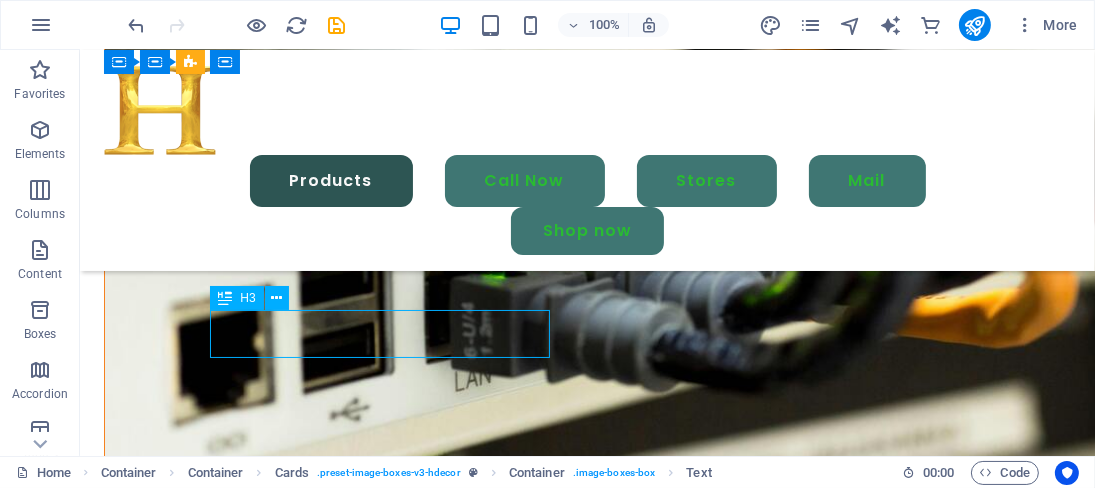click on "[CITY], [COUNTRY]" at bounding box center (273, 5062) 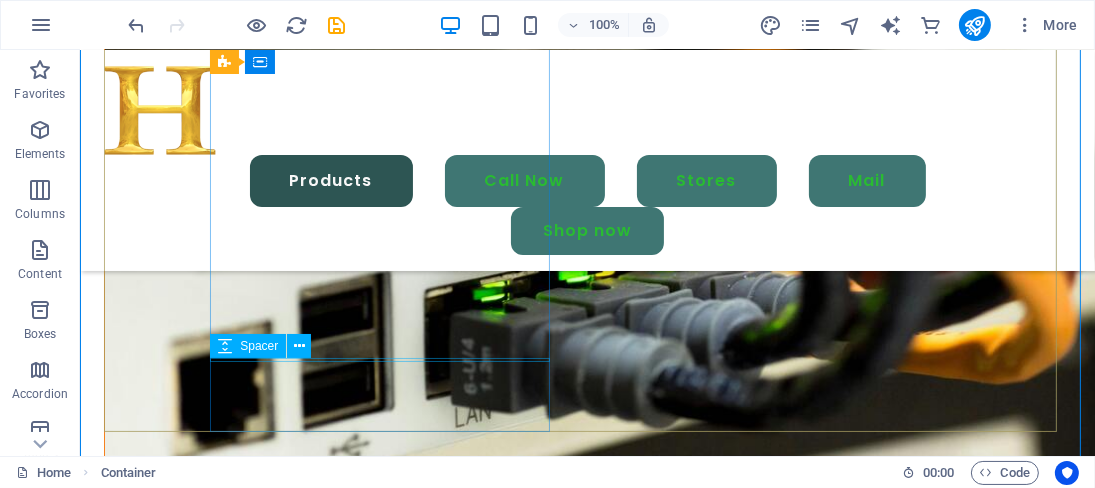 click at bounding box center [273, 5124] 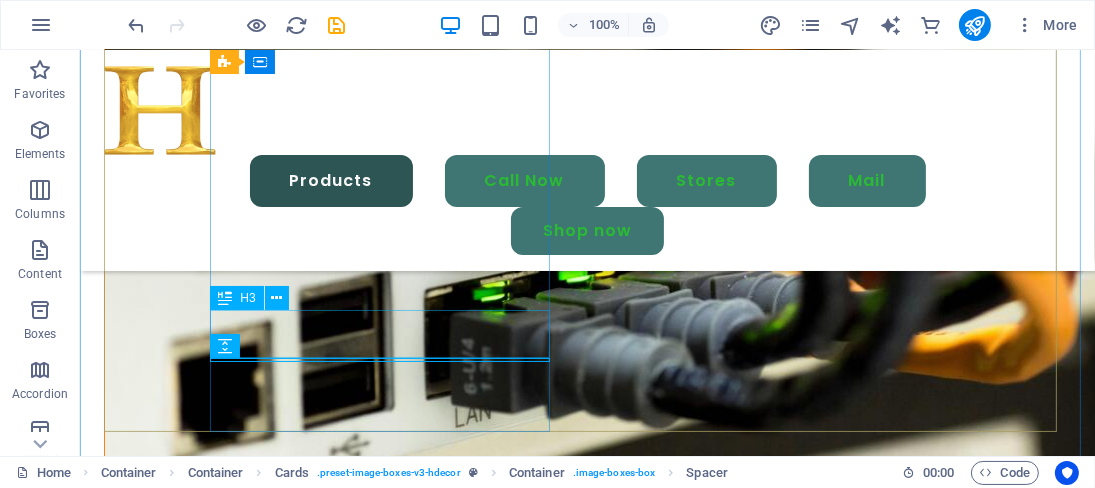 click on "[CITY], [COUNTRY]" at bounding box center (273, 5098) 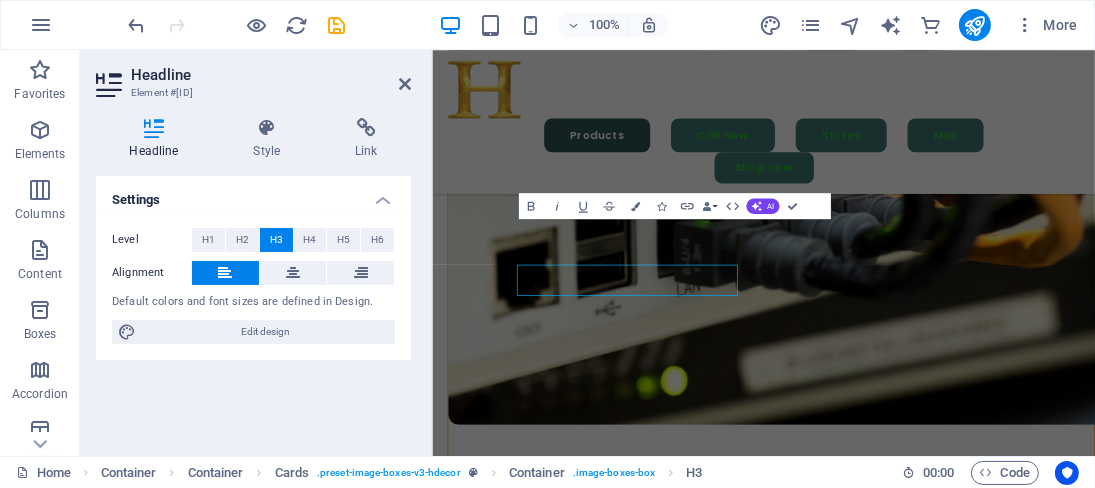 scroll, scrollTop: 5589, scrollLeft: 0, axis: vertical 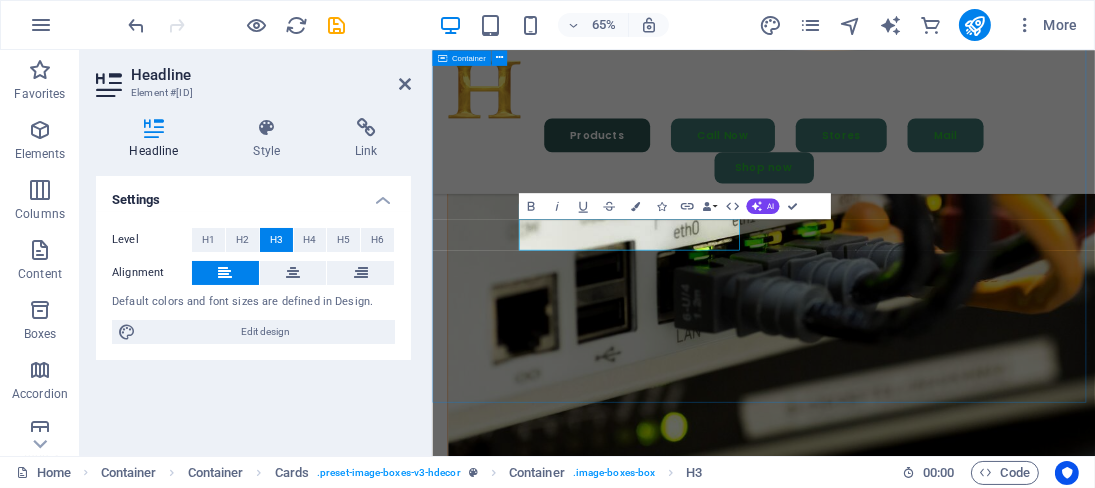 type 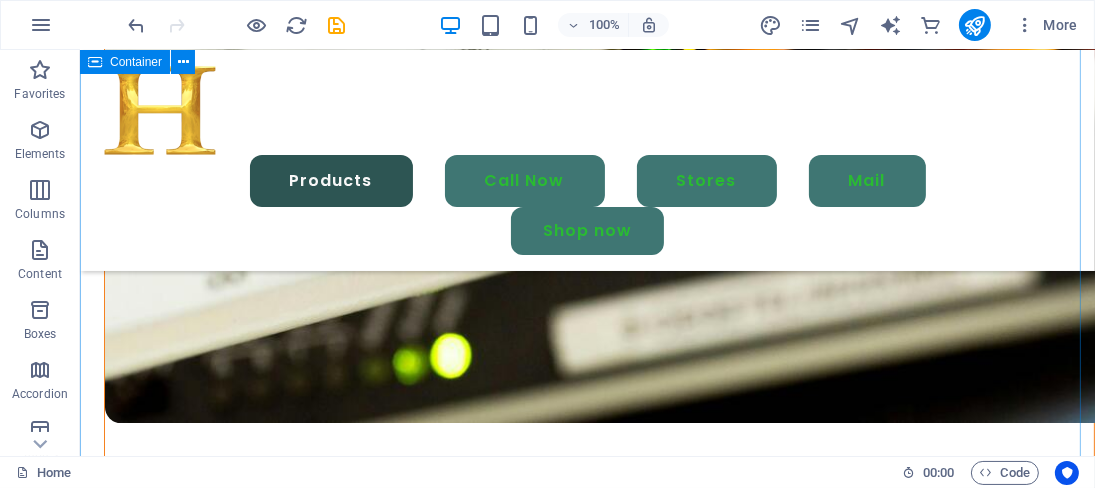scroll, scrollTop: 5659, scrollLeft: 0, axis: vertical 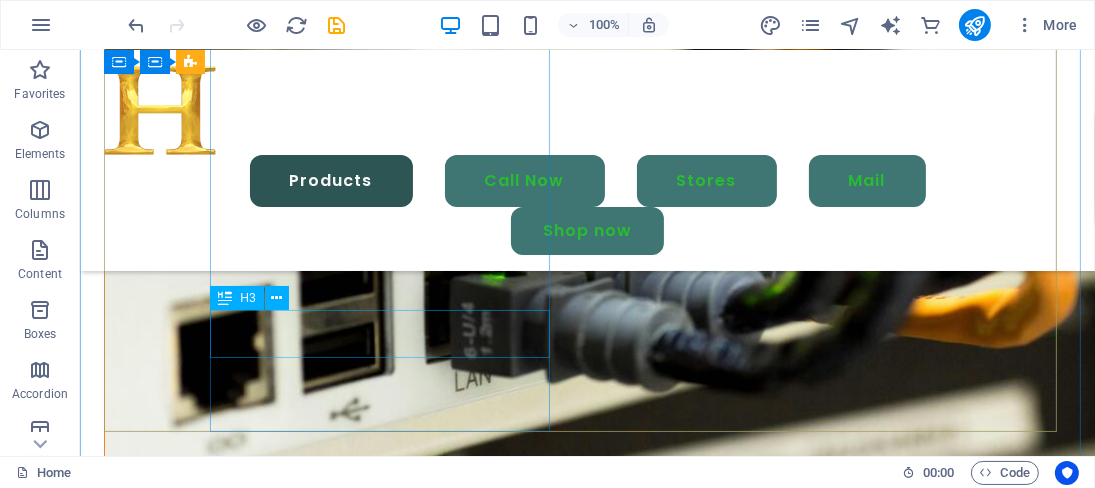 click on "Lucknow" at bounding box center [273, 5062] 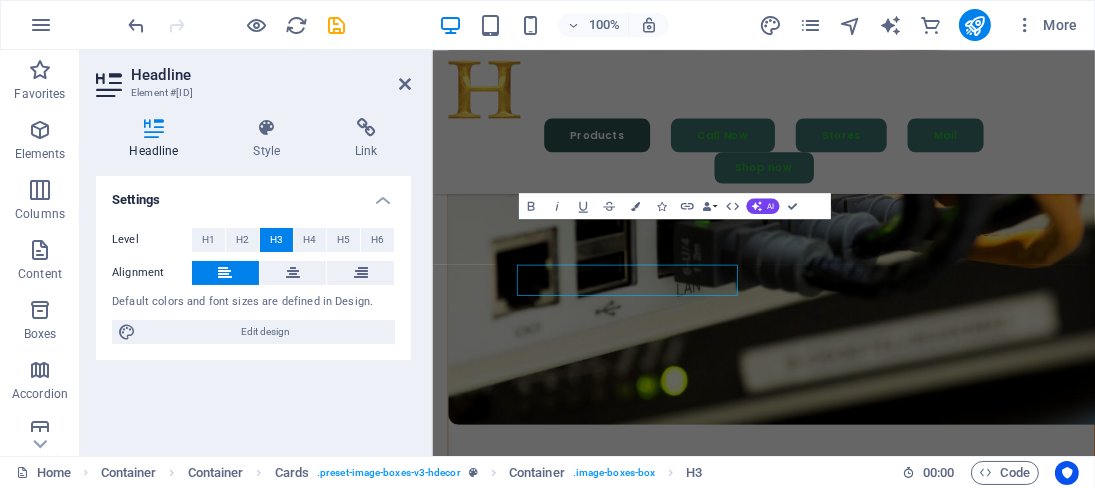 scroll, scrollTop: 5589, scrollLeft: 0, axis: vertical 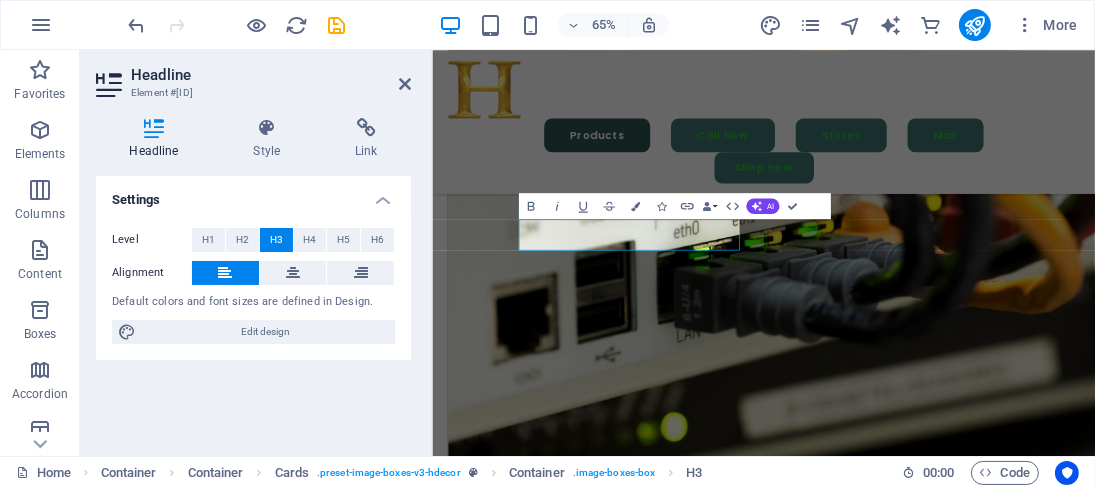 type 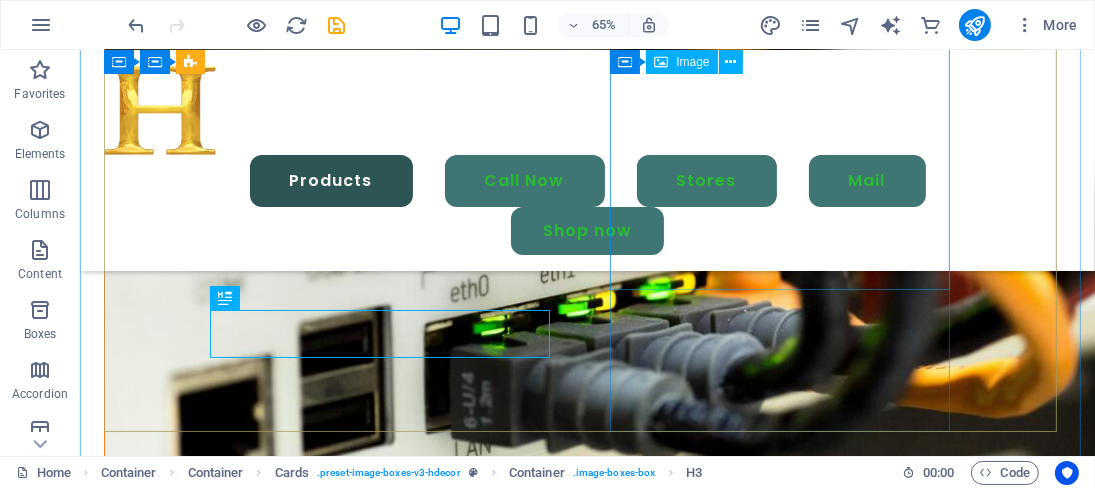 scroll, scrollTop: 5659, scrollLeft: 0, axis: vertical 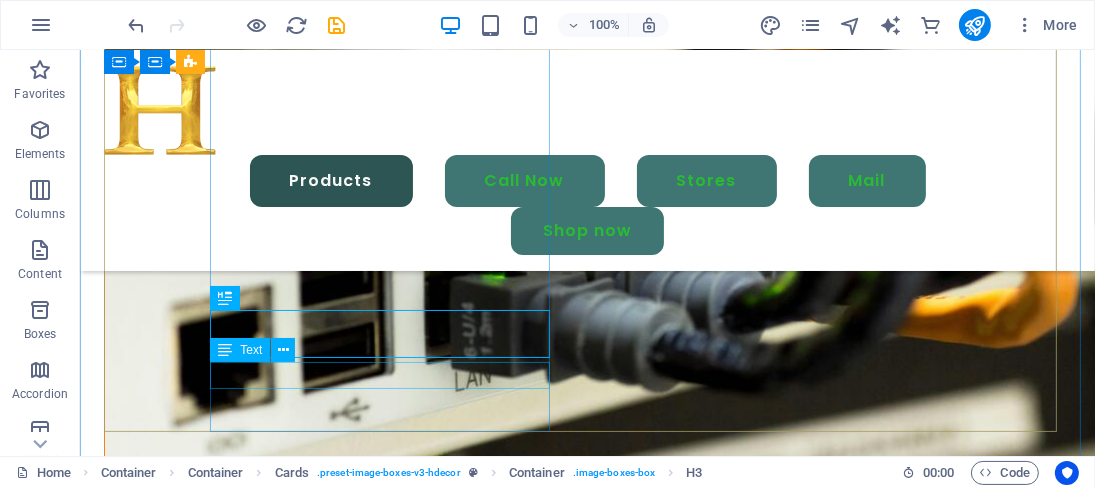 click on "[NUMBER] [STREET], [CITY], [STATE] [POSTAL_CODE]" at bounding box center [273, 5117] 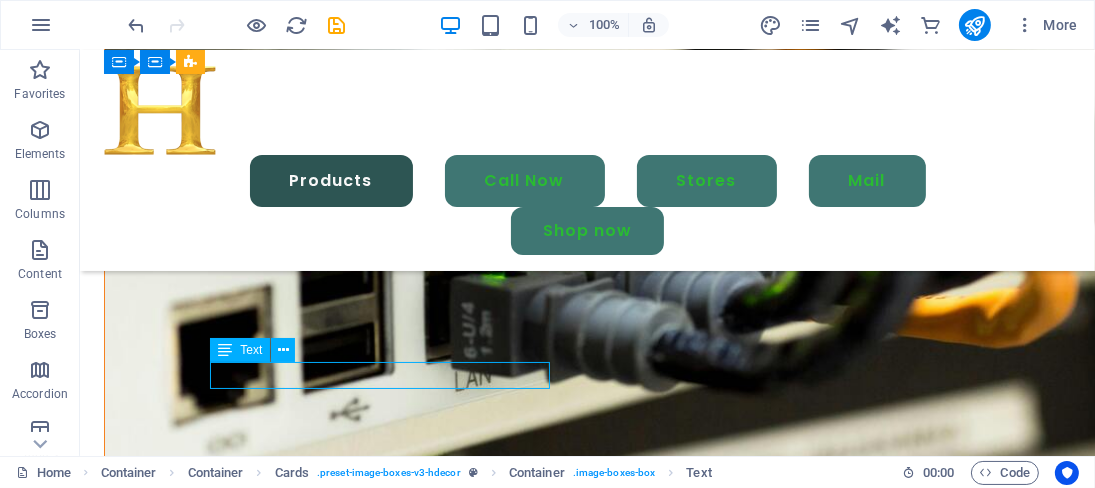 click on "[NUMBER] [STREET], [CITY], [STATE] [POSTAL_CODE]" at bounding box center [273, 5117] 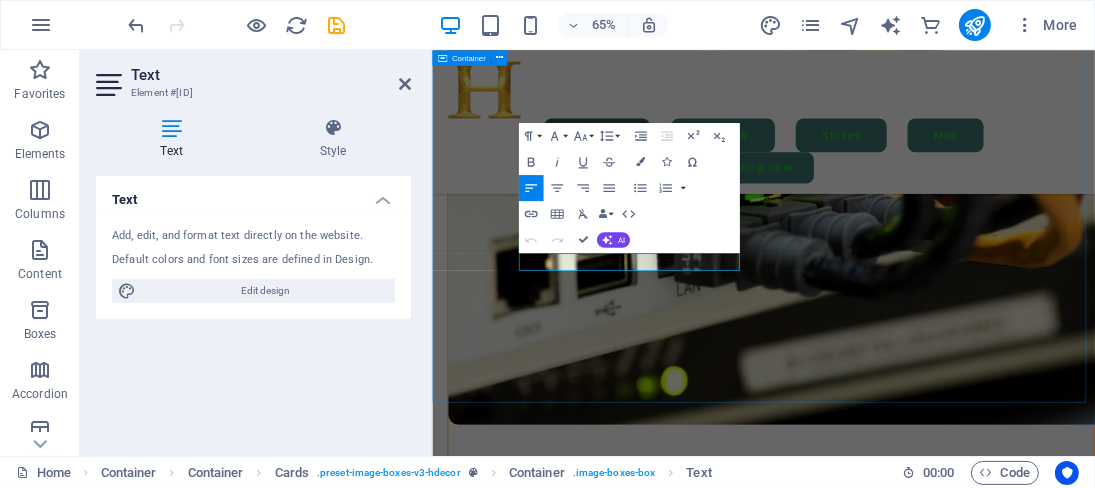 scroll, scrollTop: 5589, scrollLeft: 0, axis: vertical 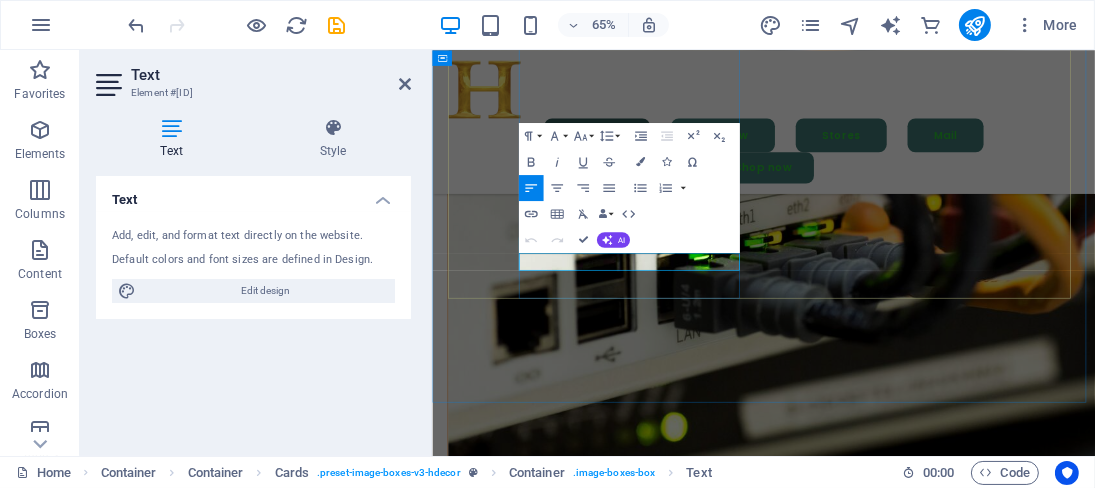 click on "[NUMBER] [STREET], [CITY], [STATE] [POSTAL_CODE]" at bounding box center [625, 5230] 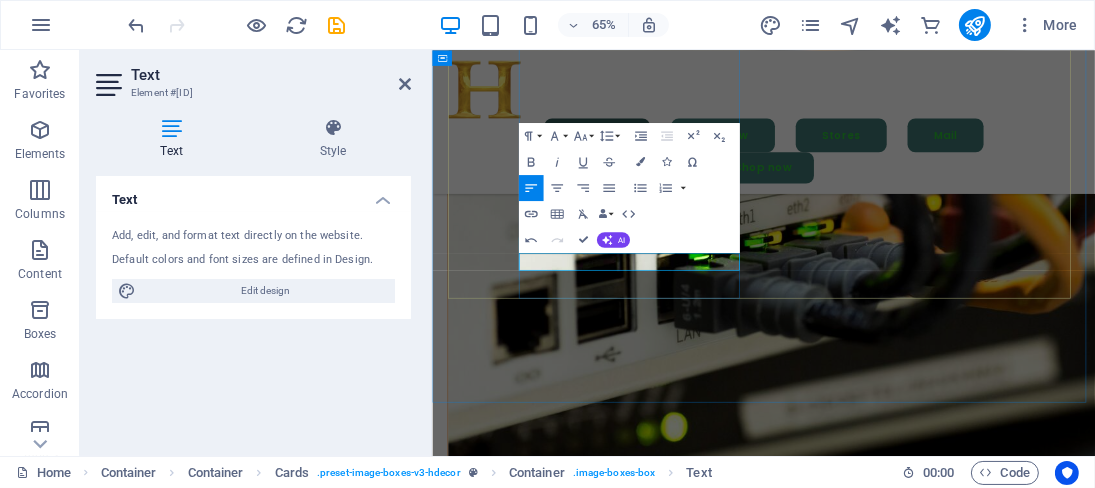 type 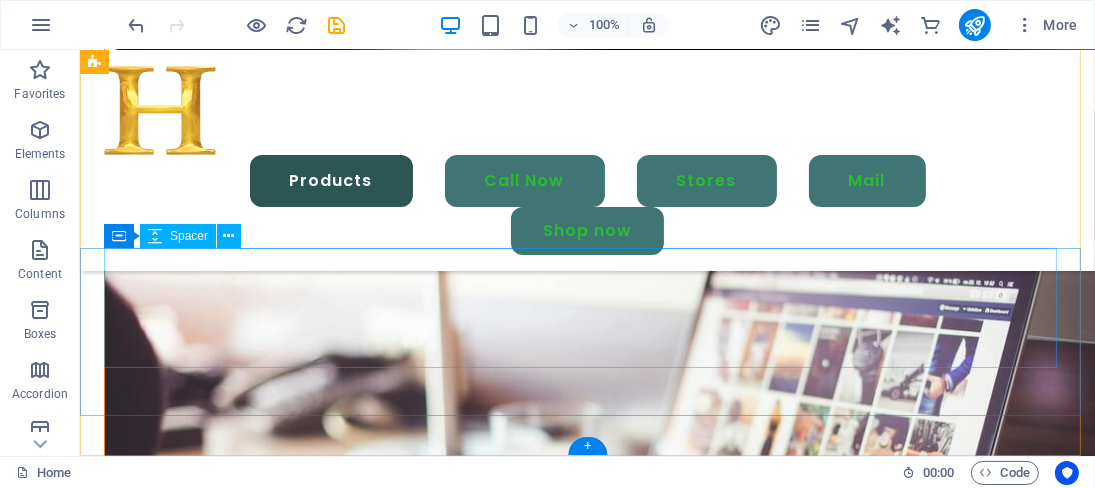 scroll, scrollTop: 6327, scrollLeft: 0, axis: vertical 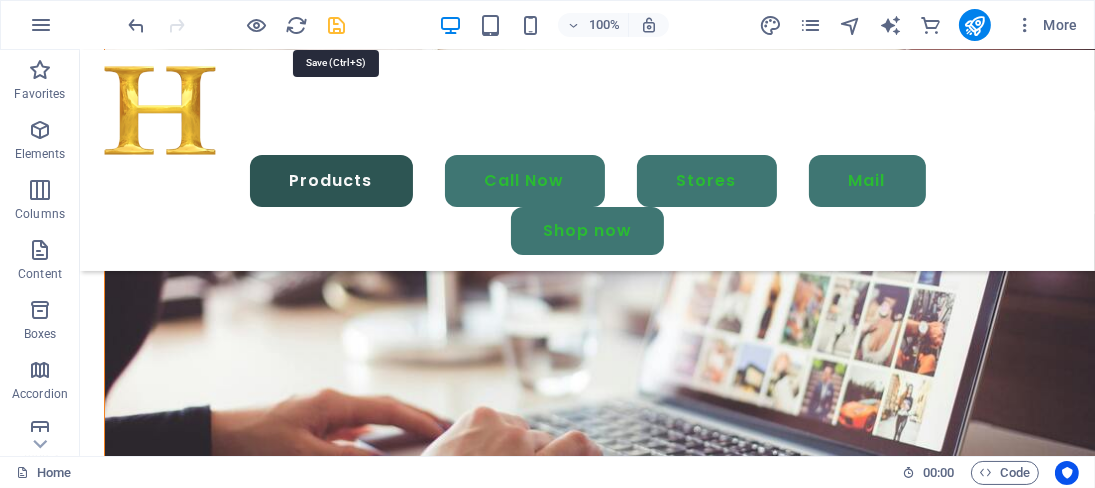 click at bounding box center [337, 25] 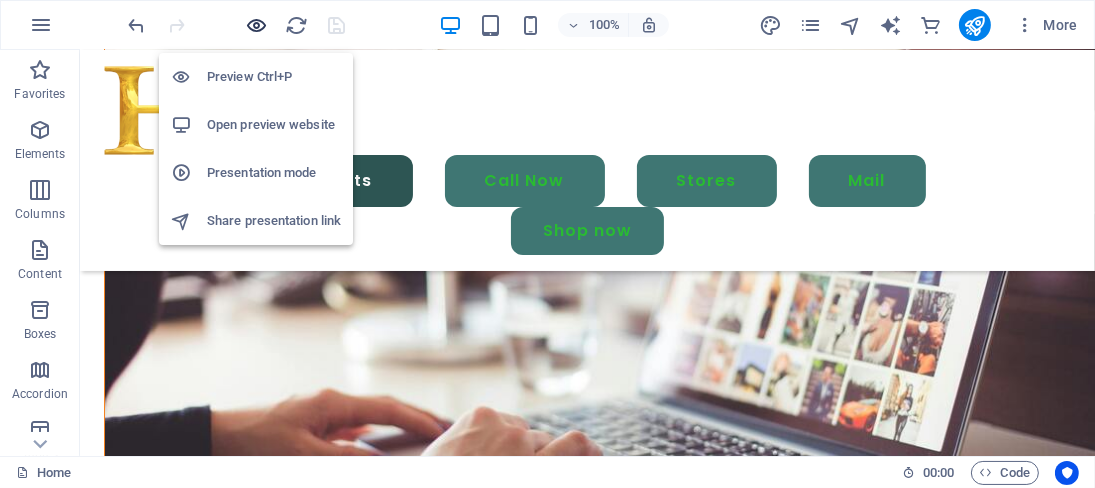 click at bounding box center [257, 25] 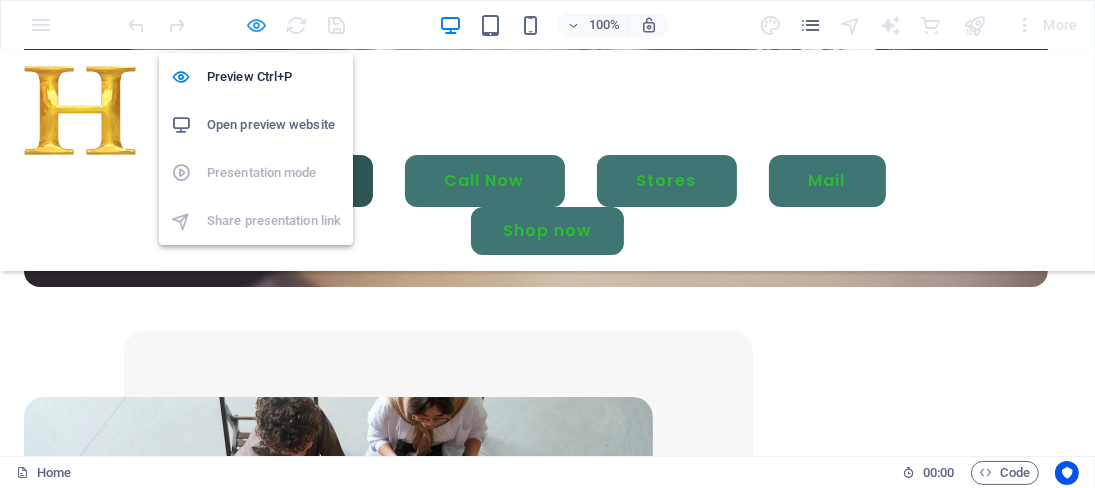 scroll, scrollTop: 5858, scrollLeft: 0, axis: vertical 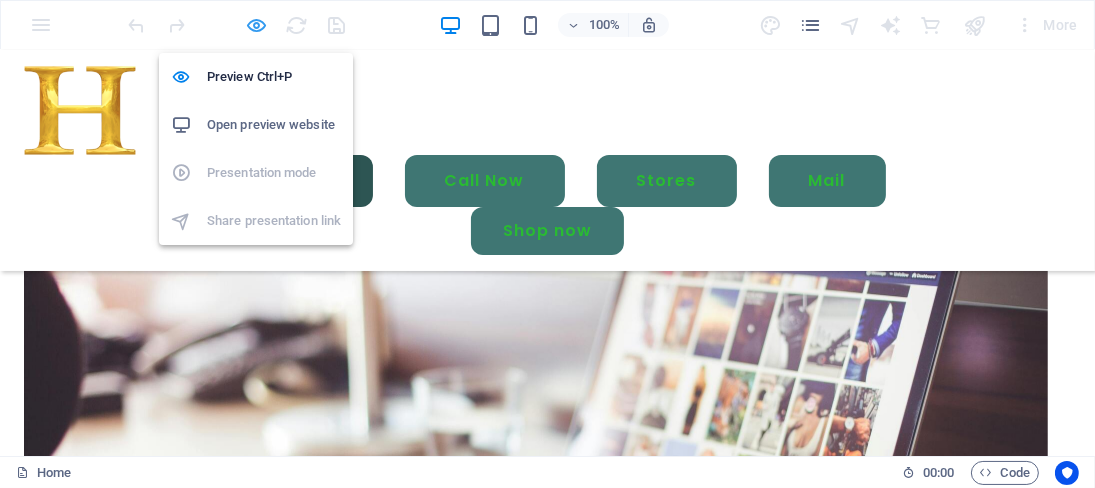 click at bounding box center (257, 25) 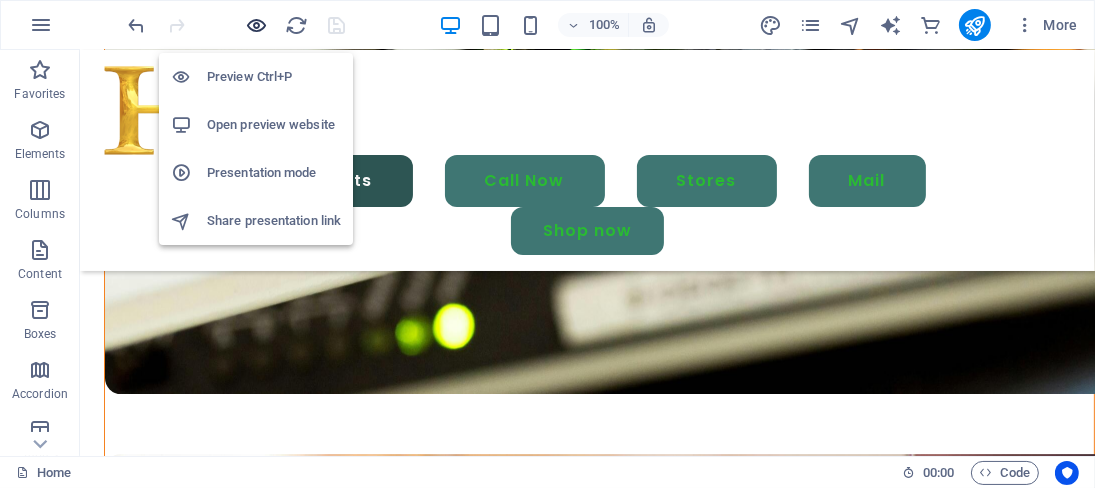 scroll, scrollTop: 6327, scrollLeft: 0, axis: vertical 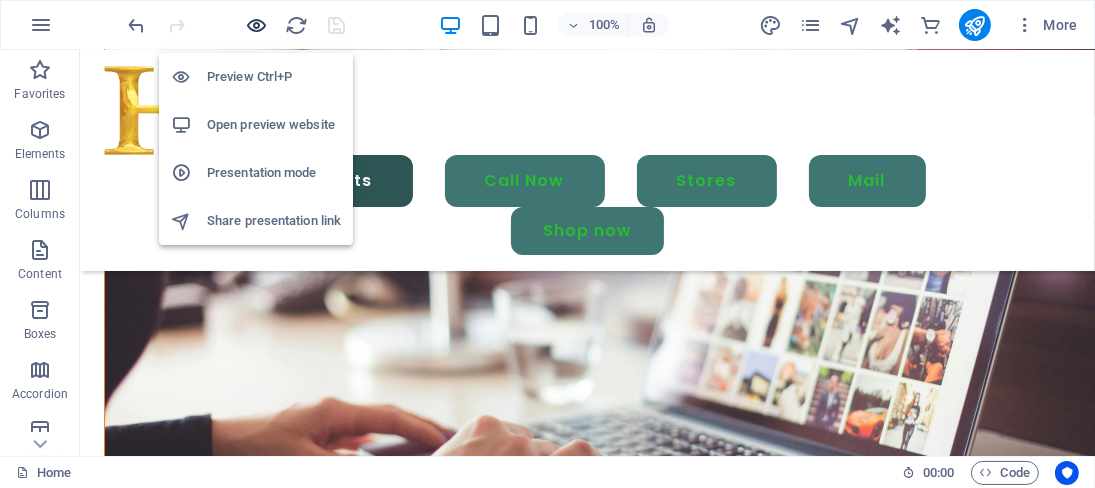 click at bounding box center [257, 25] 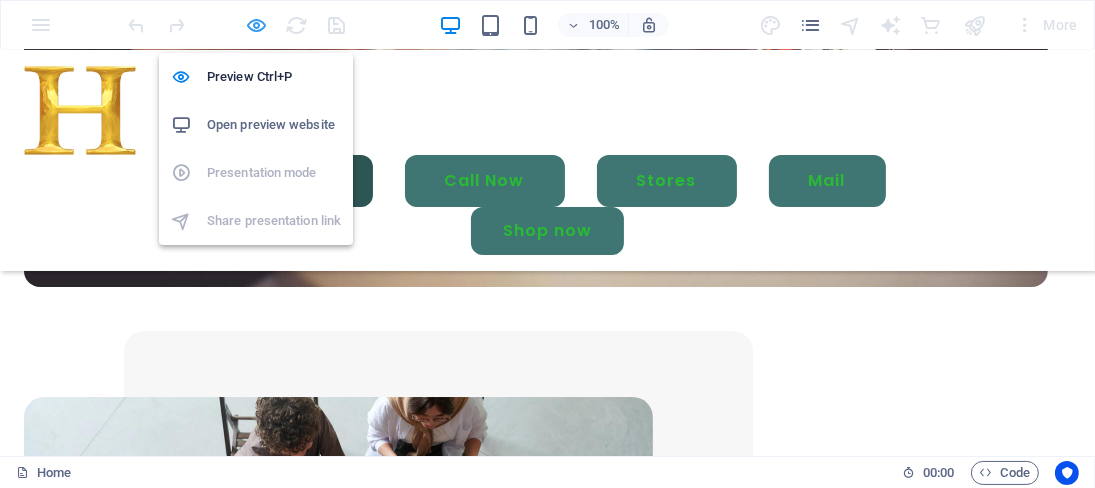 scroll, scrollTop: 5858, scrollLeft: 0, axis: vertical 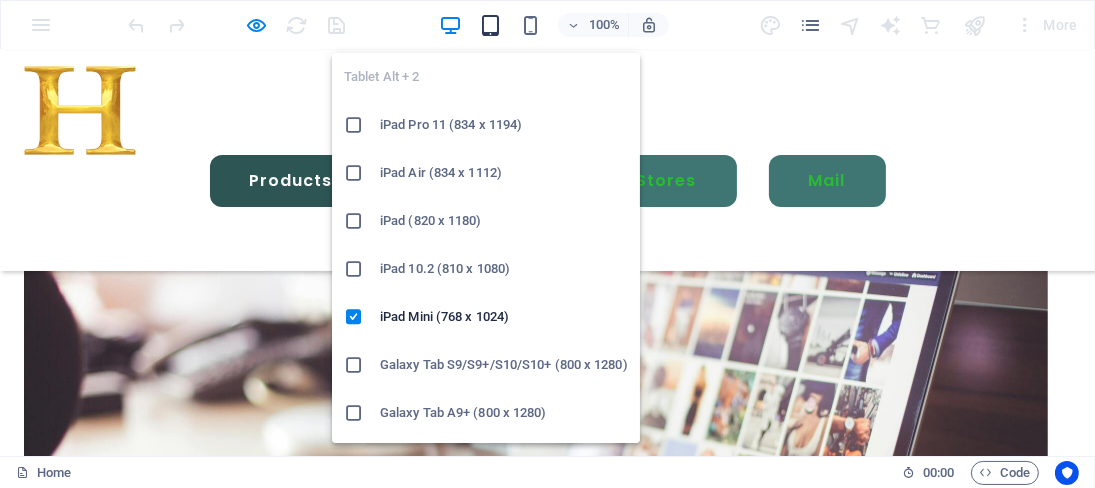 click at bounding box center (490, 25) 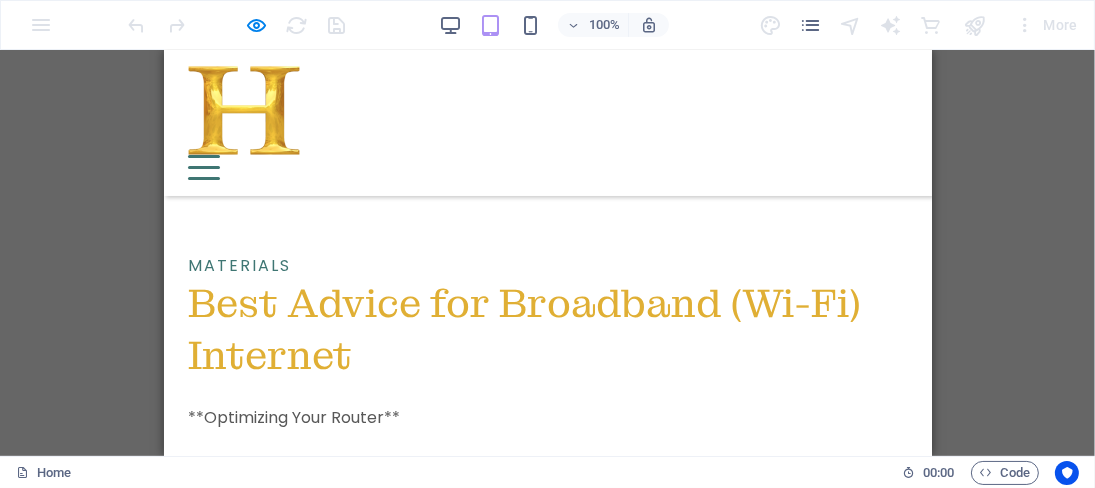 scroll, scrollTop: 4601, scrollLeft: 0, axis: vertical 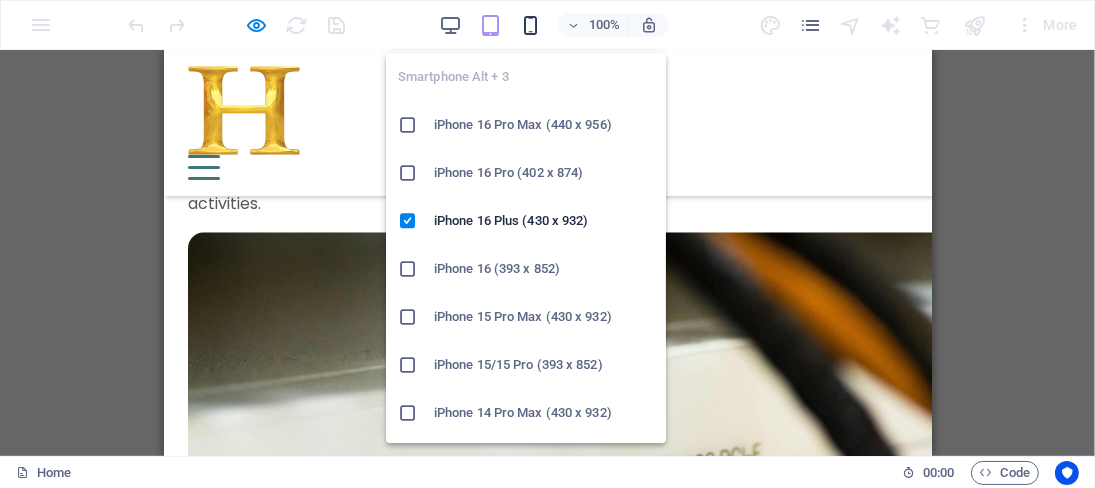 click at bounding box center (530, 25) 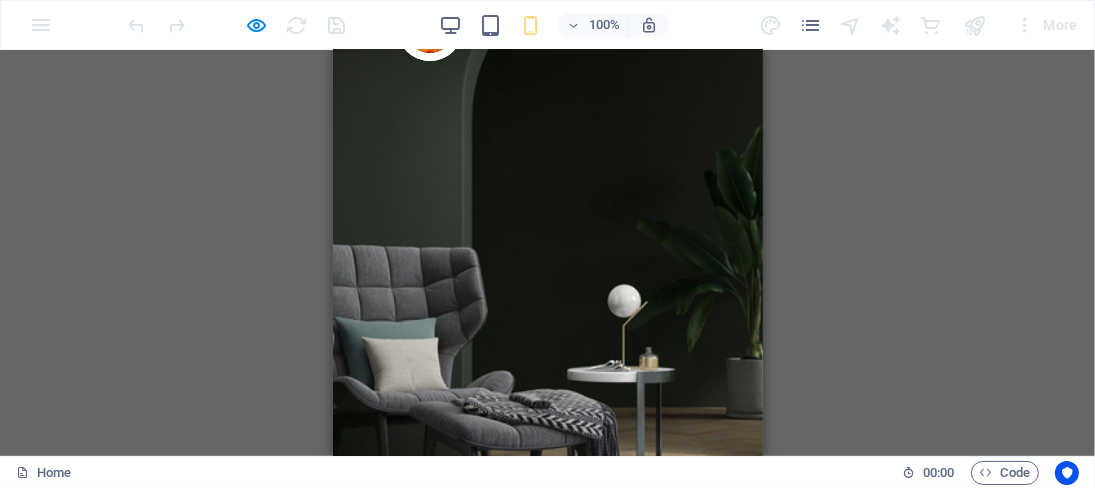 scroll, scrollTop: 0, scrollLeft: 0, axis: both 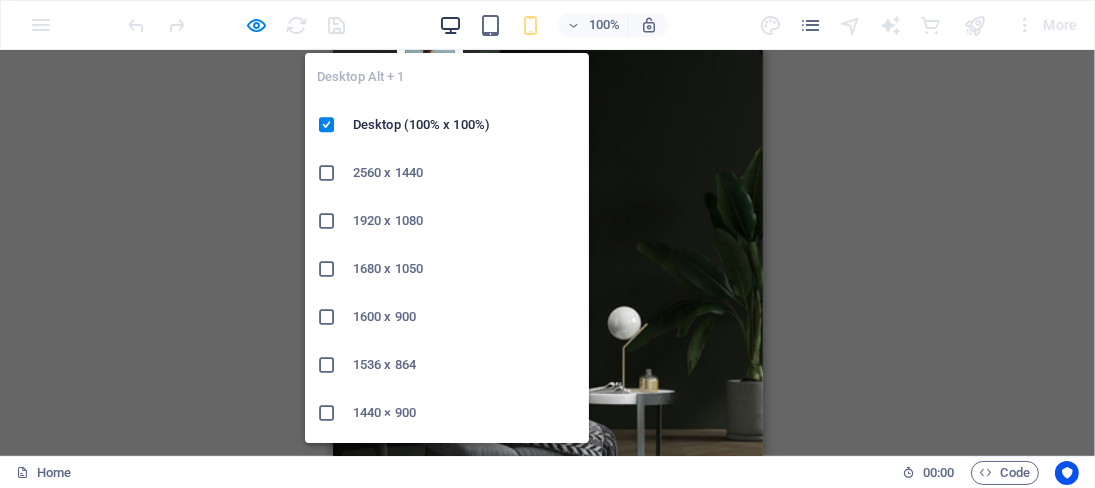 click at bounding box center (450, 25) 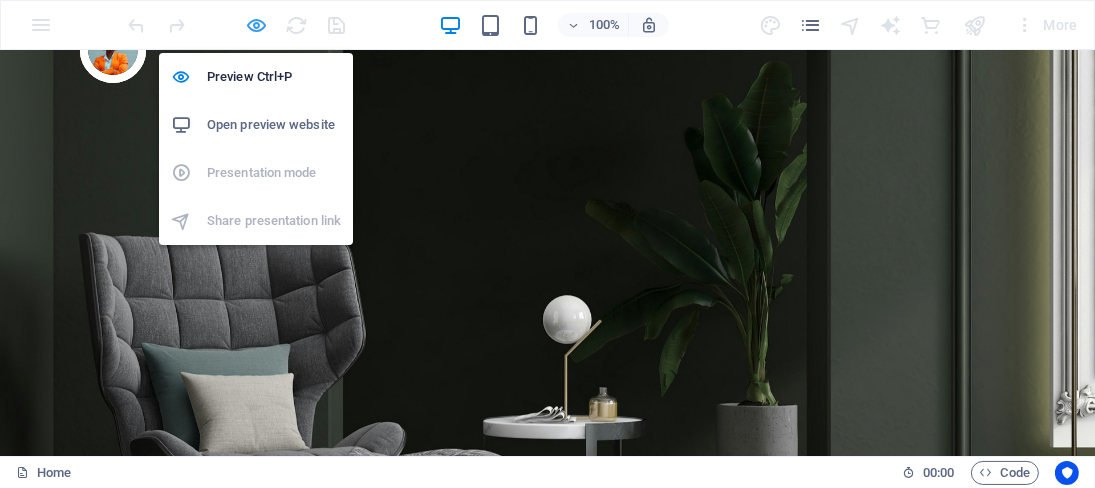 click at bounding box center (257, 25) 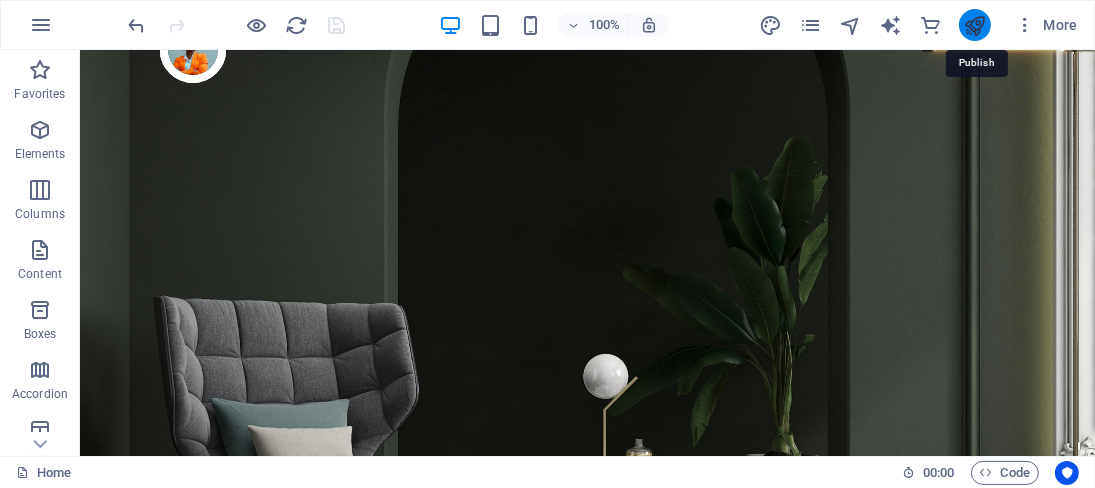 click at bounding box center (974, 25) 